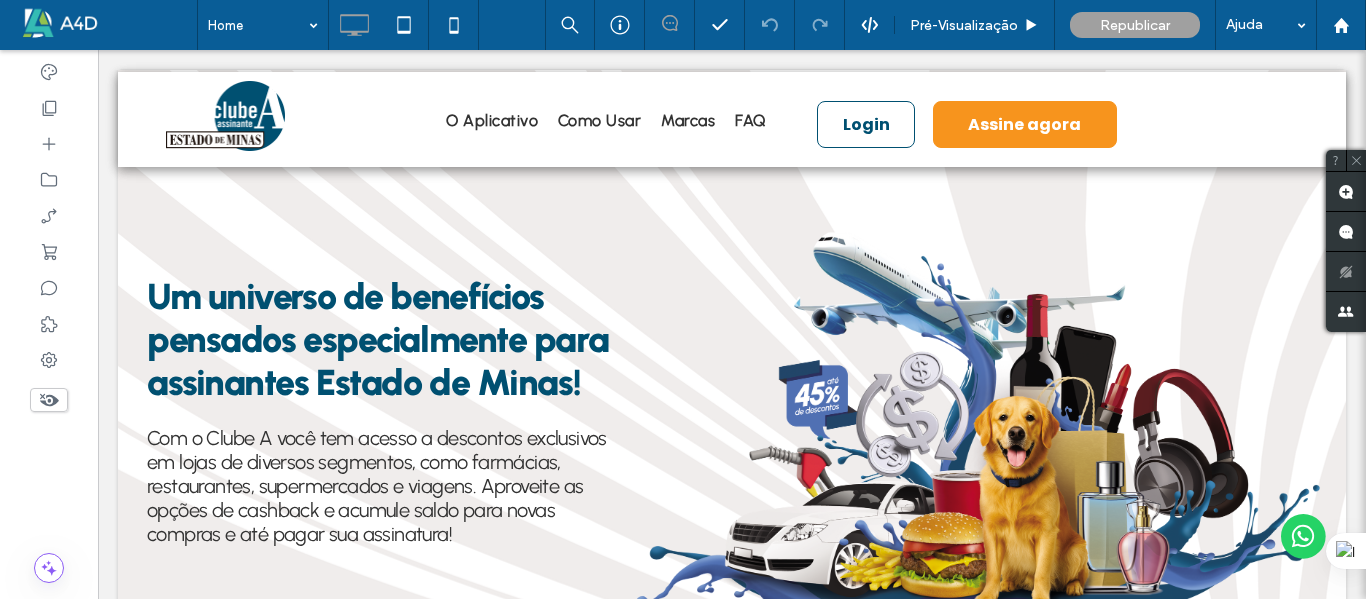 scroll, scrollTop: 0, scrollLeft: 0, axis: both 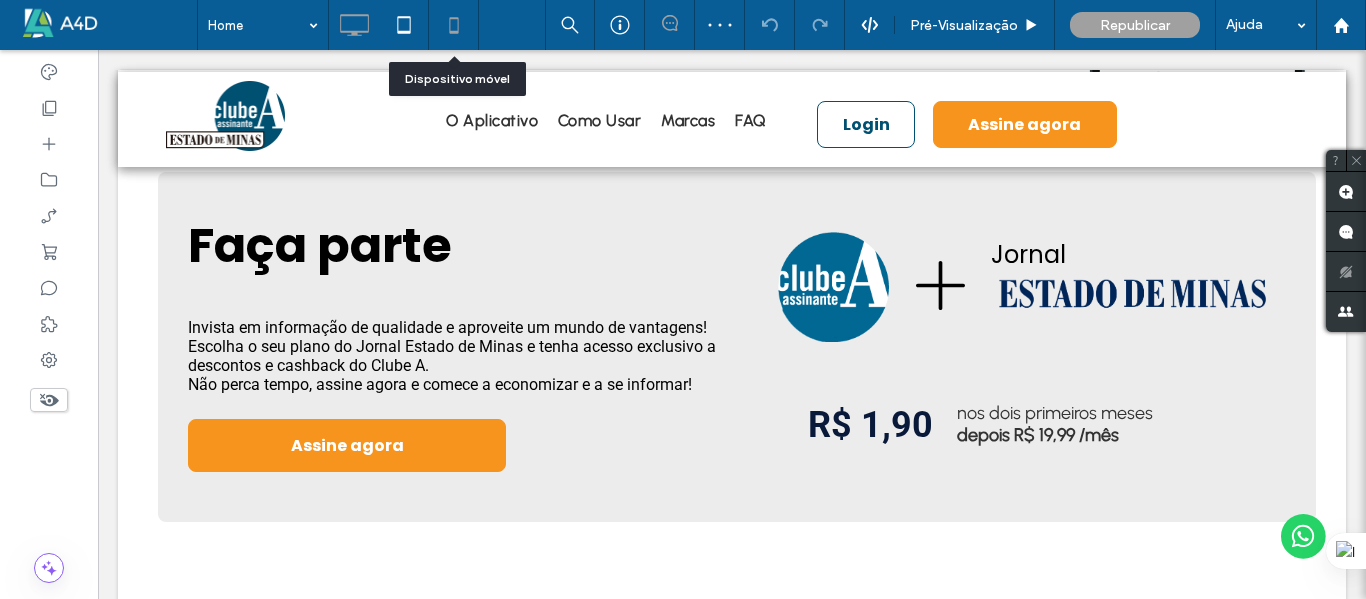 click 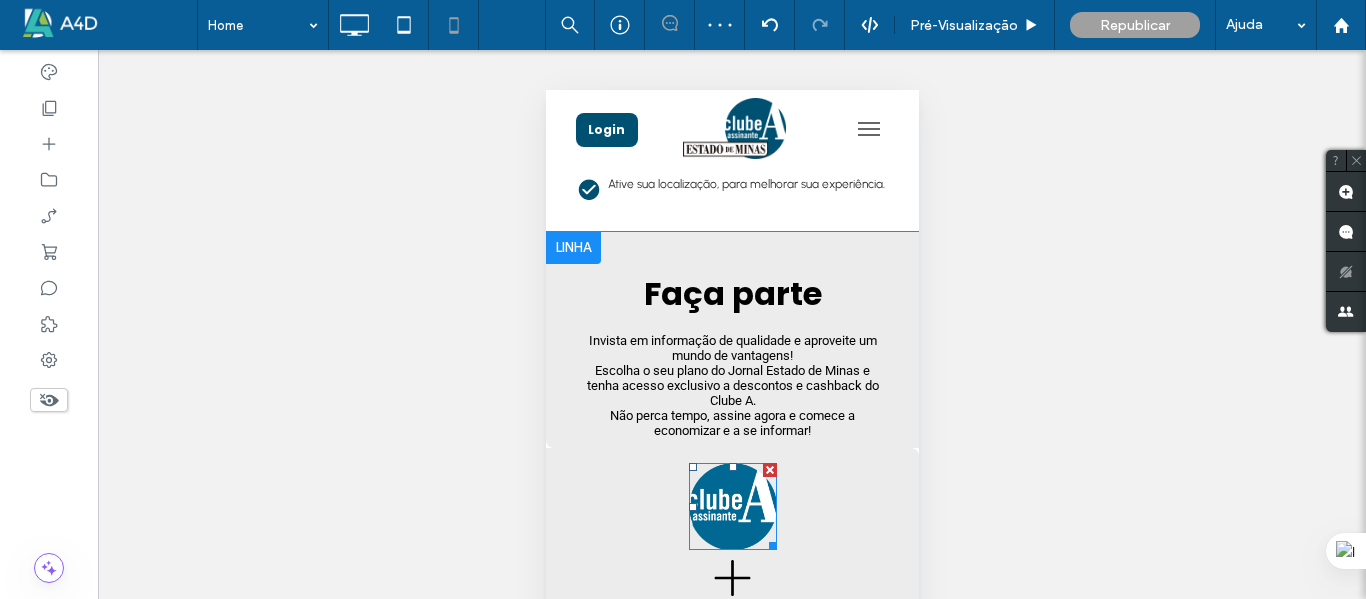 scroll, scrollTop: 1100, scrollLeft: 0, axis: vertical 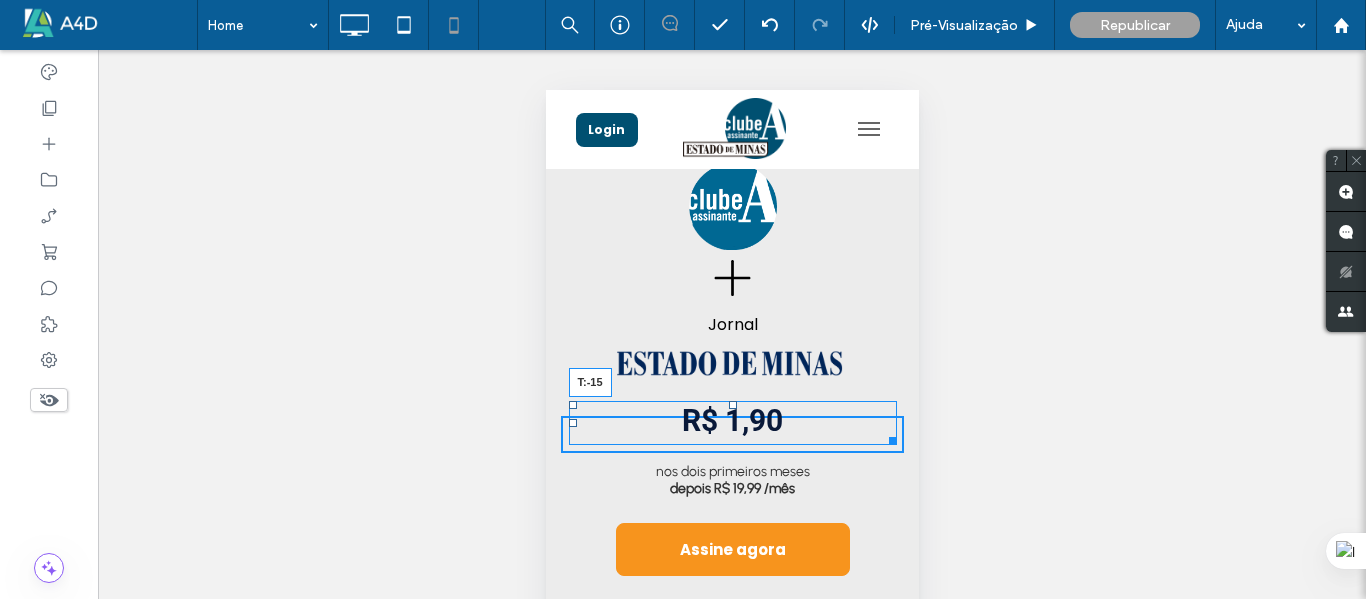 drag, startPoint x: 727, startPoint y: 434, endPoint x: 721, endPoint y: 402, distance: 32.55764 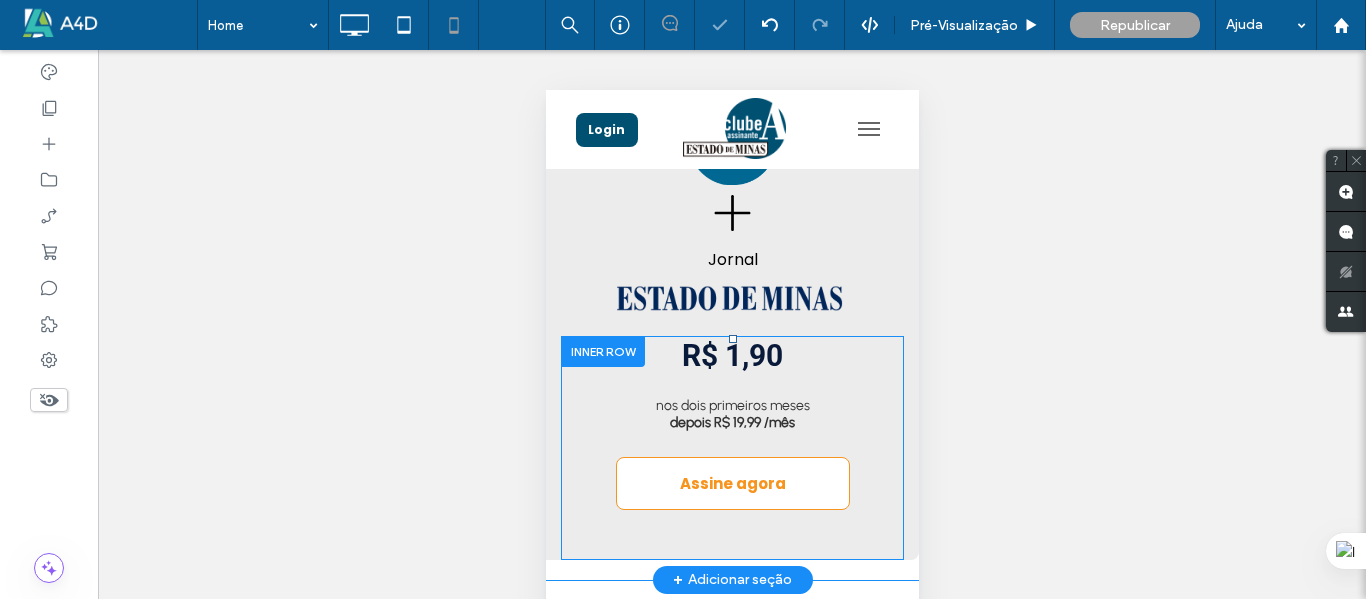 scroll, scrollTop: 1200, scrollLeft: 0, axis: vertical 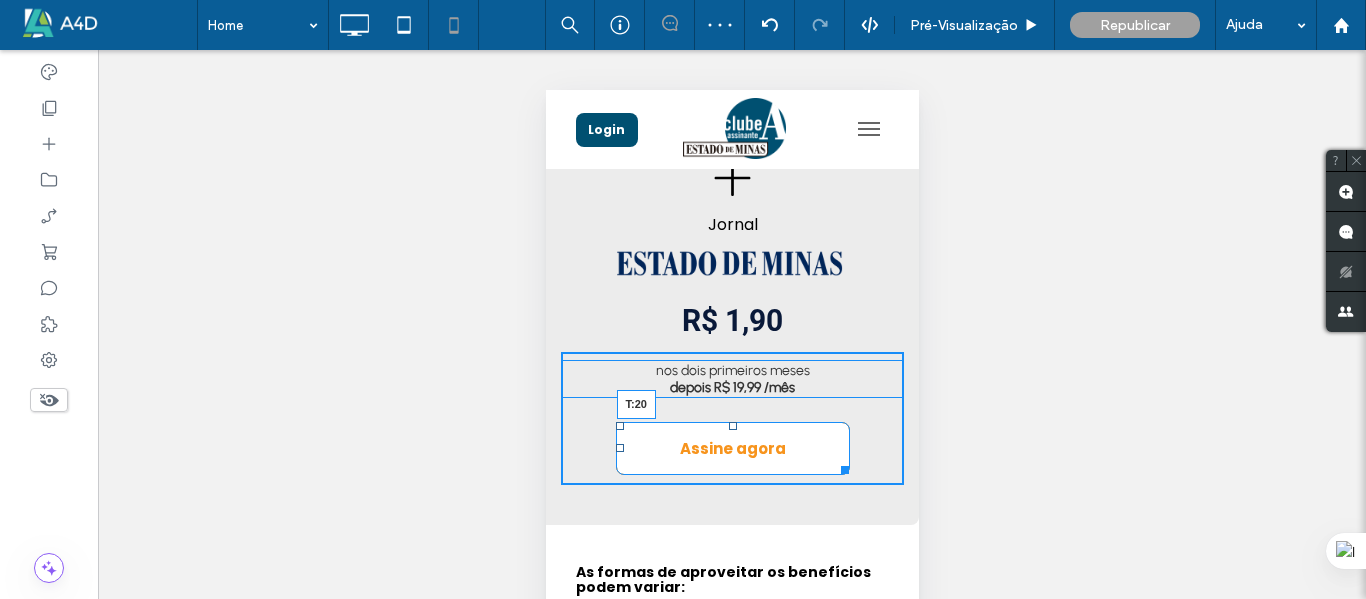 drag, startPoint x: 723, startPoint y: 433, endPoint x: 1261, endPoint y: 519, distance: 544.83026 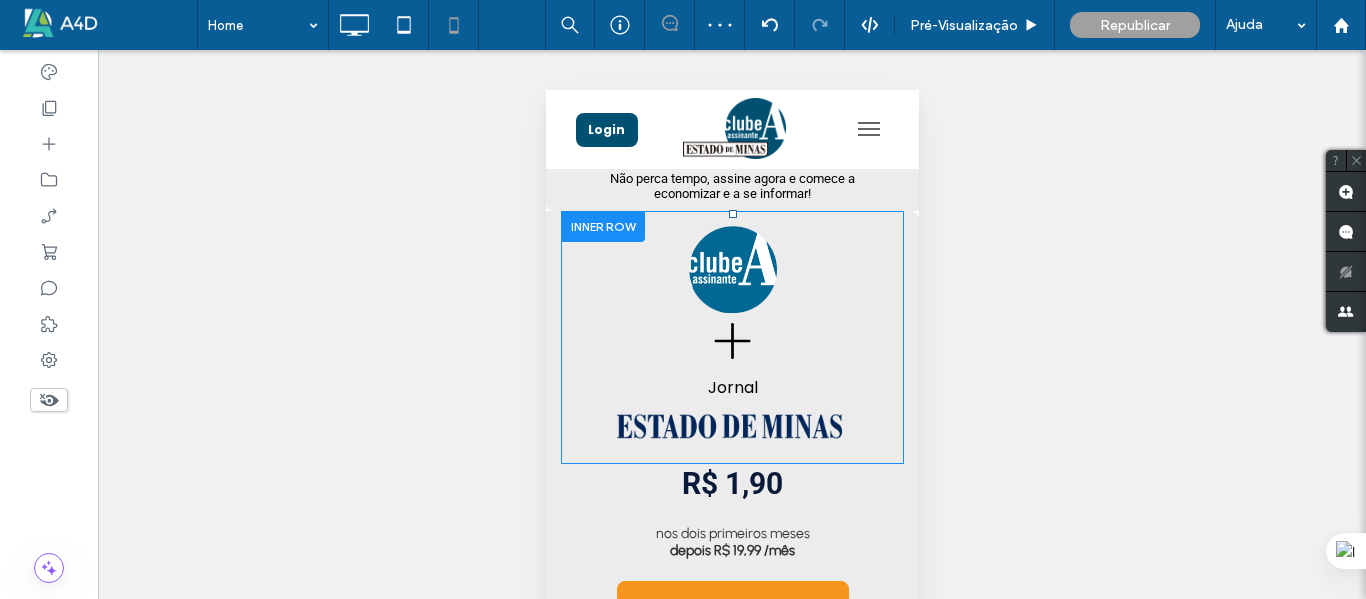 scroll, scrollTop: 1100, scrollLeft: 0, axis: vertical 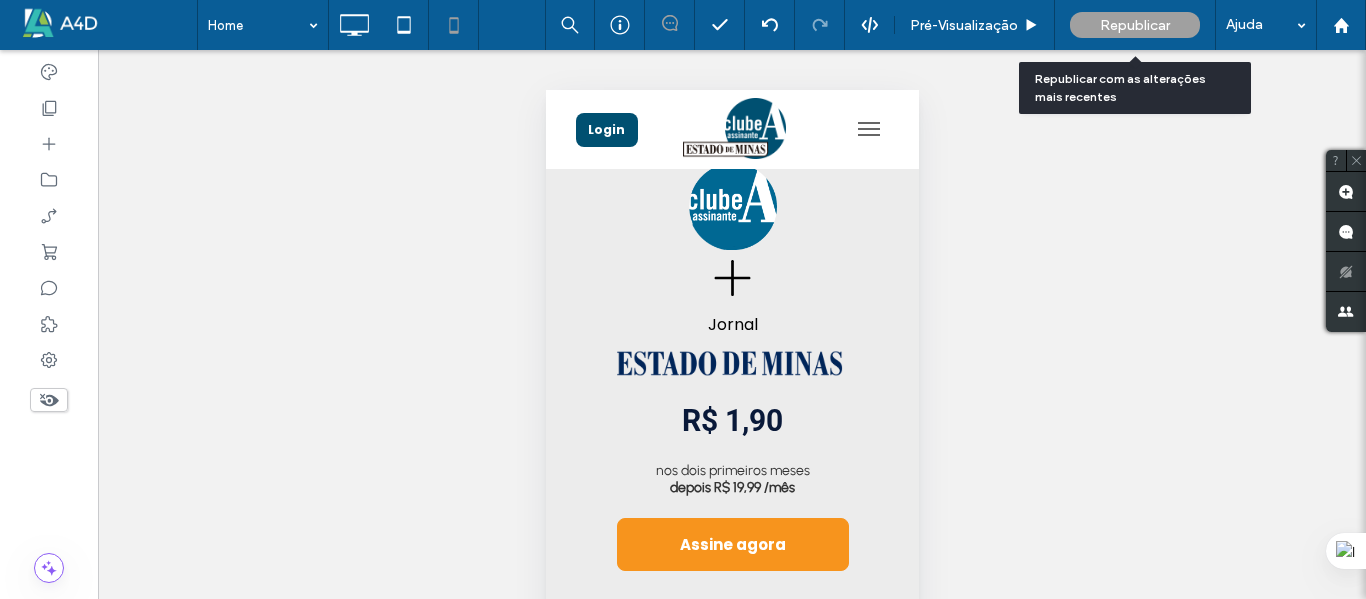 click on "Republicar" at bounding box center (1135, 25) 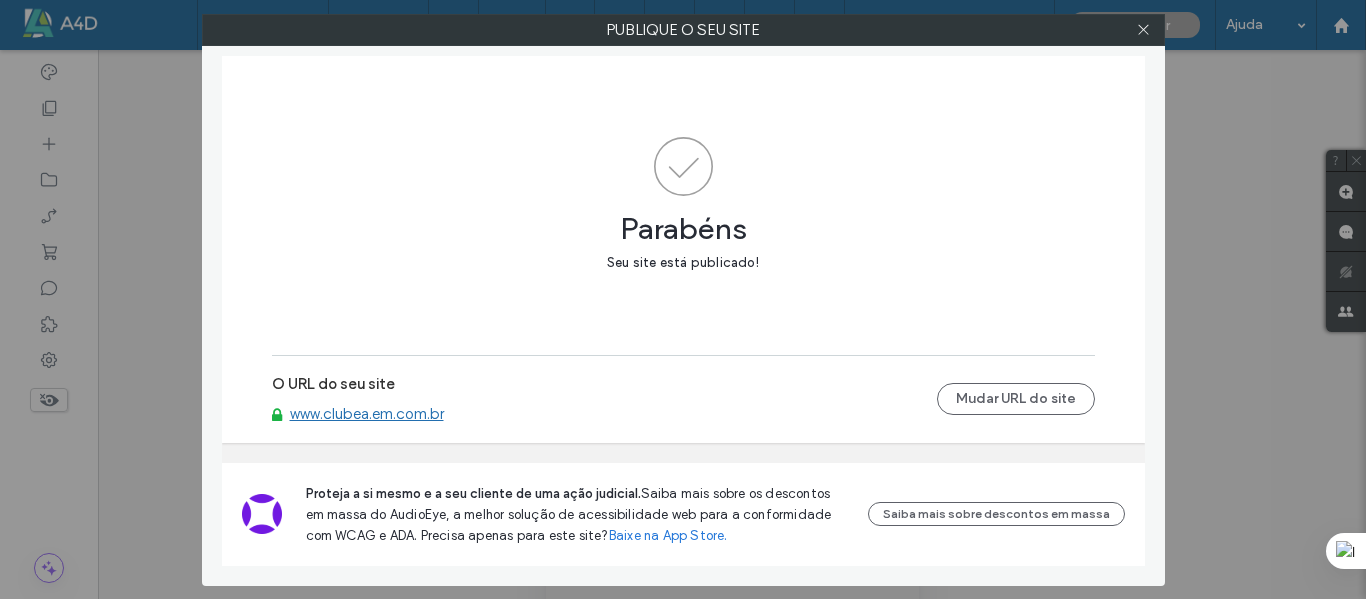 click at bounding box center [1144, 30] 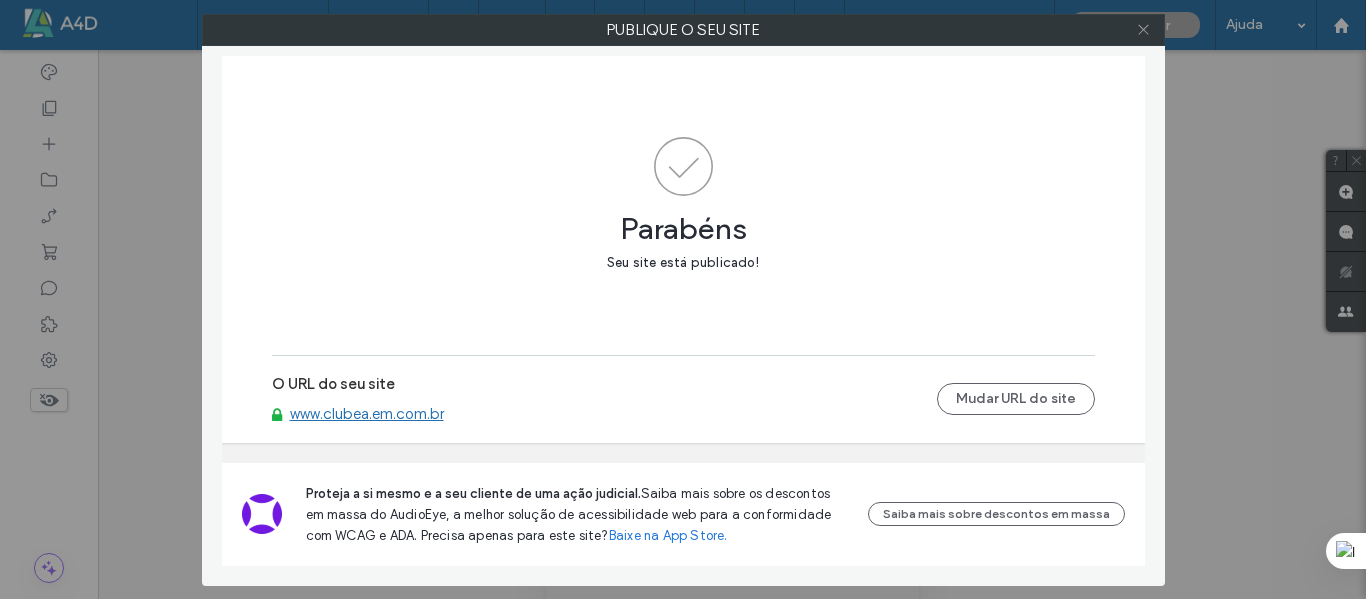 click 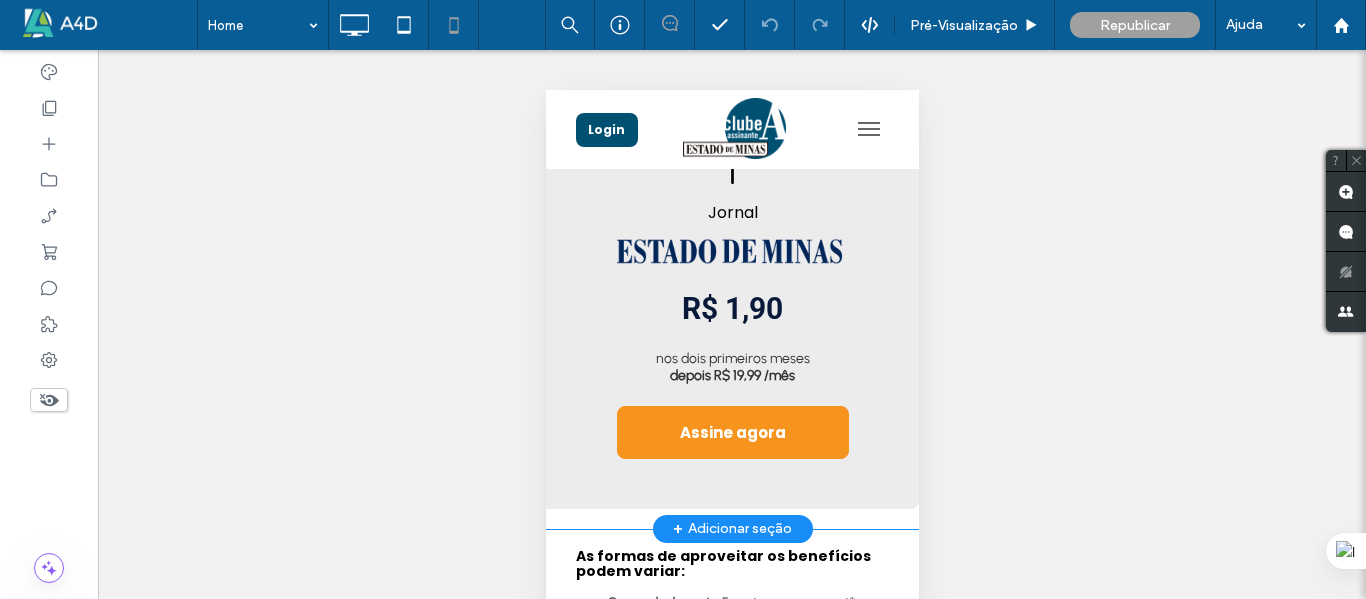 scroll, scrollTop: 1300, scrollLeft: 0, axis: vertical 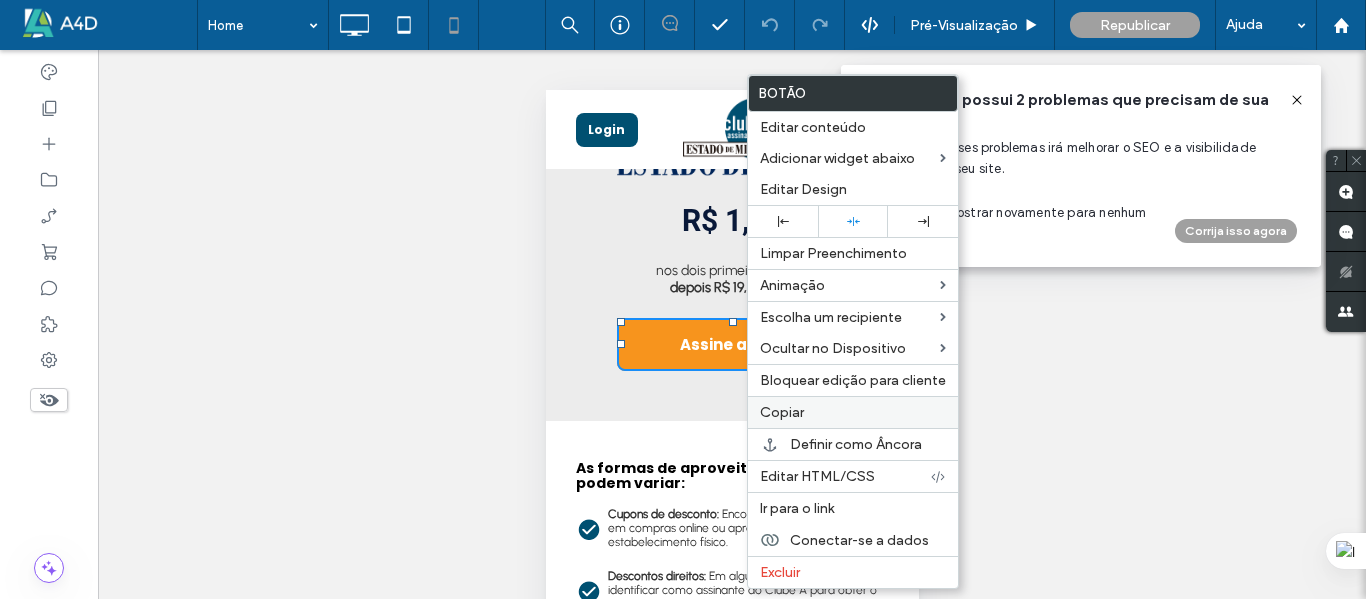 click on "Copiar" at bounding box center [782, 412] 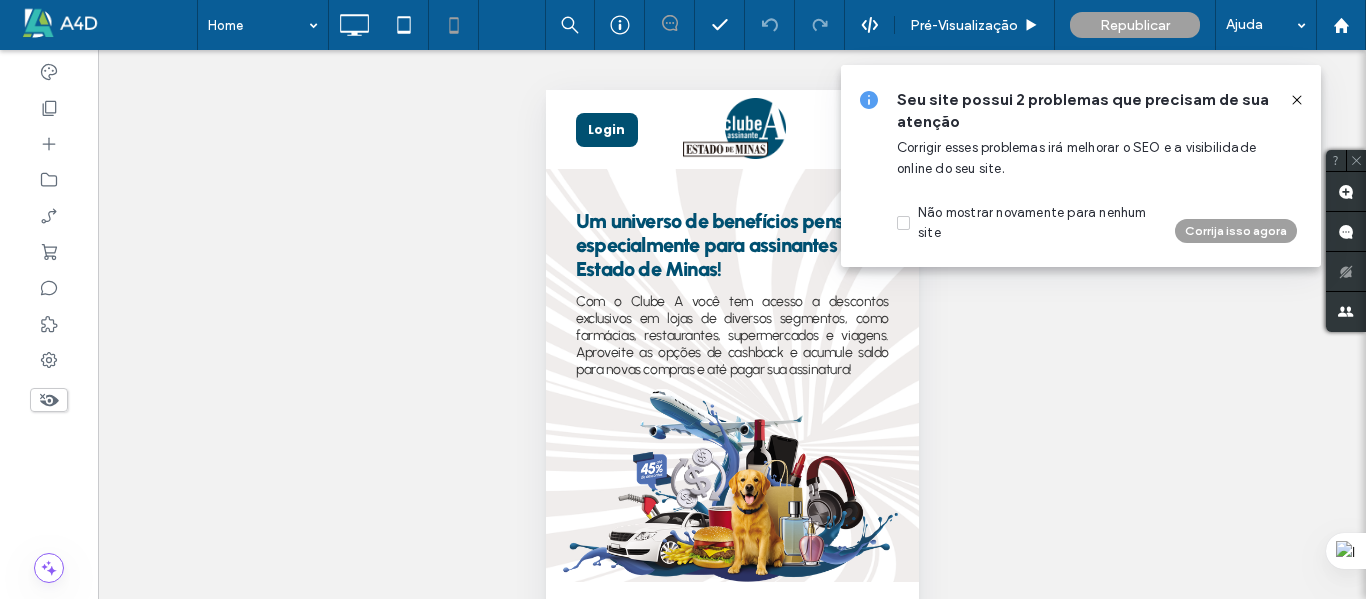 scroll, scrollTop: 100, scrollLeft: 0, axis: vertical 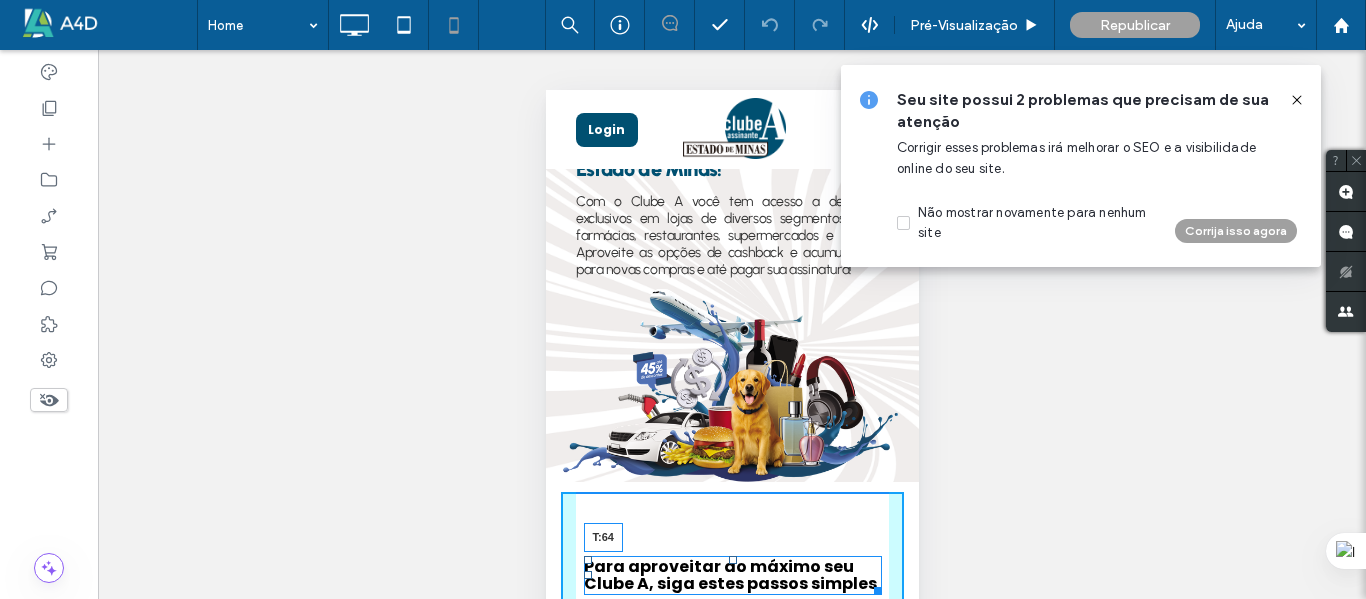 drag, startPoint x: 725, startPoint y: 496, endPoint x: 1269, endPoint y: 639, distance: 562.48114 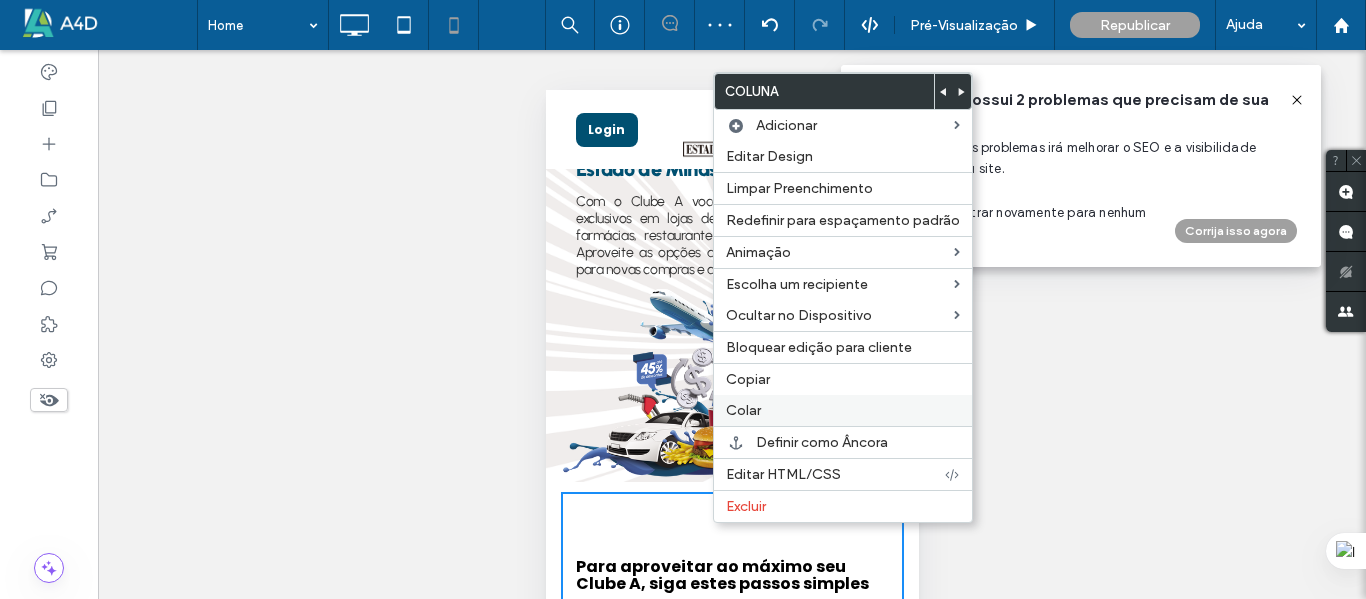 click on "Colar" at bounding box center (743, 410) 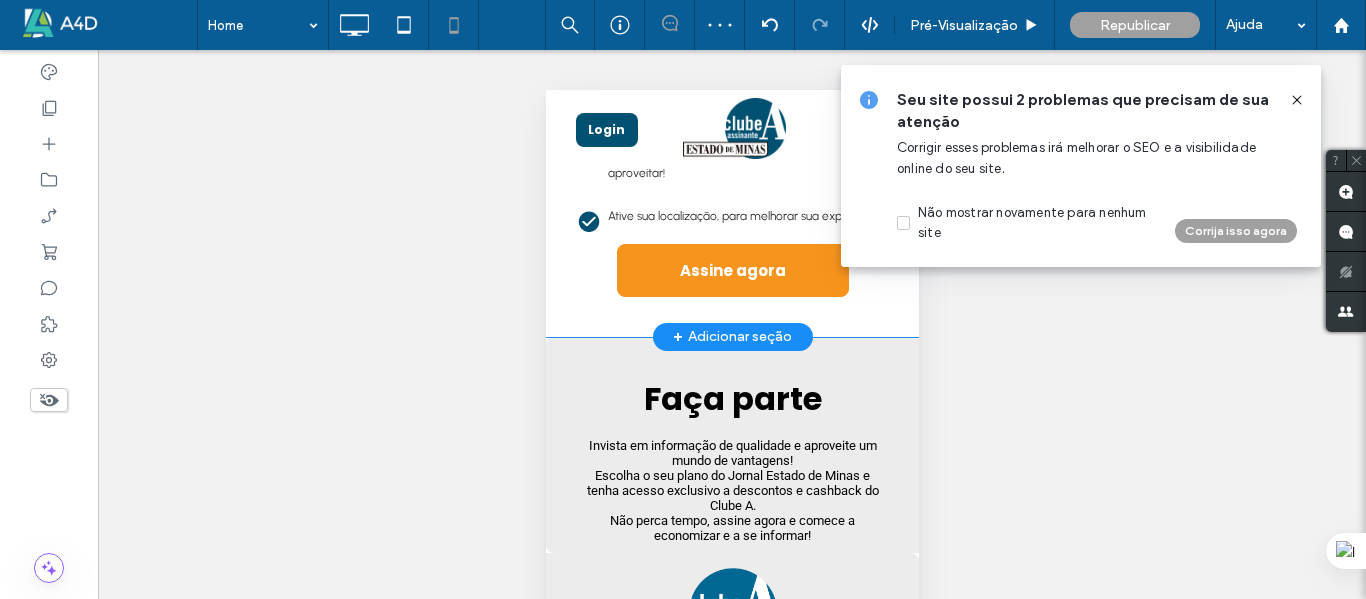 scroll, scrollTop: 732, scrollLeft: 0, axis: vertical 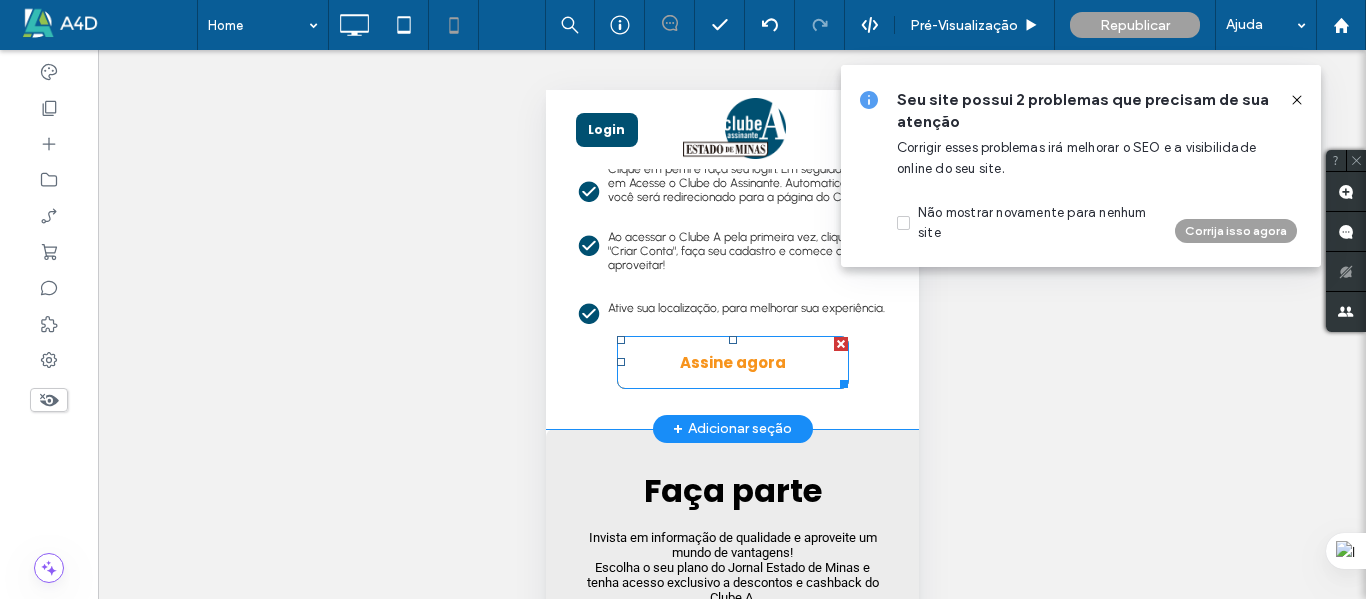 drag, startPoint x: 1333, startPoint y: 609, endPoint x: 744, endPoint y: 365, distance: 637.5398 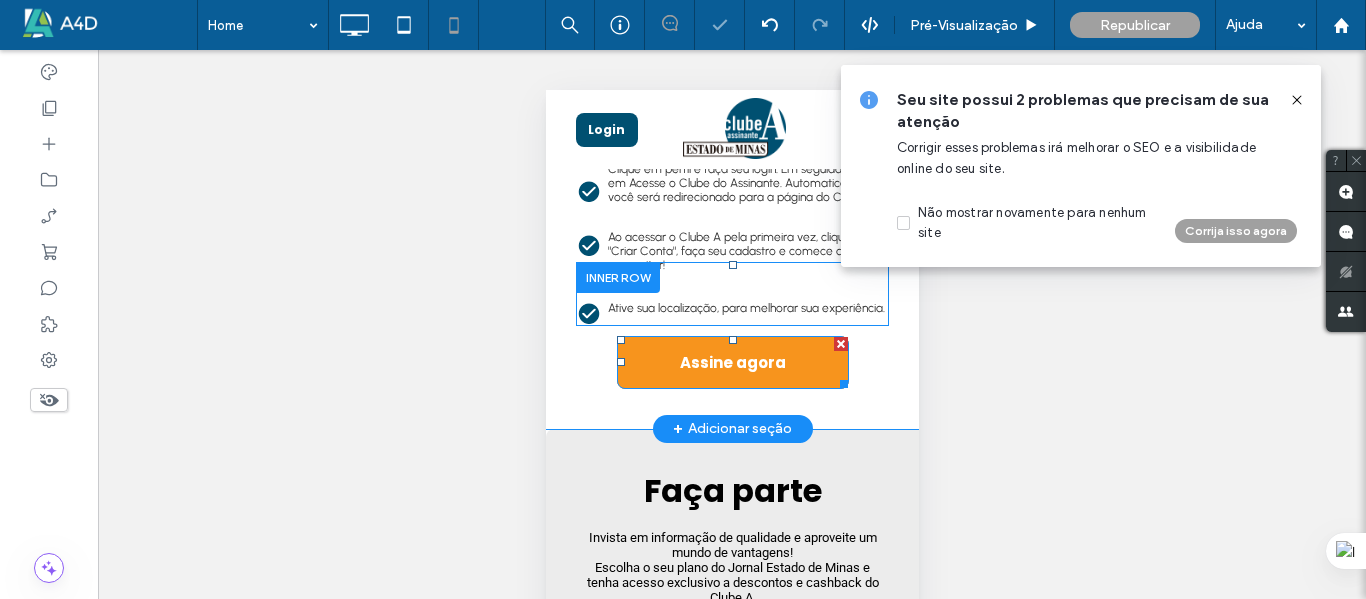 drag, startPoint x: 783, startPoint y: 368, endPoint x: 717, endPoint y: 310, distance: 87.86353 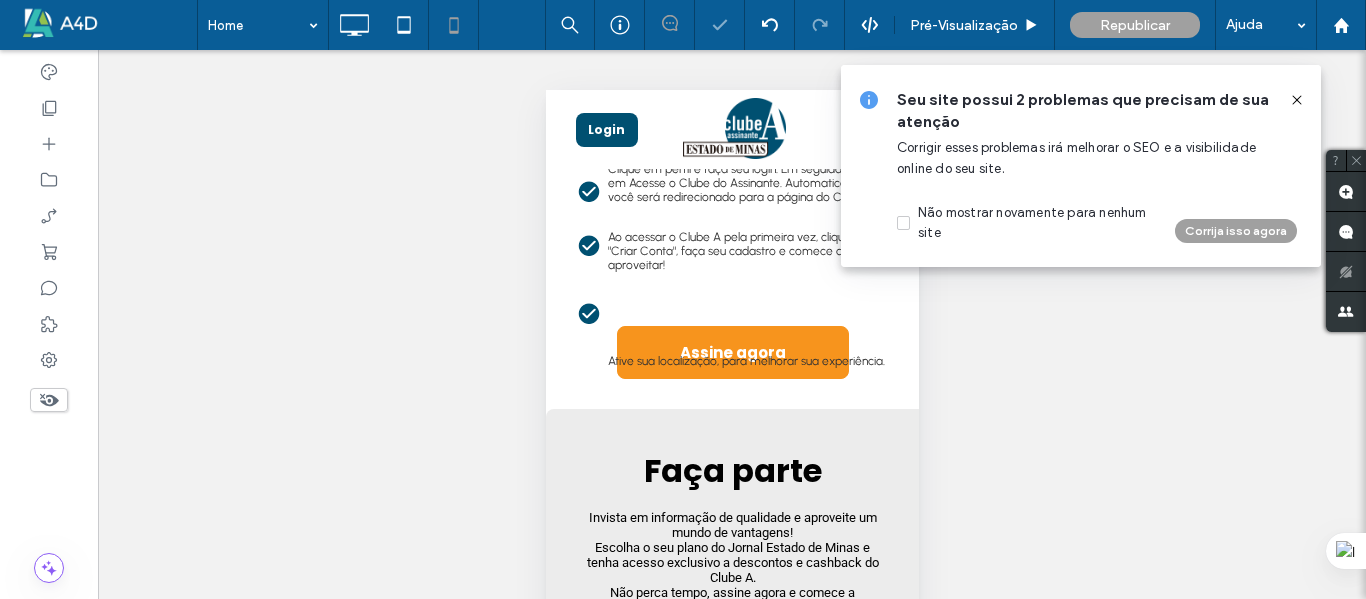 click at bounding box center [683, 299] 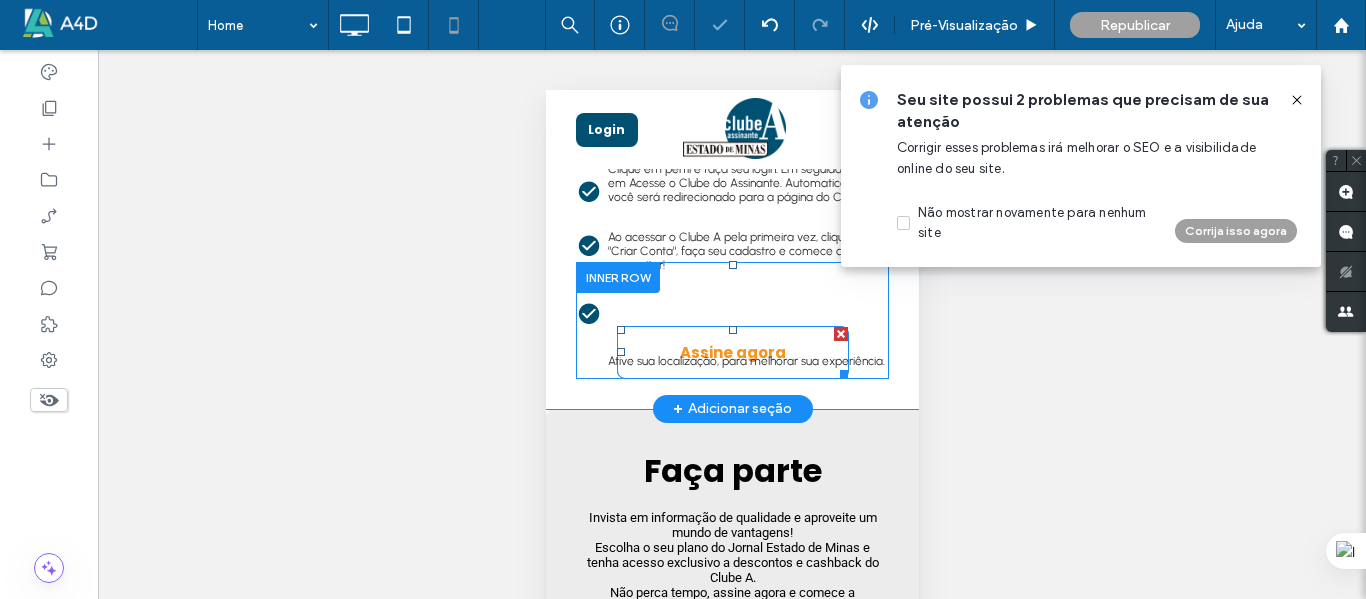 click at bounding box center (840, 334) 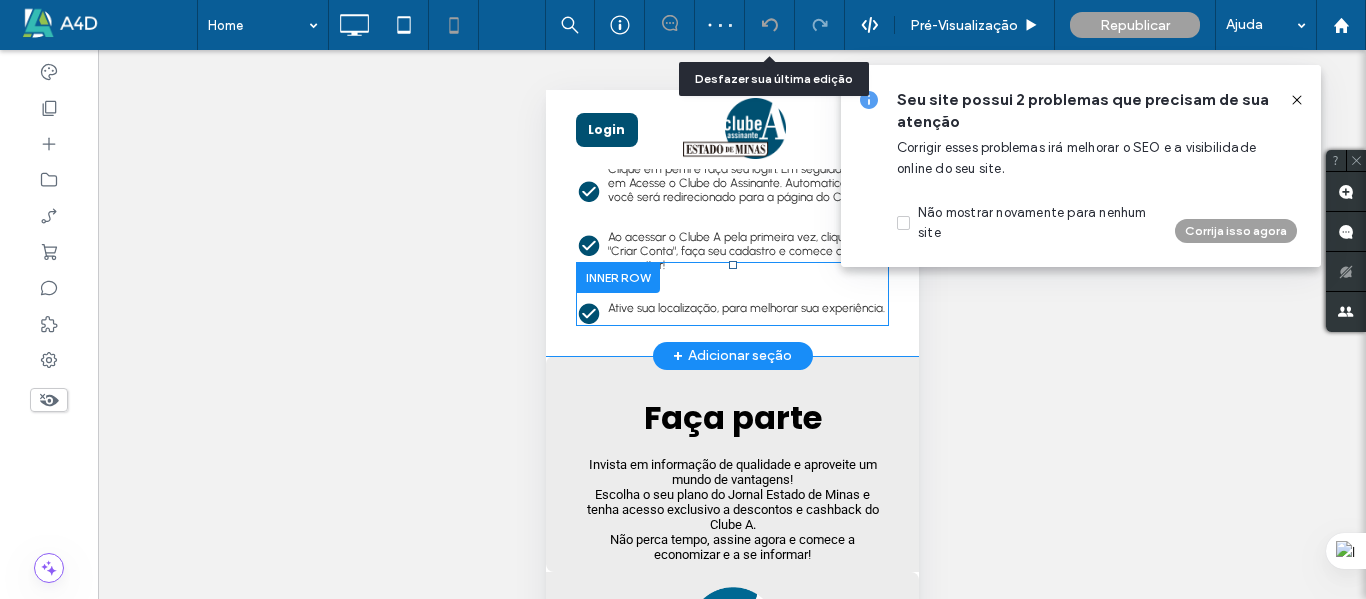 click 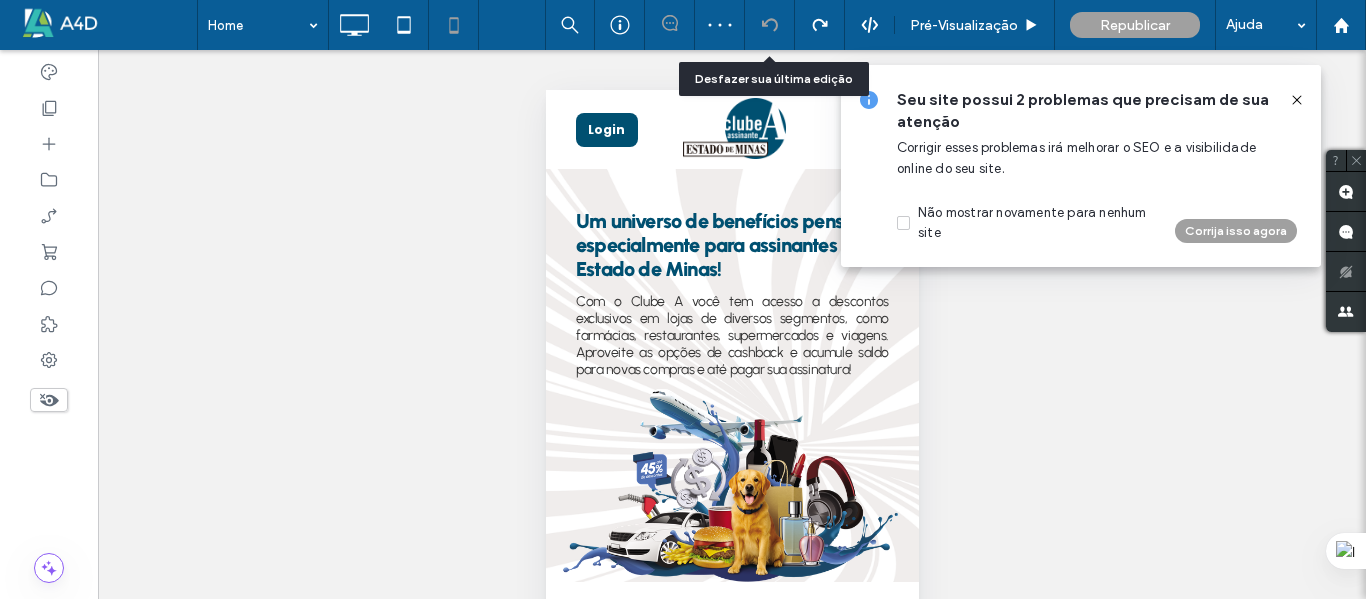 scroll, scrollTop: 0, scrollLeft: 0, axis: both 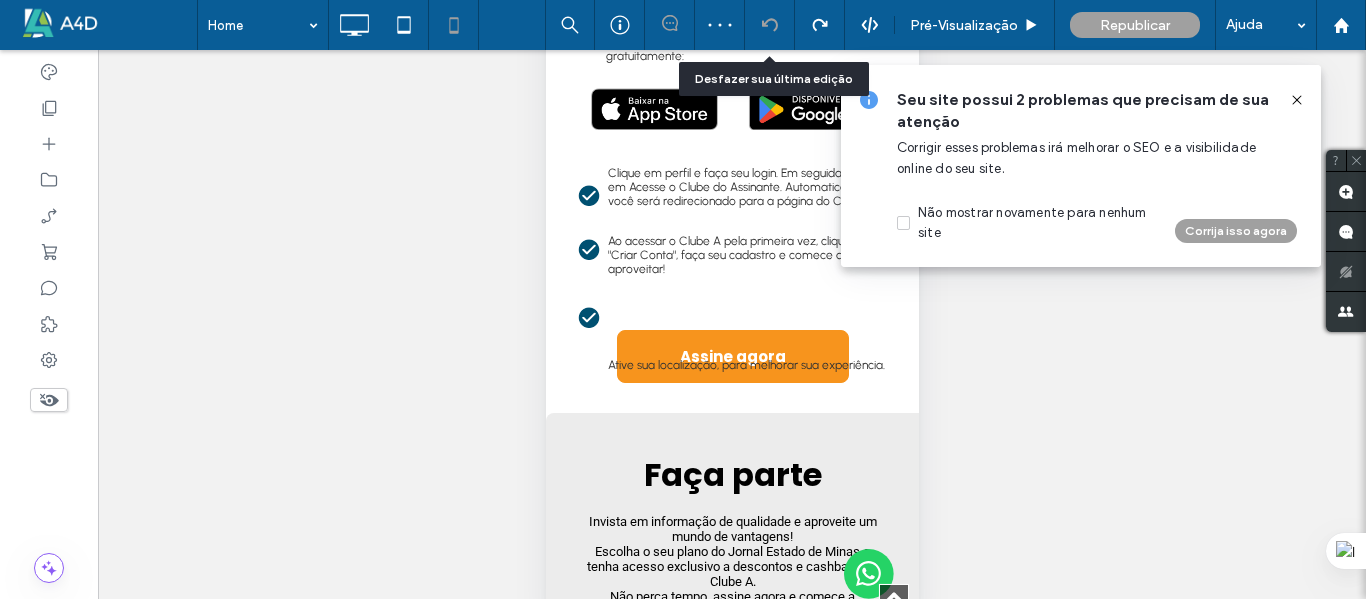 click 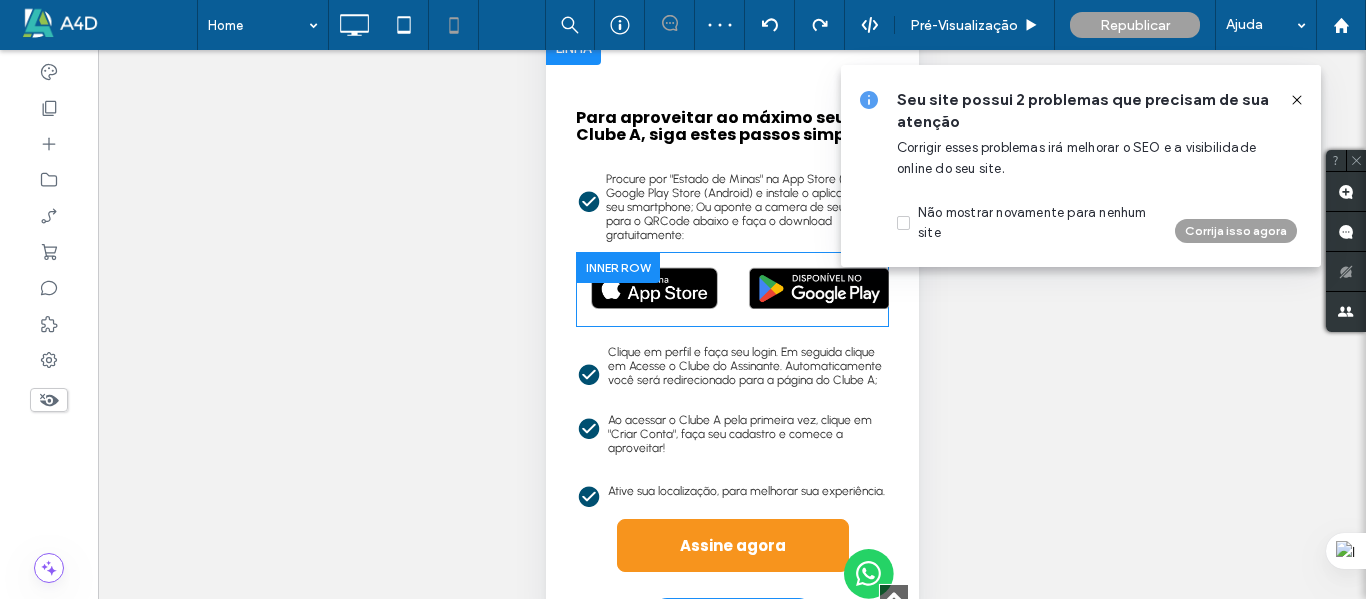 scroll, scrollTop: 400, scrollLeft: 0, axis: vertical 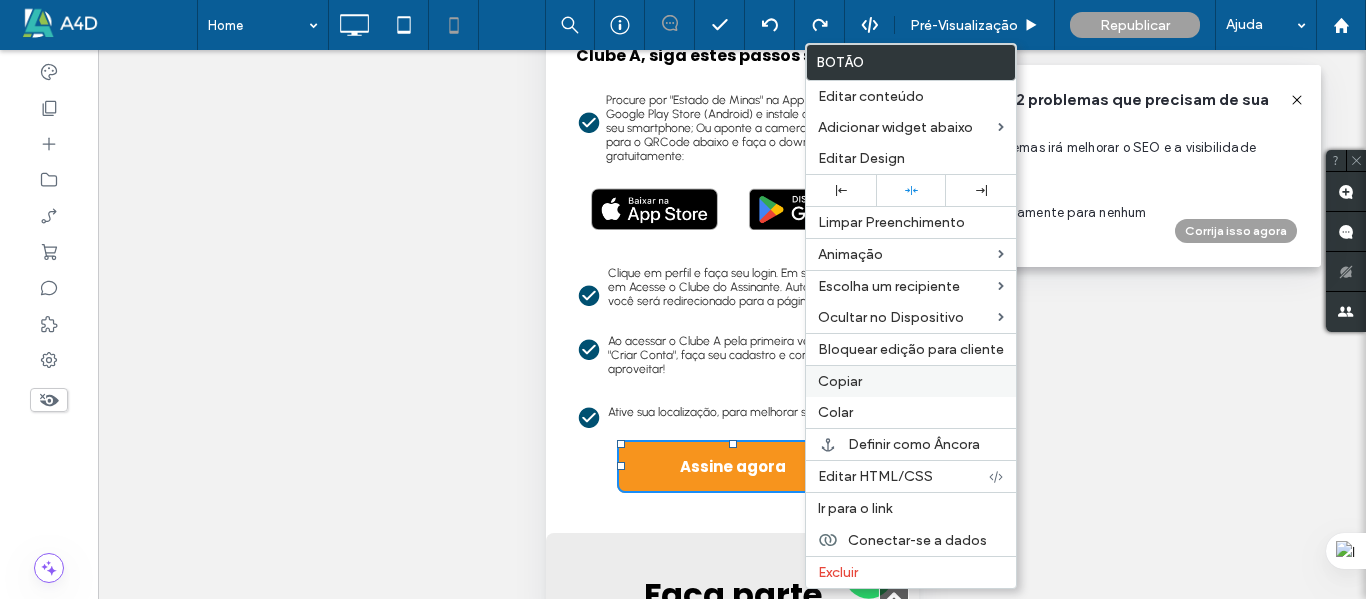 click on "Copiar" at bounding box center [840, 381] 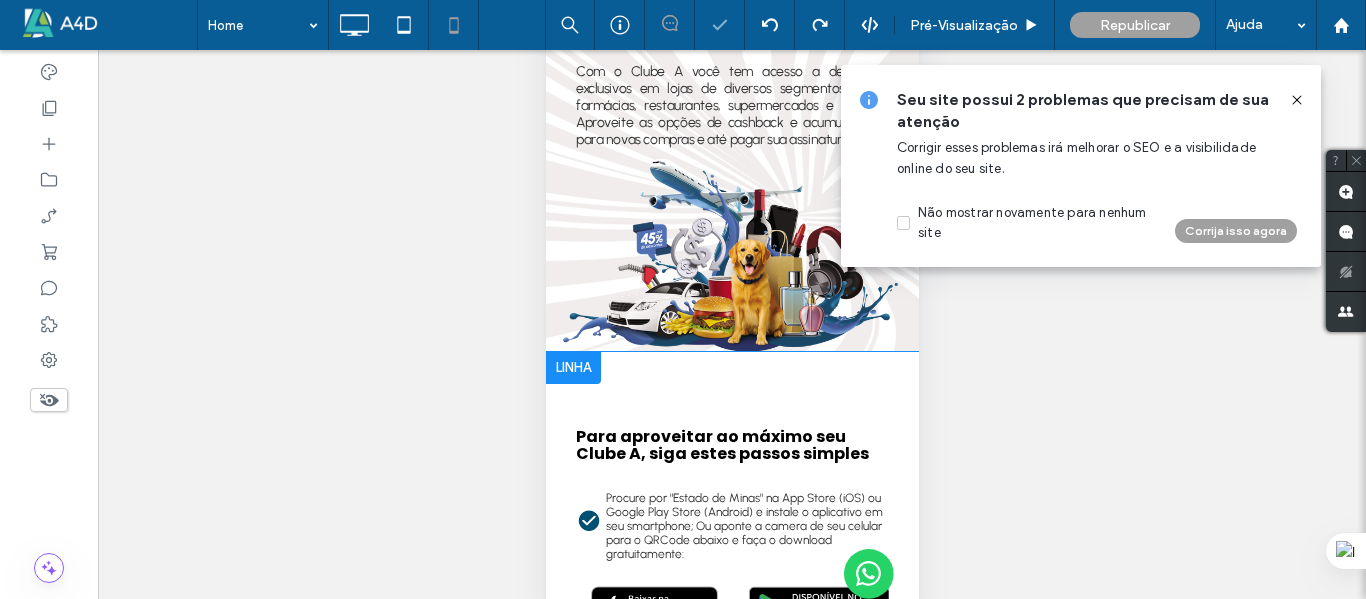scroll, scrollTop: 0, scrollLeft: 0, axis: both 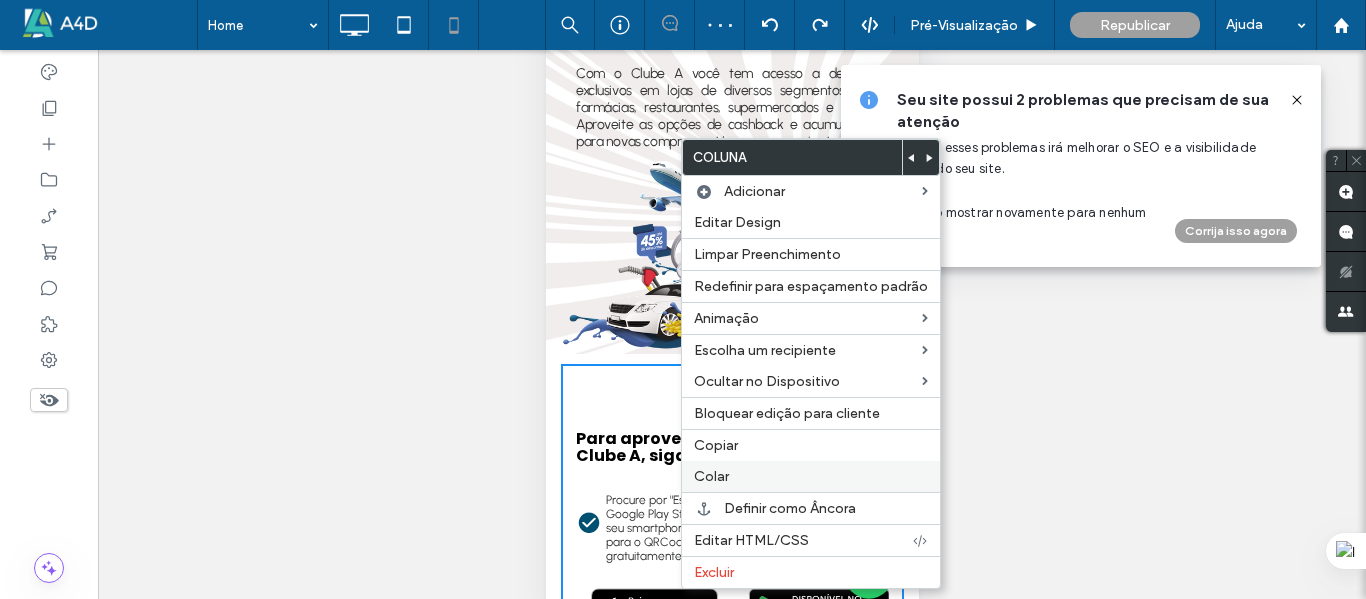 click on "Colar" at bounding box center (711, 476) 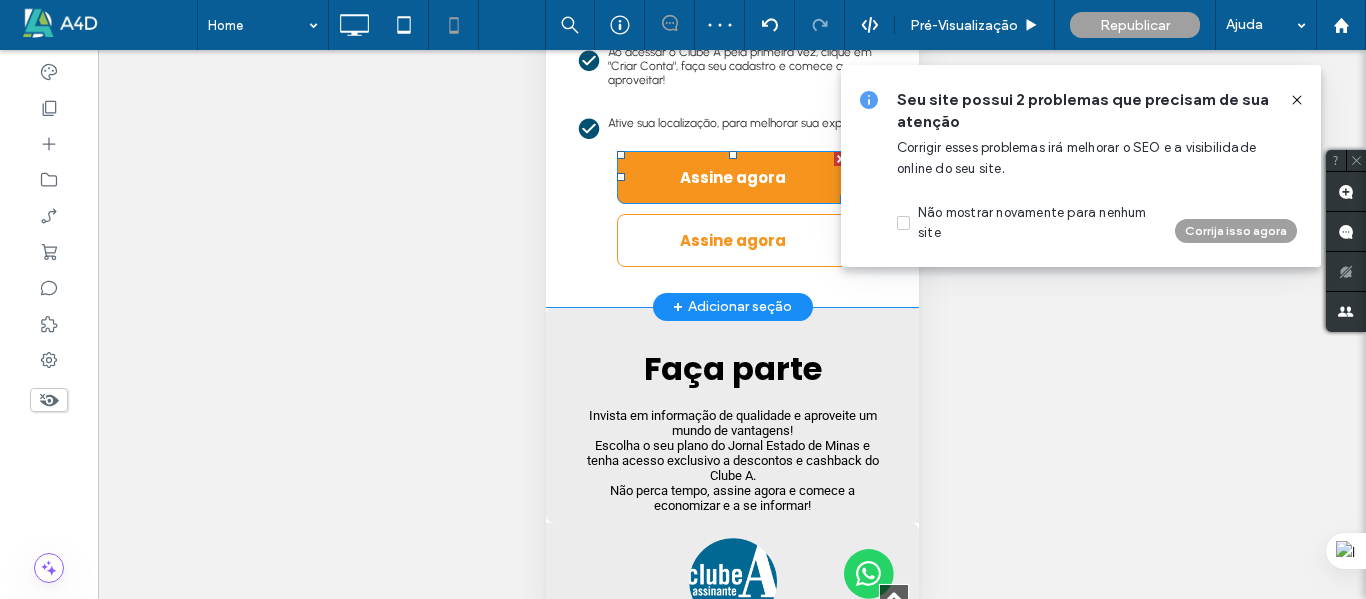scroll, scrollTop: 595, scrollLeft: 0, axis: vertical 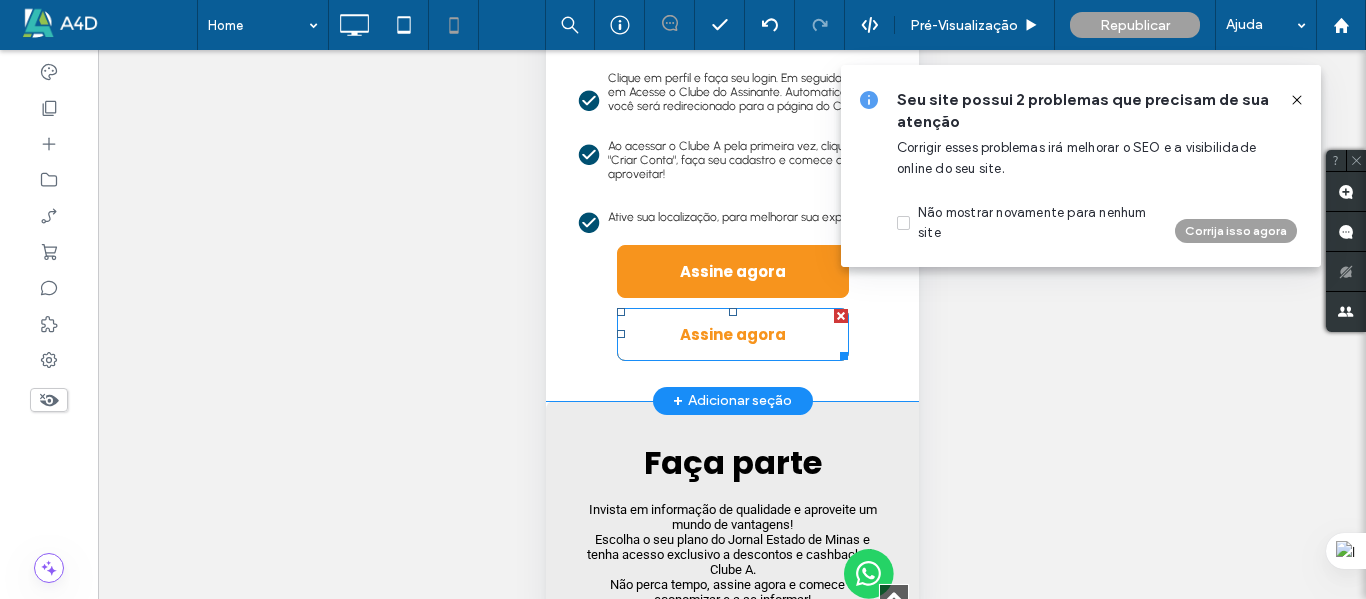 click at bounding box center [840, 316] 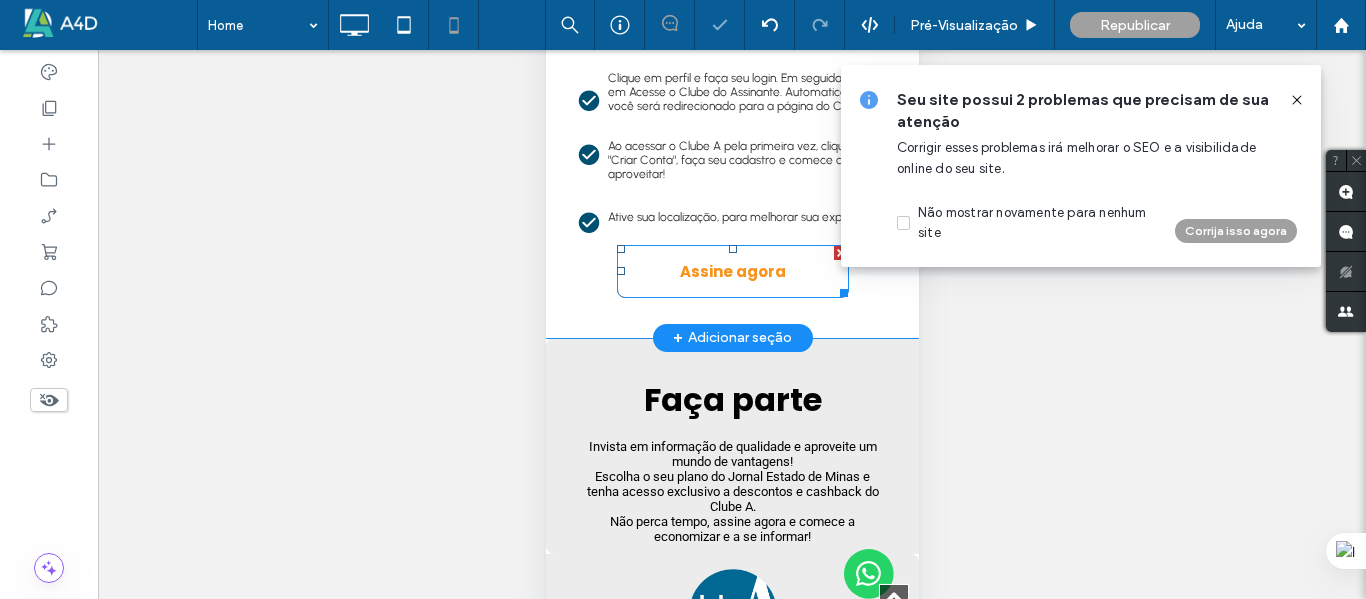 click at bounding box center [840, 253] 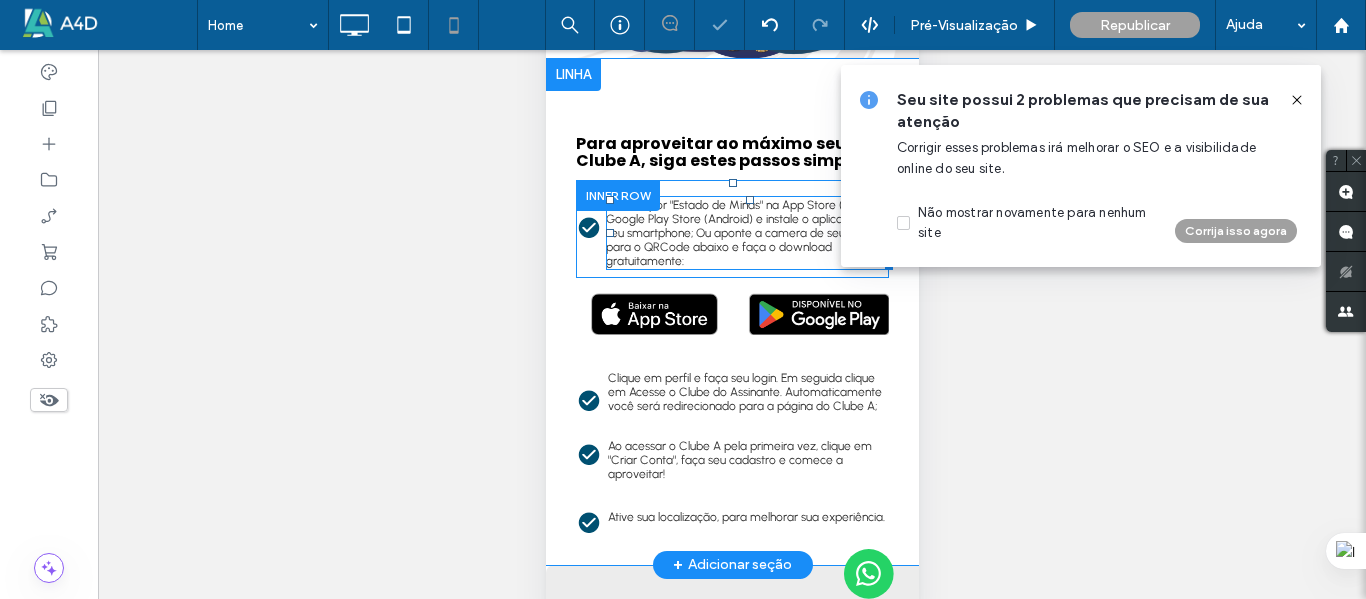 scroll, scrollTop: 95, scrollLeft: 0, axis: vertical 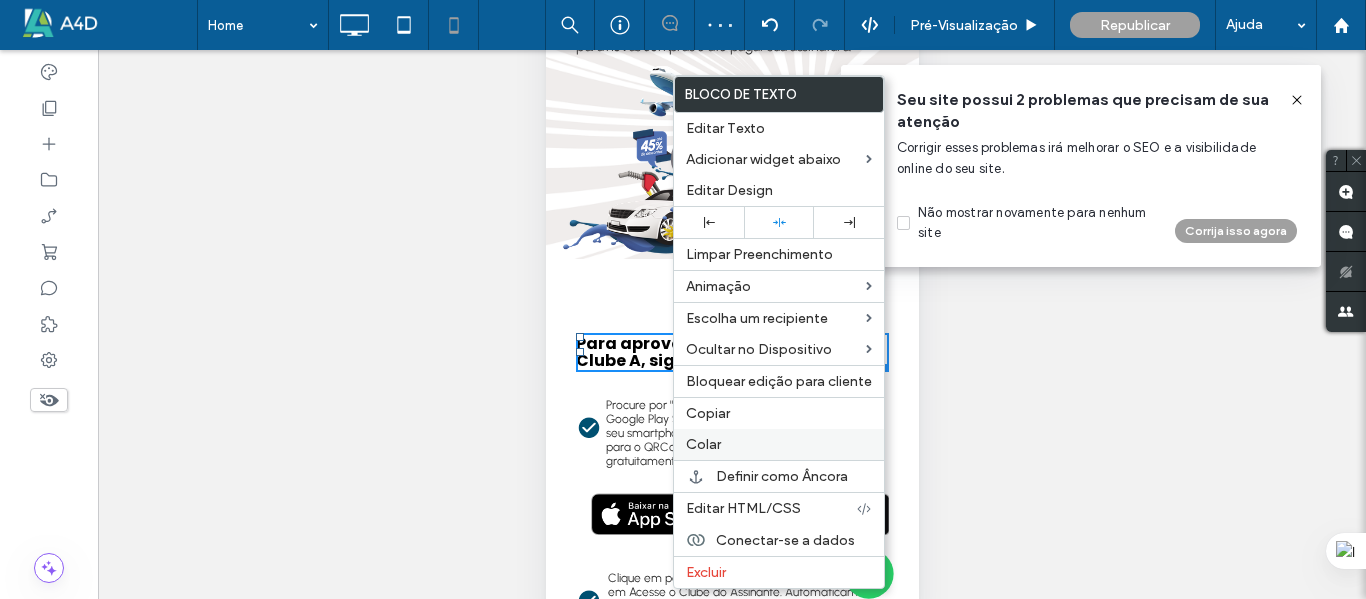 click on "Colar" at bounding box center (703, 444) 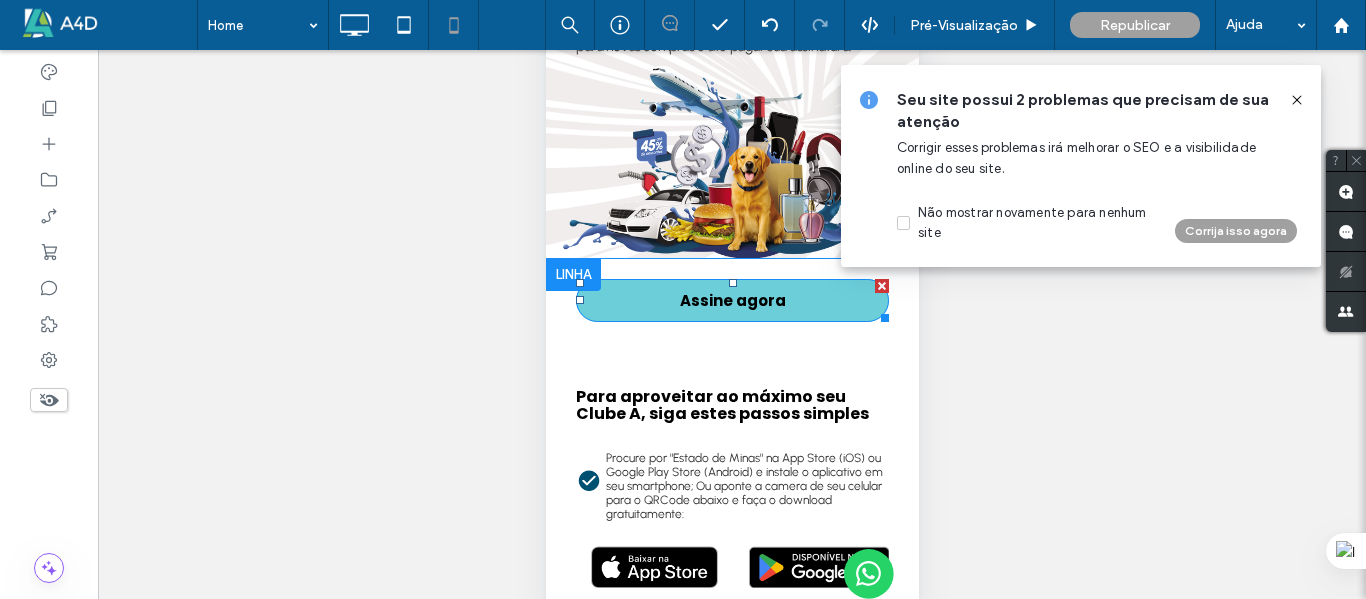 drag, startPoint x: 866, startPoint y: 274, endPoint x: 1396, endPoint y: 141, distance: 546.433 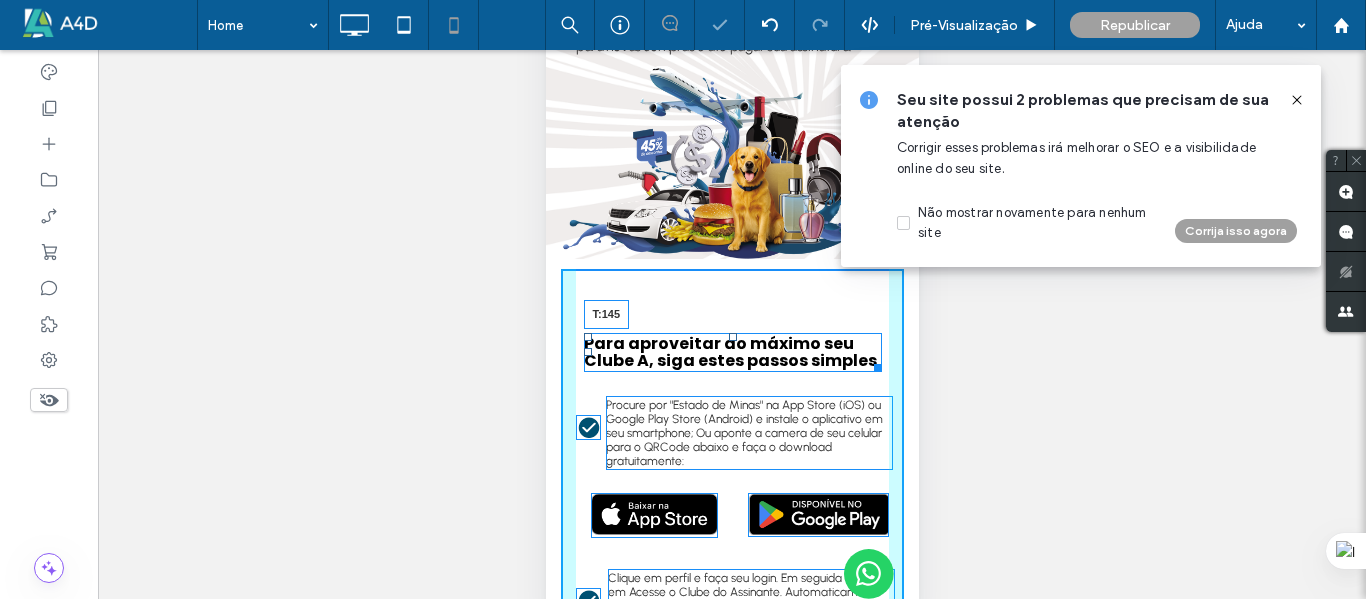 drag, startPoint x: 722, startPoint y: 328, endPoint x: 718, endPoint y: 409, distance: 81.09871 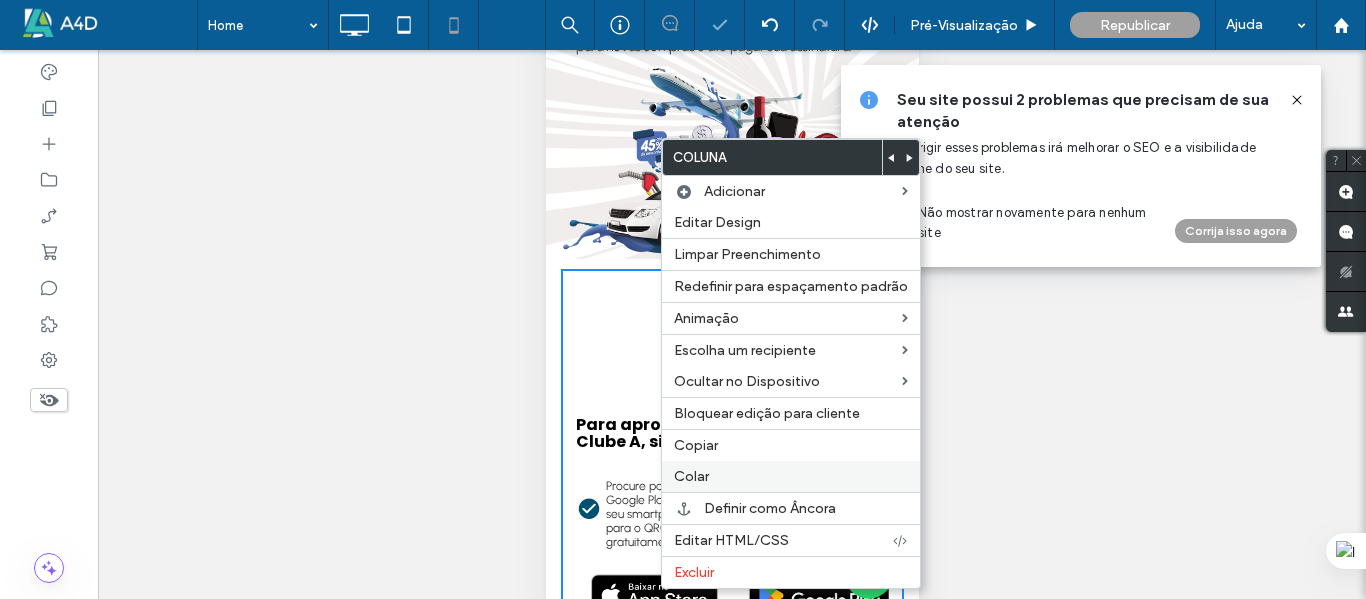 click on "Colar" at bounding box center (691, 476) 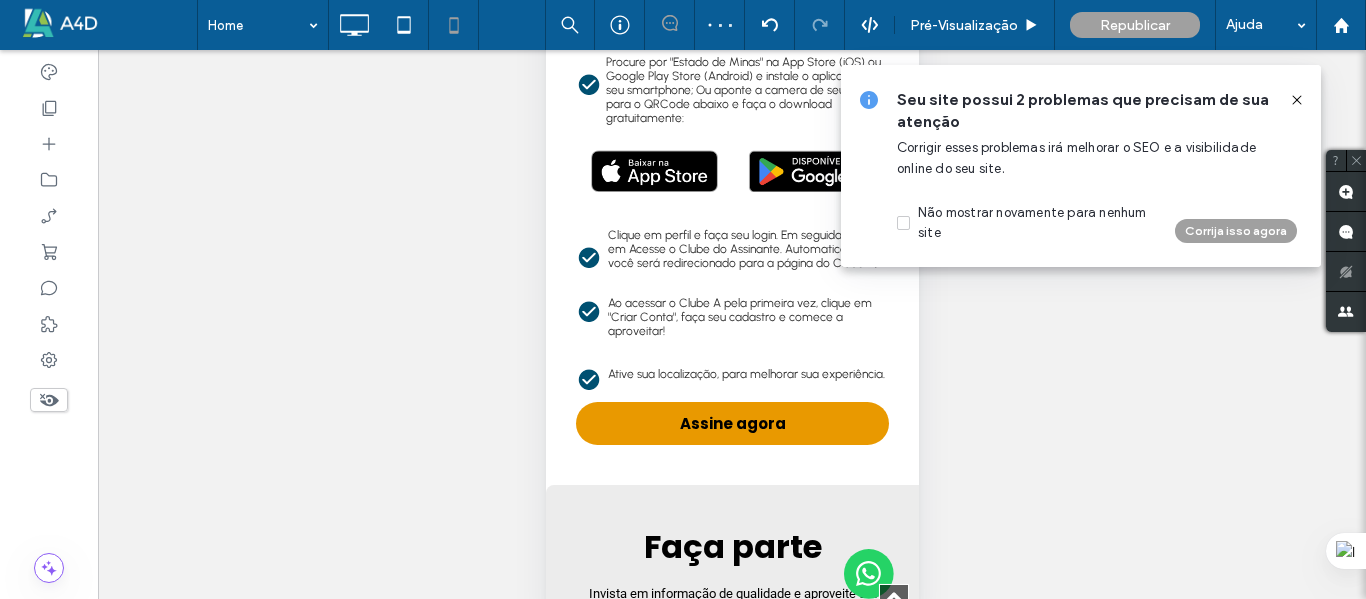 scroll, scrollTop: 513, scrollLeft: 0, axis: vertical 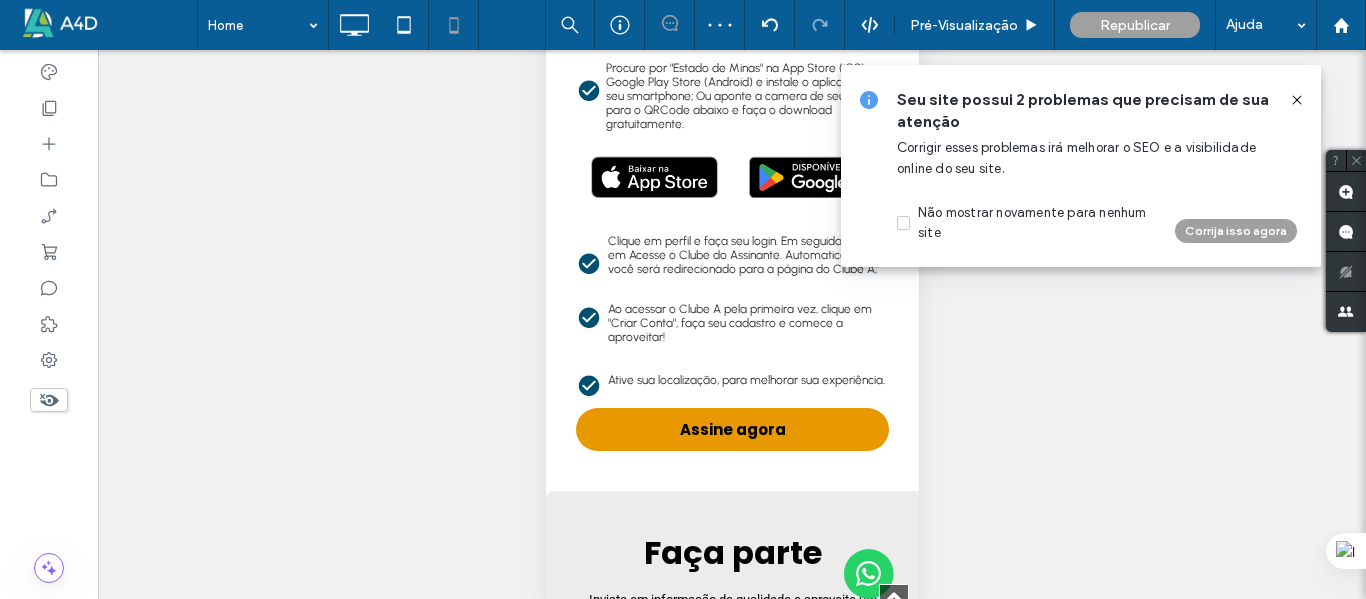 click 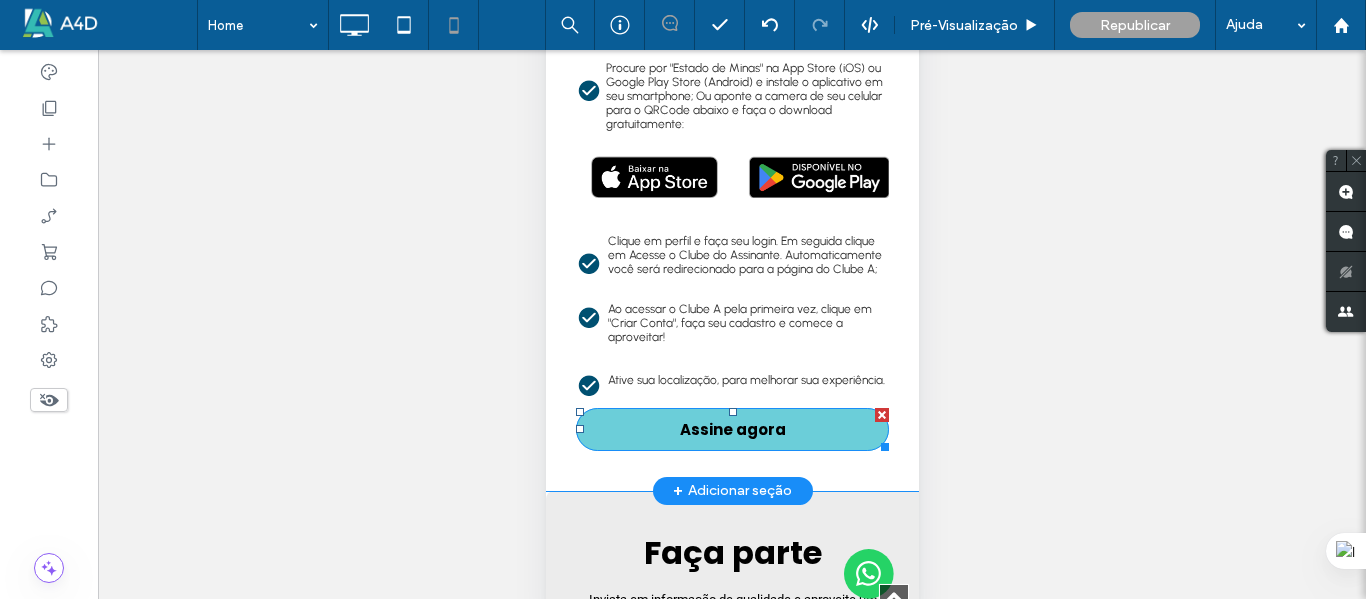 drag, startPoint x: 862, startPoint y: 418, endPoint x: 1409, endPoint y: 281, distance: 563.8954 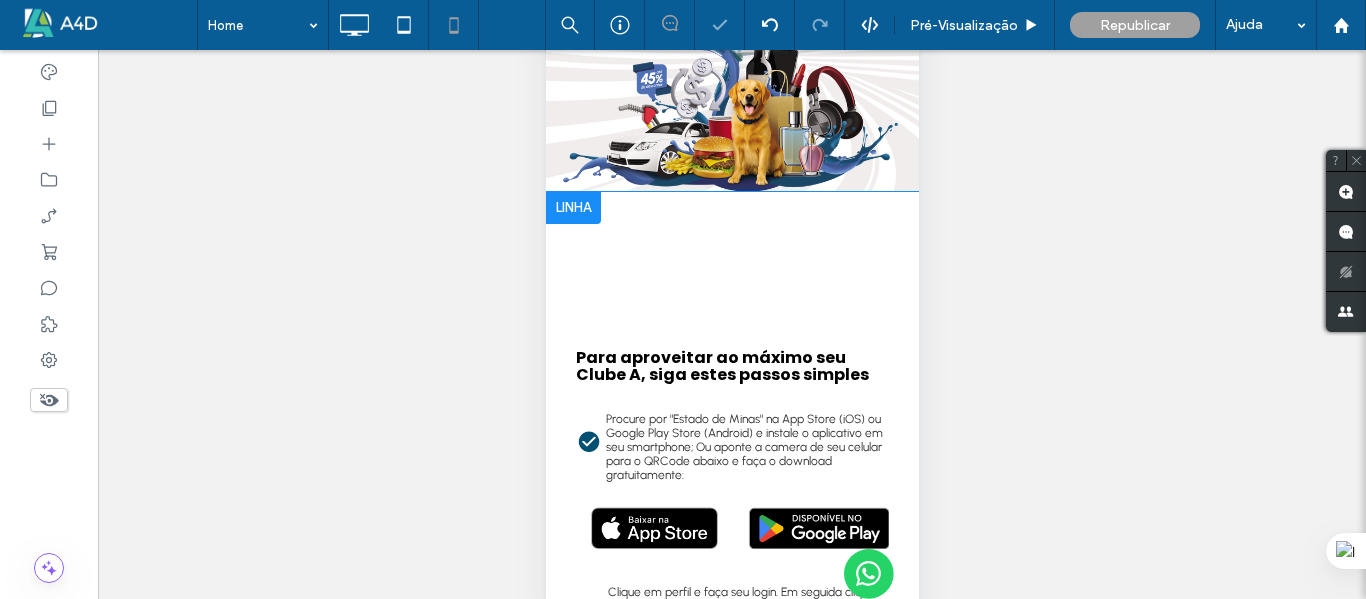 scroll, scrollTop: 113, scrollLeft: 0, axis: vertical 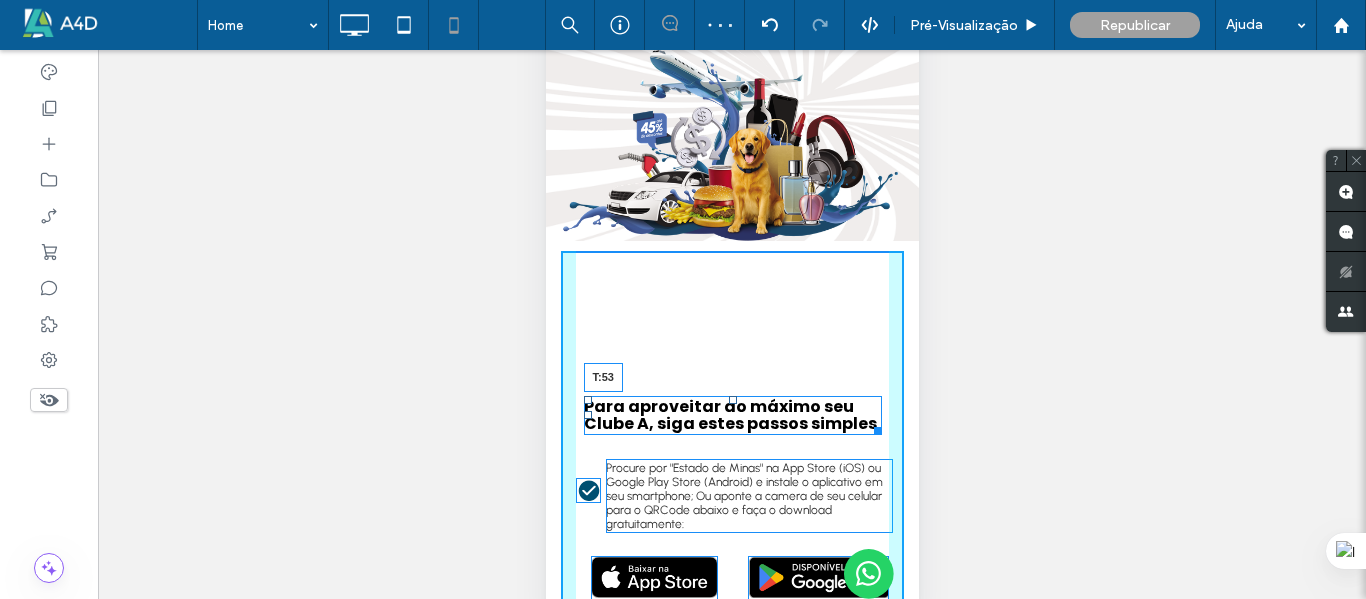 drag, startPoint x: 727, startPoint y: 389, endPoint x: 715, endPoint y: 297, distance: 92.779305 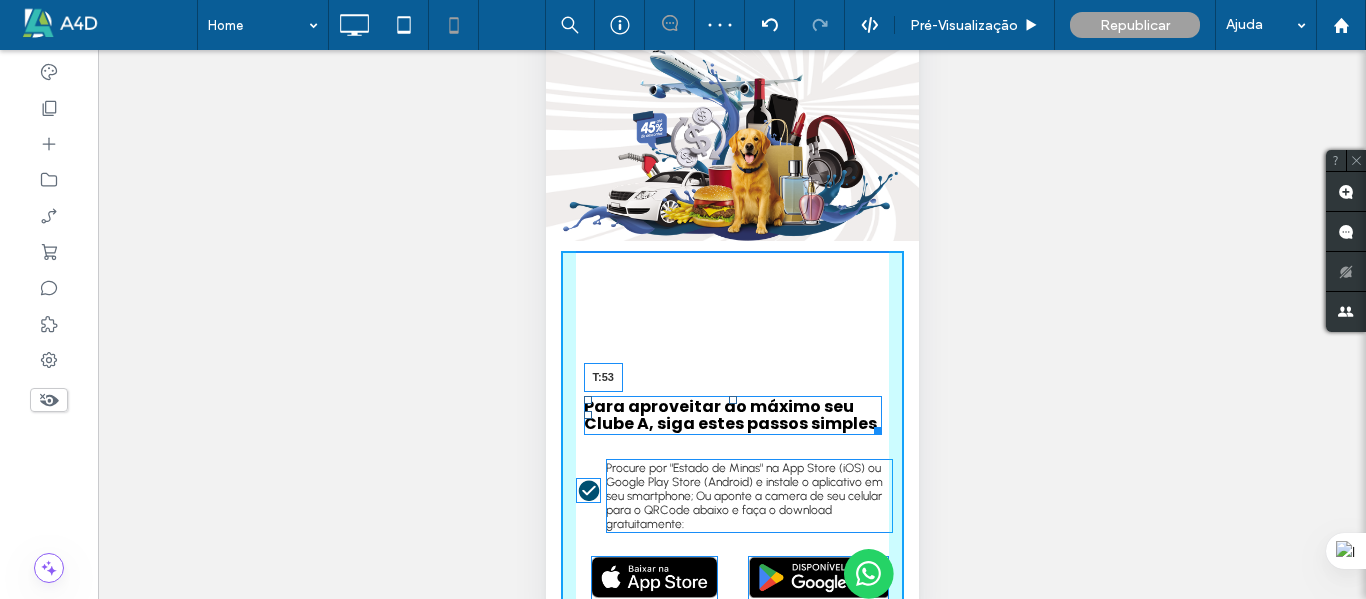click on "Para aproveitar ao máximo seu Clube A, siga estes passos simples
T:53" at bounding box center [732, 415] 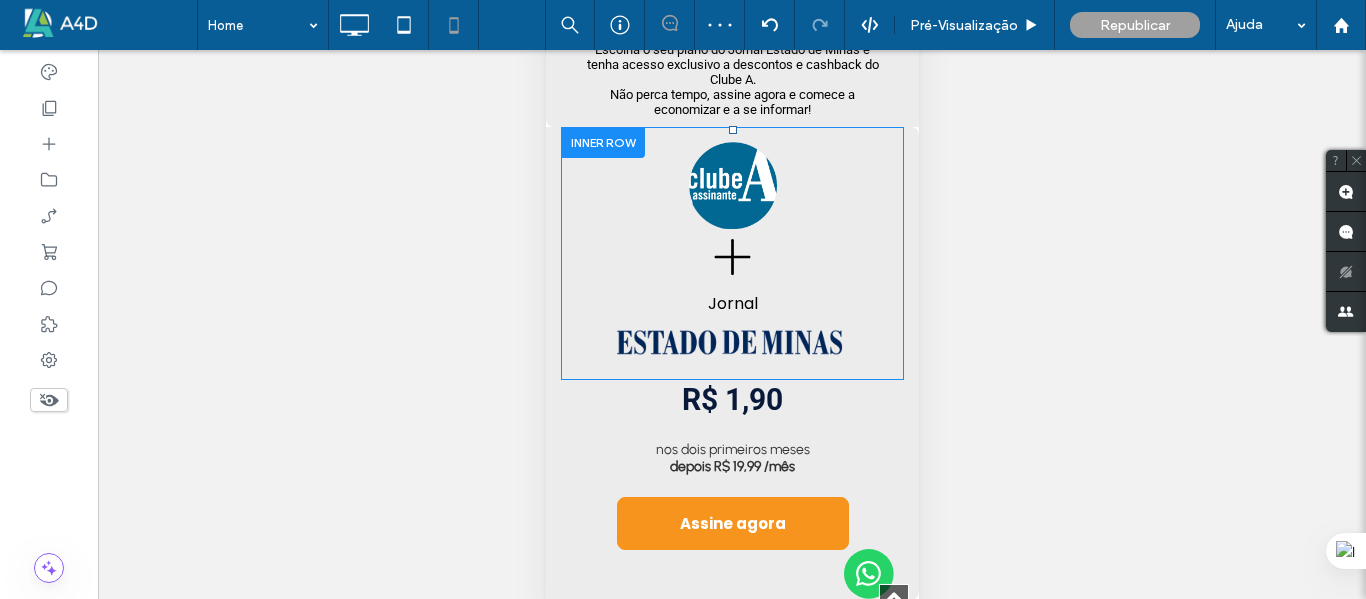 scroll, scrollTop: 1113, scrollLeft: 0, axis: vertical 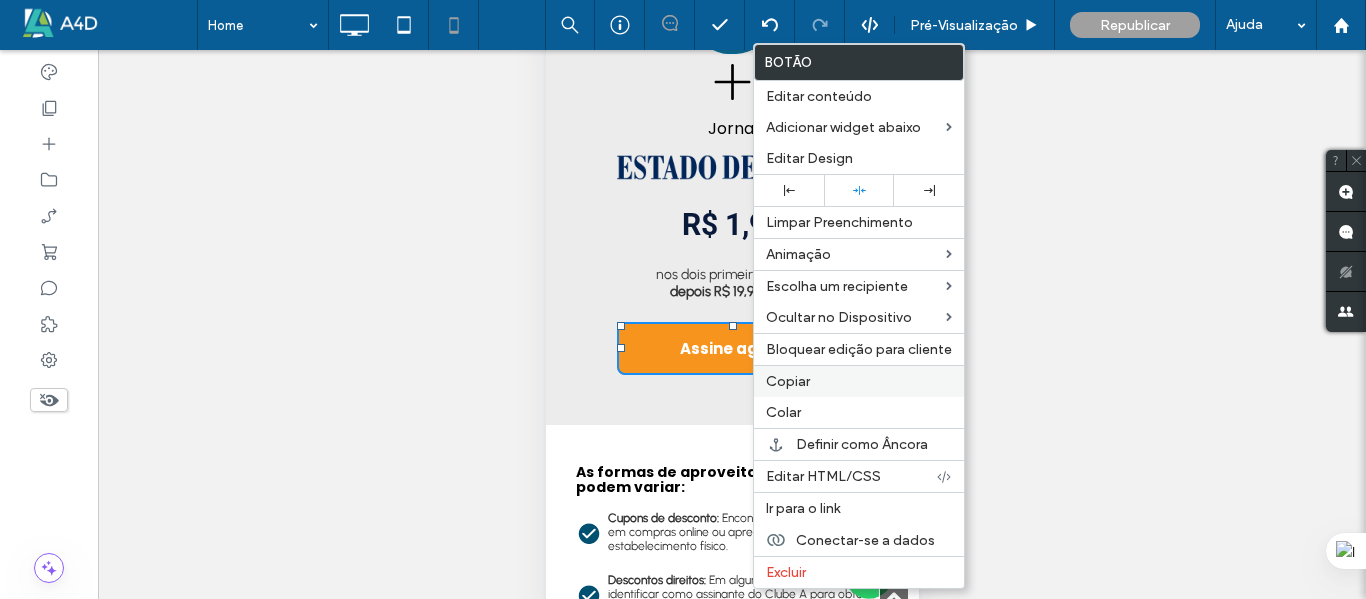 click on "Copiar" at bounding box center [788, 381] 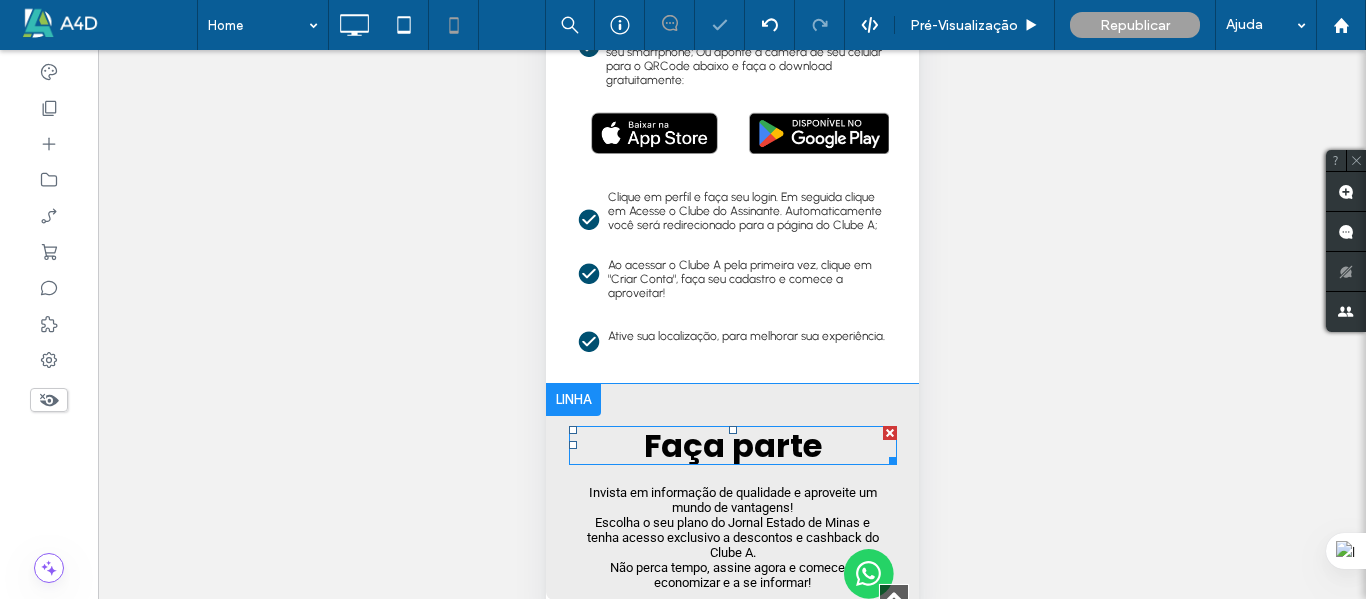 scroll, scrollTop: 313, scrollLeft: 0, axis: vertical 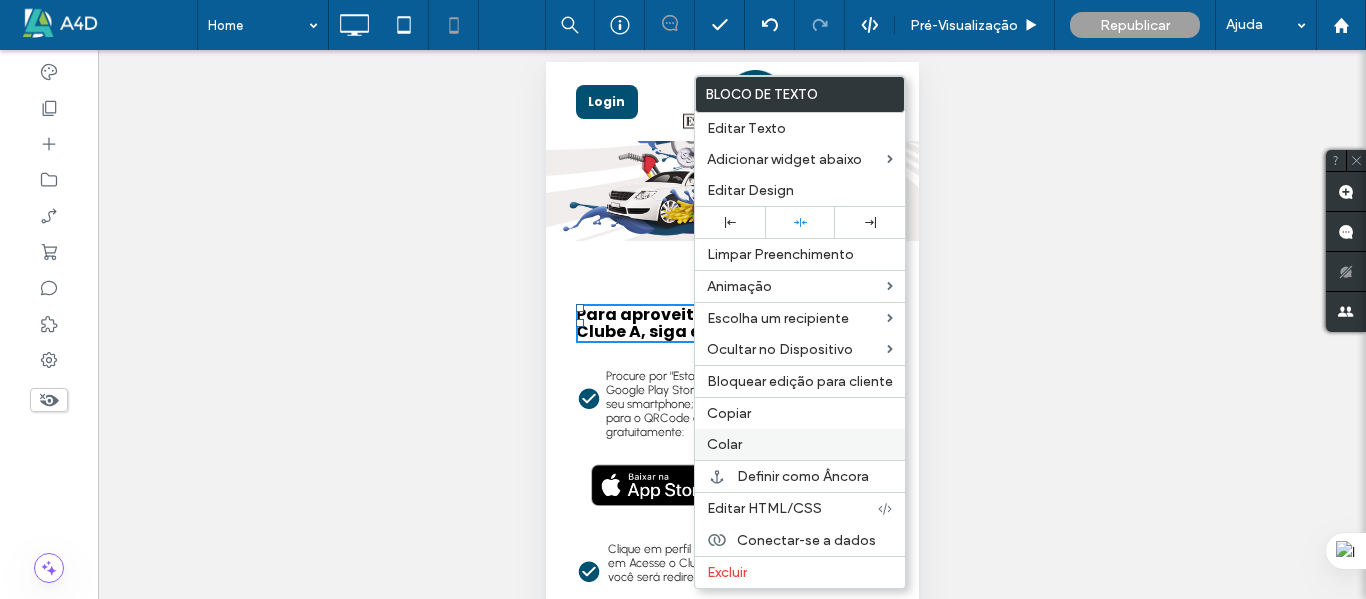 click on "Colar" at bounding box center (724, 444) 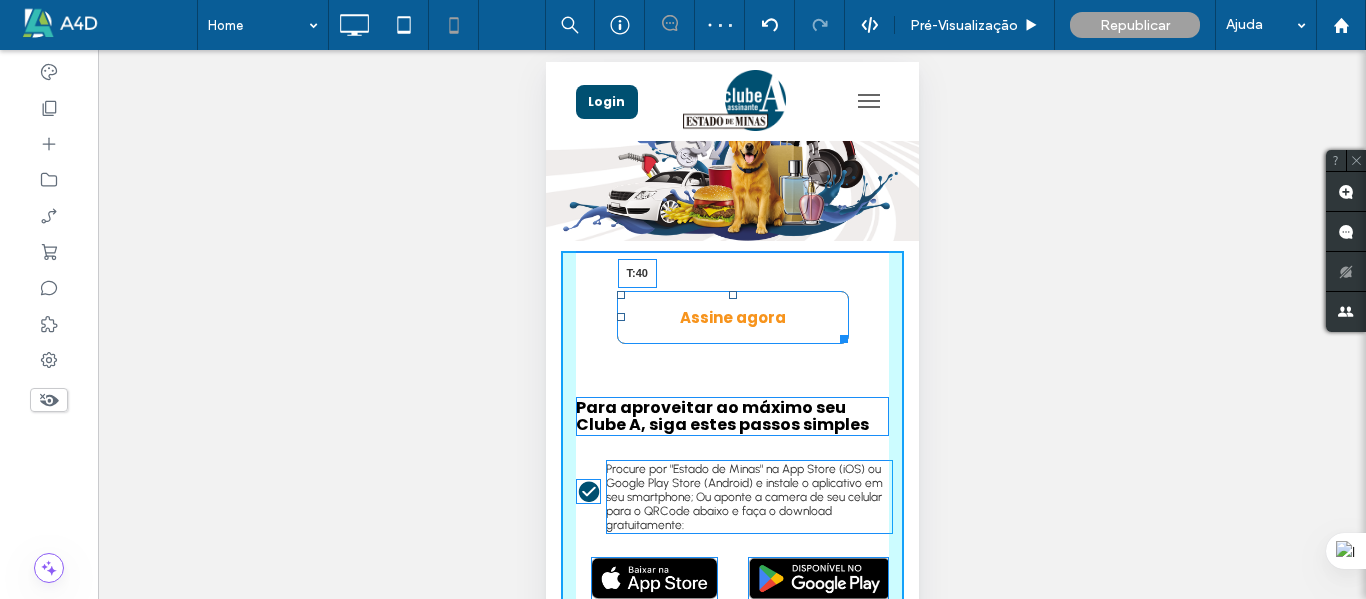 drag, startPoint x: 726, startPoint y: 257, endPoint x: 724, endPoint y: 288, distance: 31.06445 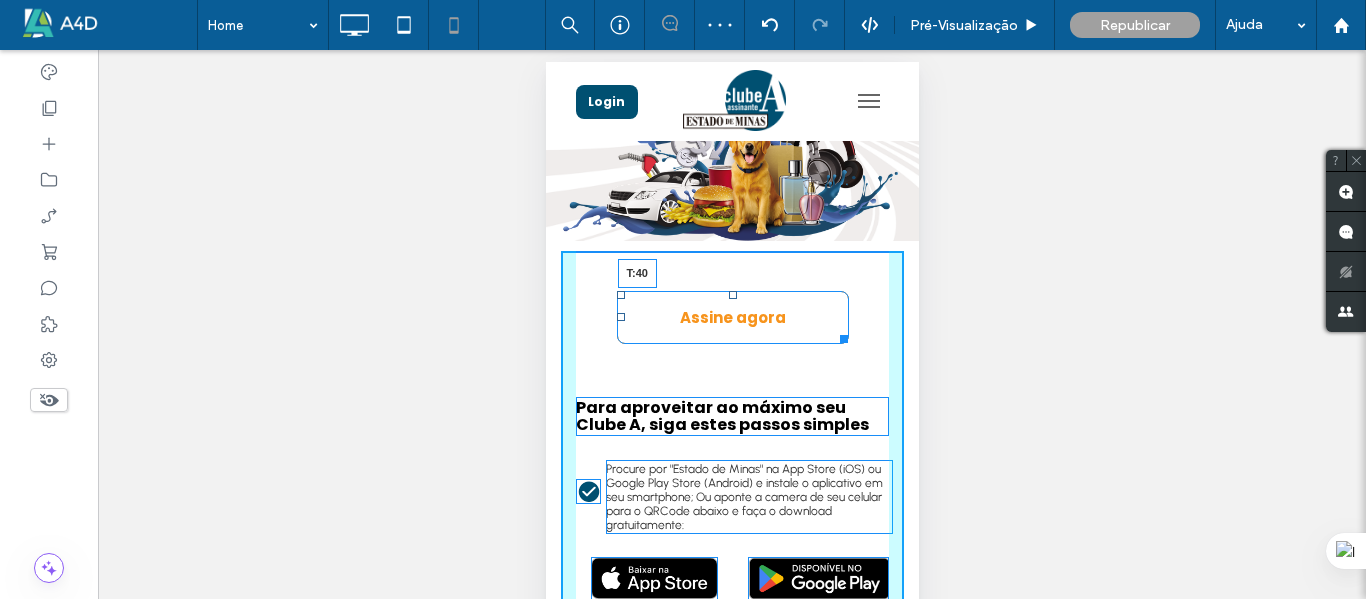click at bounding box center (732, 295) 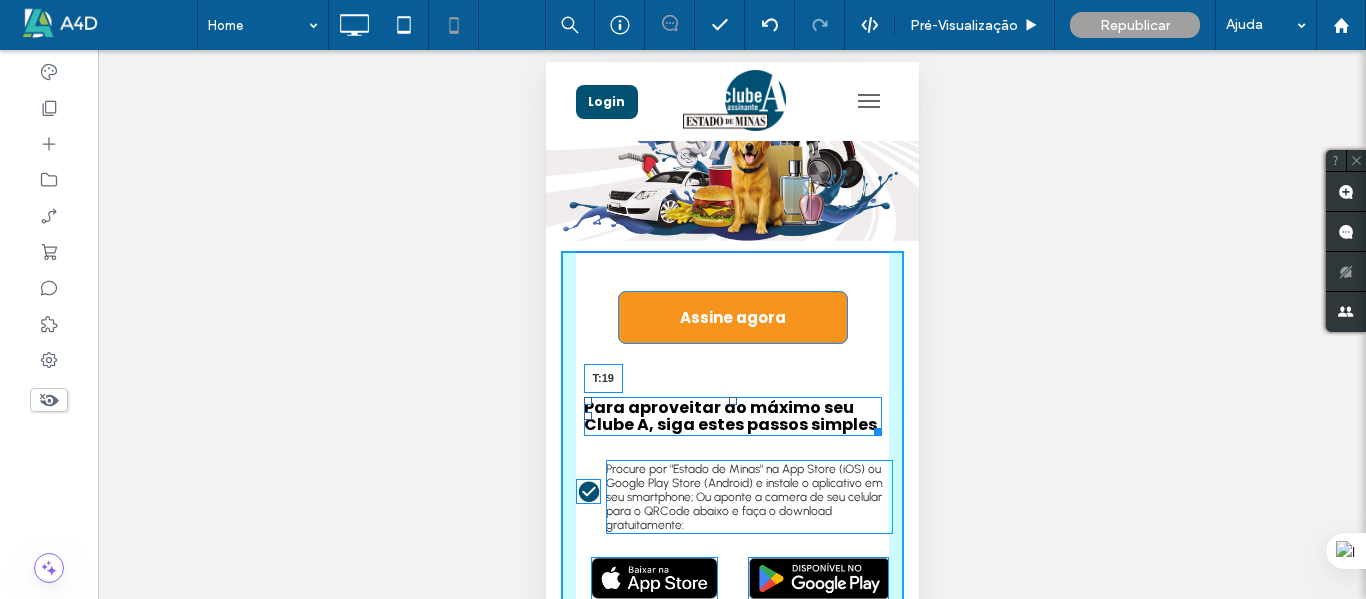 drag, startPoint x: 723, startPoint y: 392, endPoint x: 723, endPoint y: 358, distance: 34 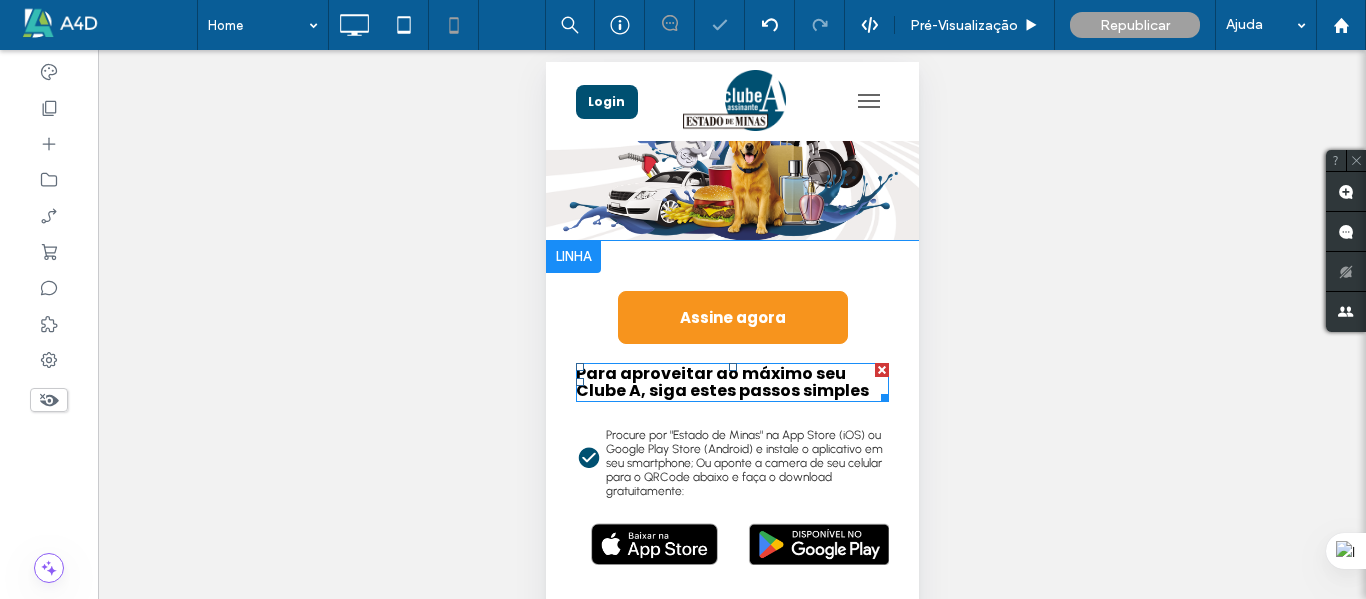 click at bounding box center (732, 367) 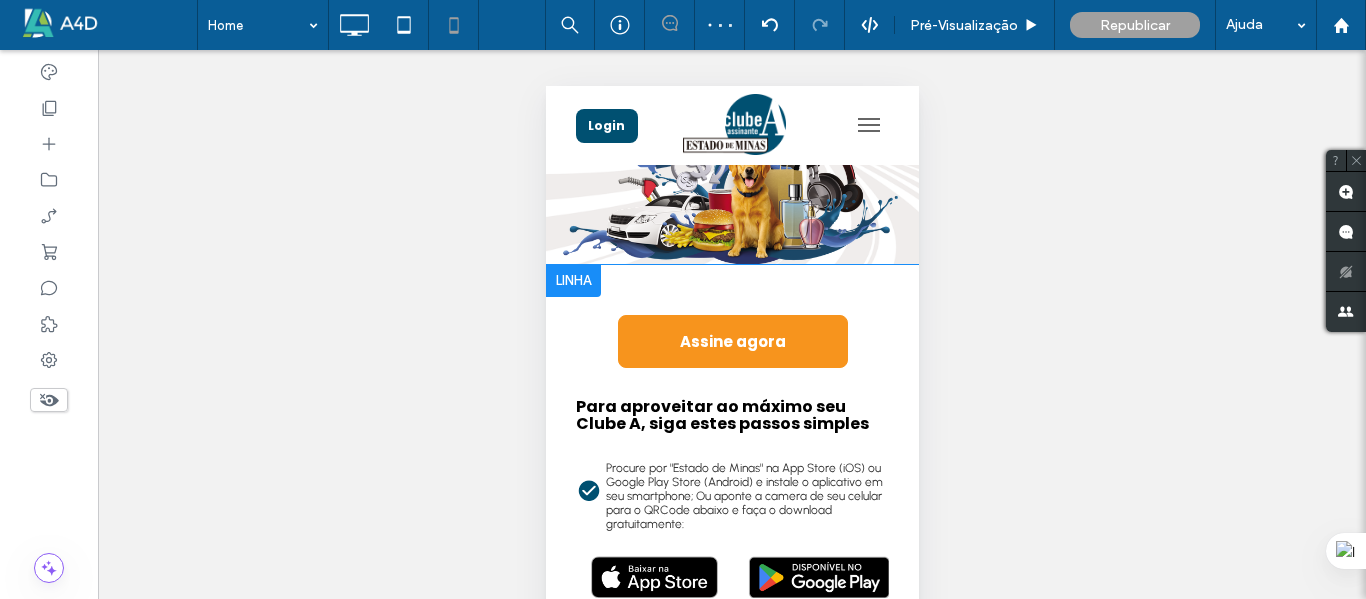 scroll, scrollTop: 0, scrollLeft: 0, axis: both 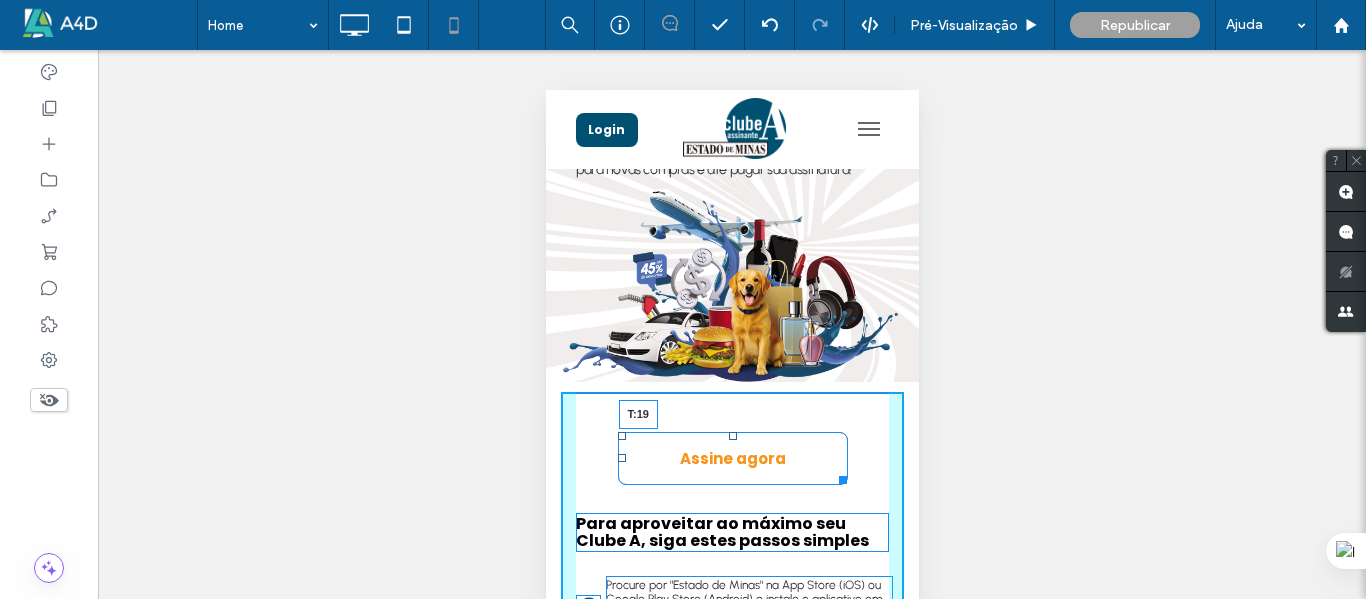 drag, startPoint x: 726, startPoint y: 426, endPoint x: 1298, endPoint y: 542, distance: 583.64374 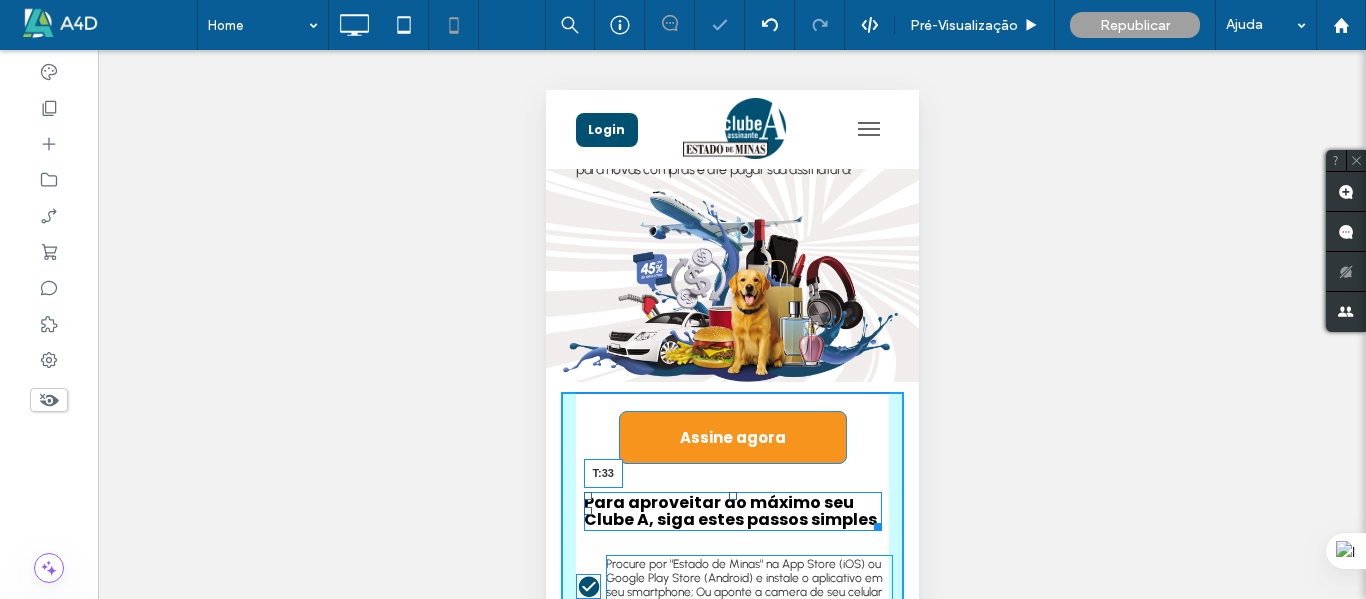 drag, startPoint x: 725, startPoint y: 485, endPoint x: 1276, endPoint y: 577, distance: 558.6278 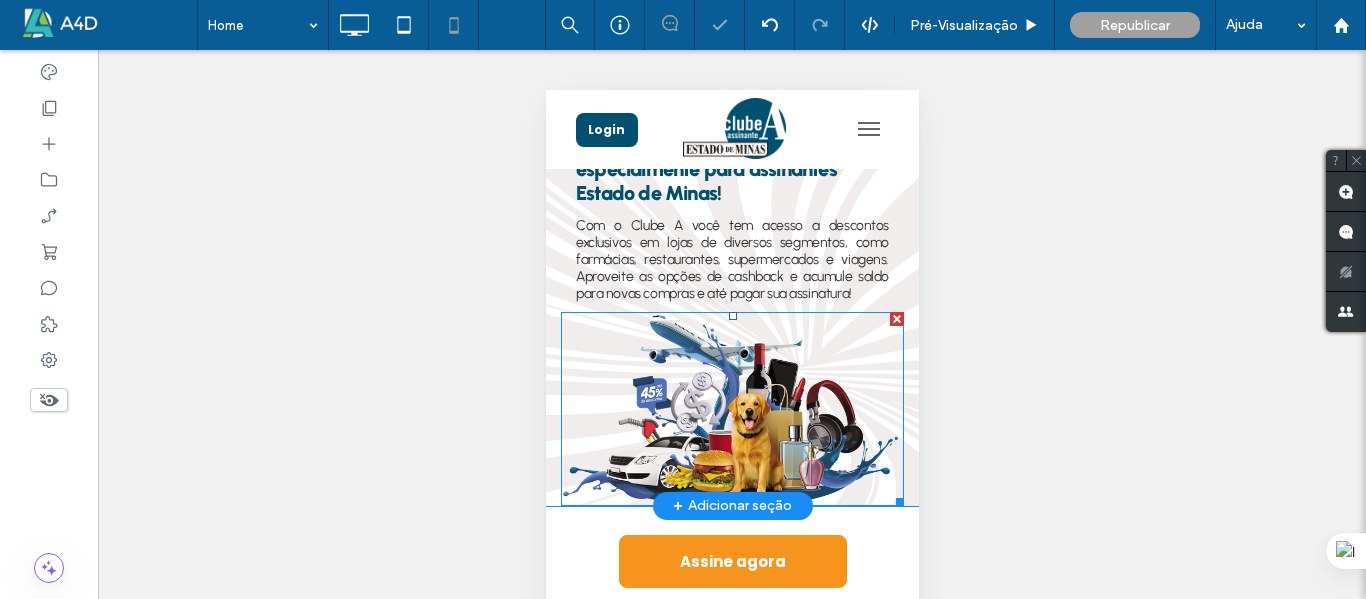 scroll, scrollTop: 200, scrollLeft: 0, axis: vertical 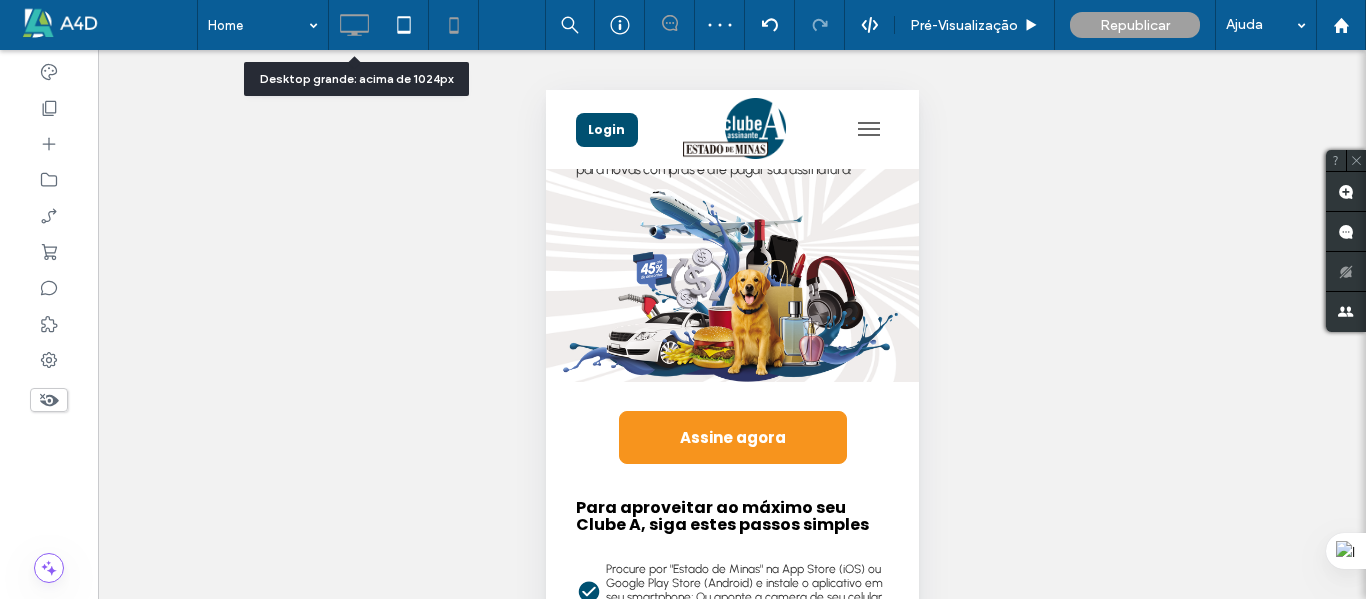 click 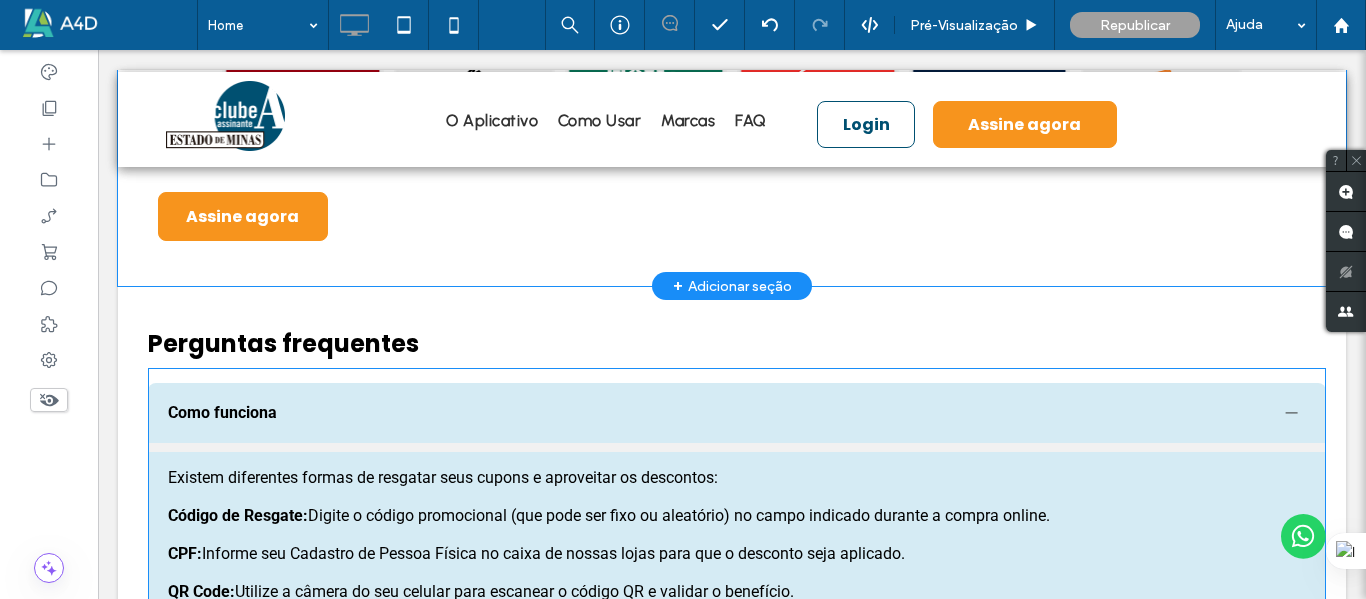 scroll, scrollTop: 3200, scrollLeft: 0, axis: vertical 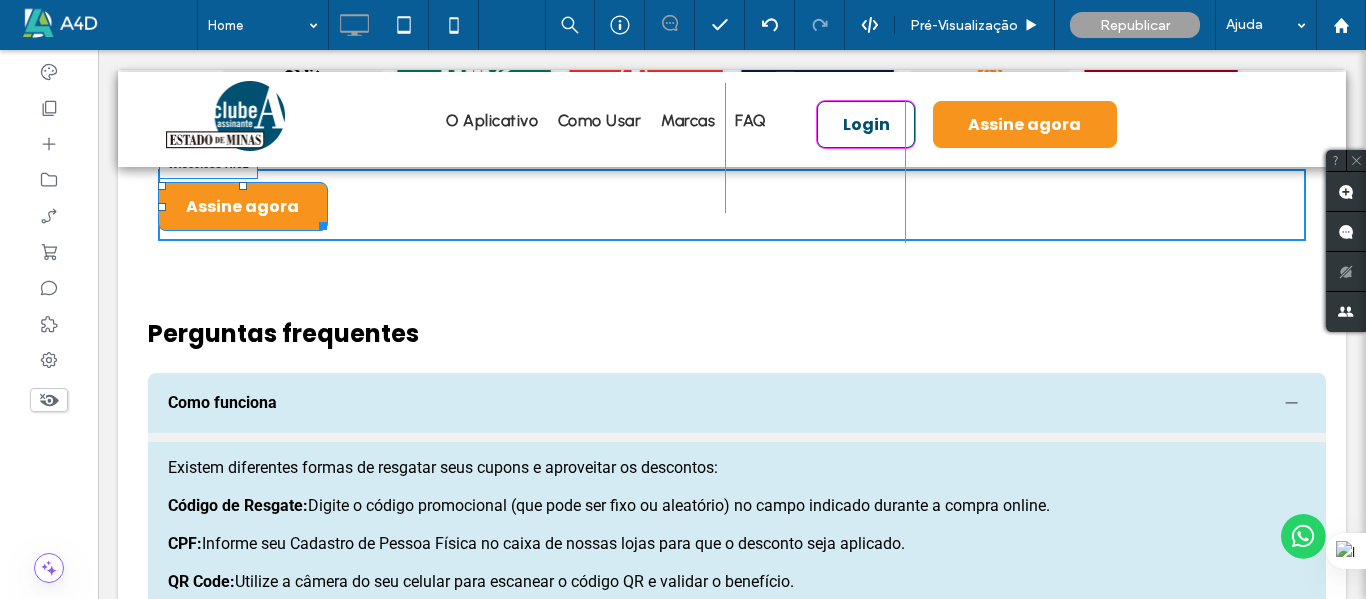 drag, startPoint x: 319, startPoint y: 223, endPoint x: 414, endPoint y: 235, distance: 95.7549 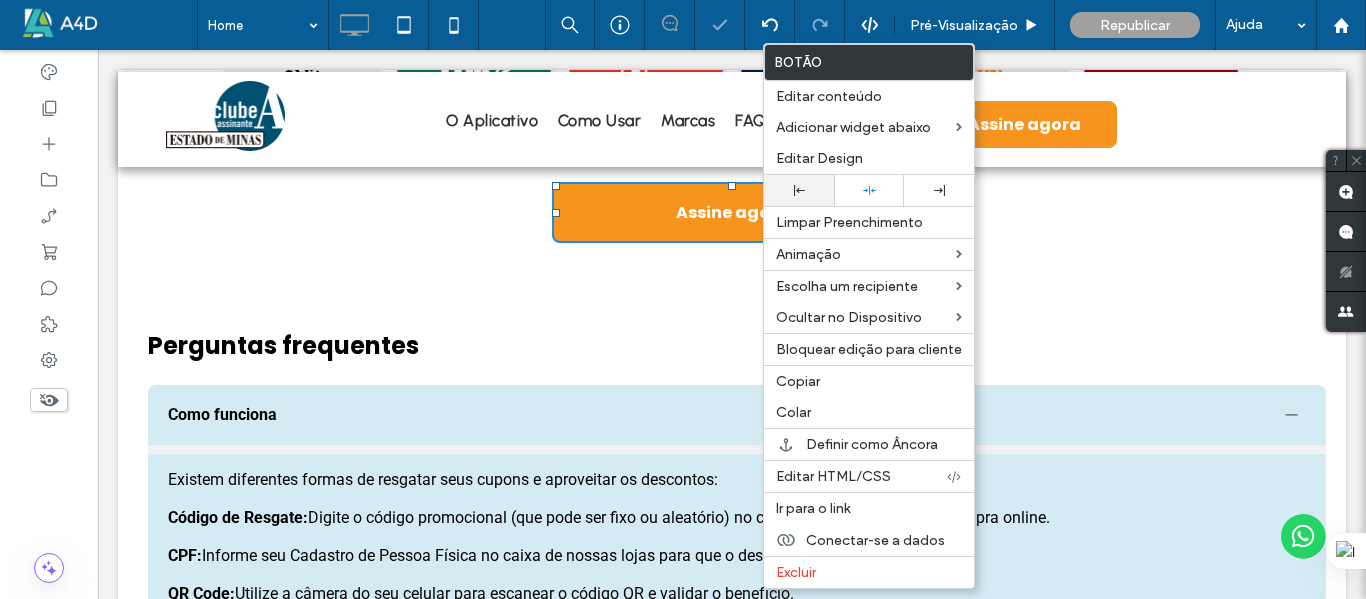 click at bounding box center [799, 190] 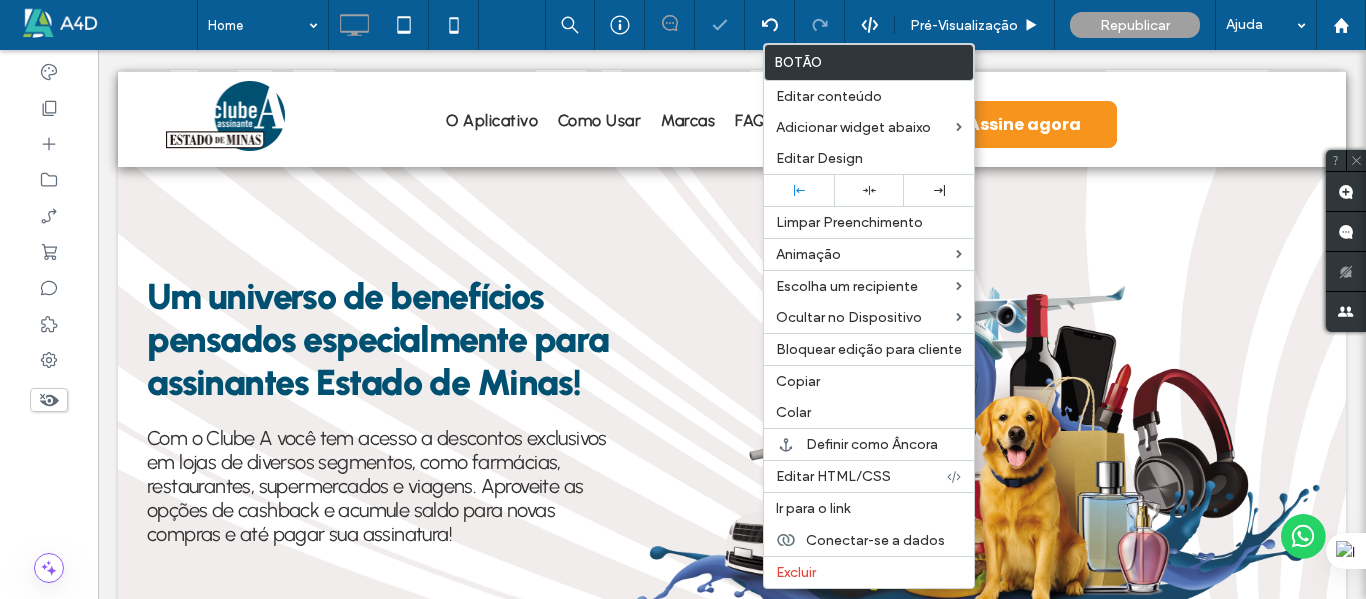 scroll, scrollTop: 2835, scrollLeft: 0, axis: vertical 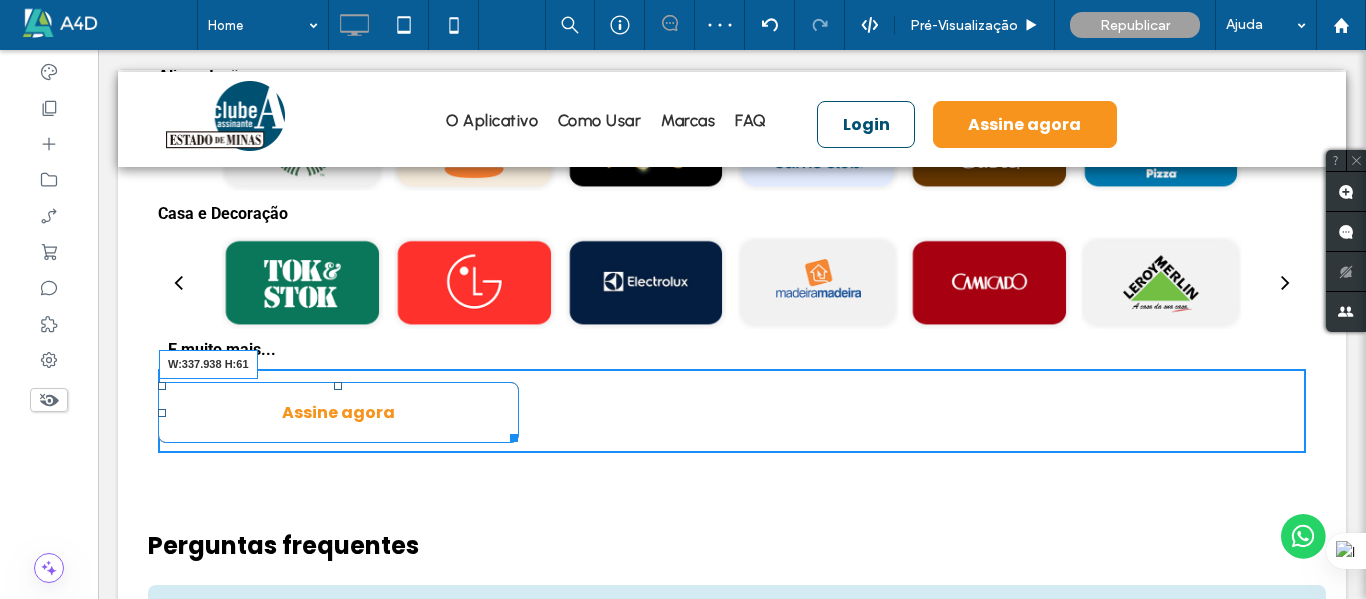 drag, startPoint x: 512, startPoint y: 438, endPoint x: 489, endPoint y: 438, distance: 23 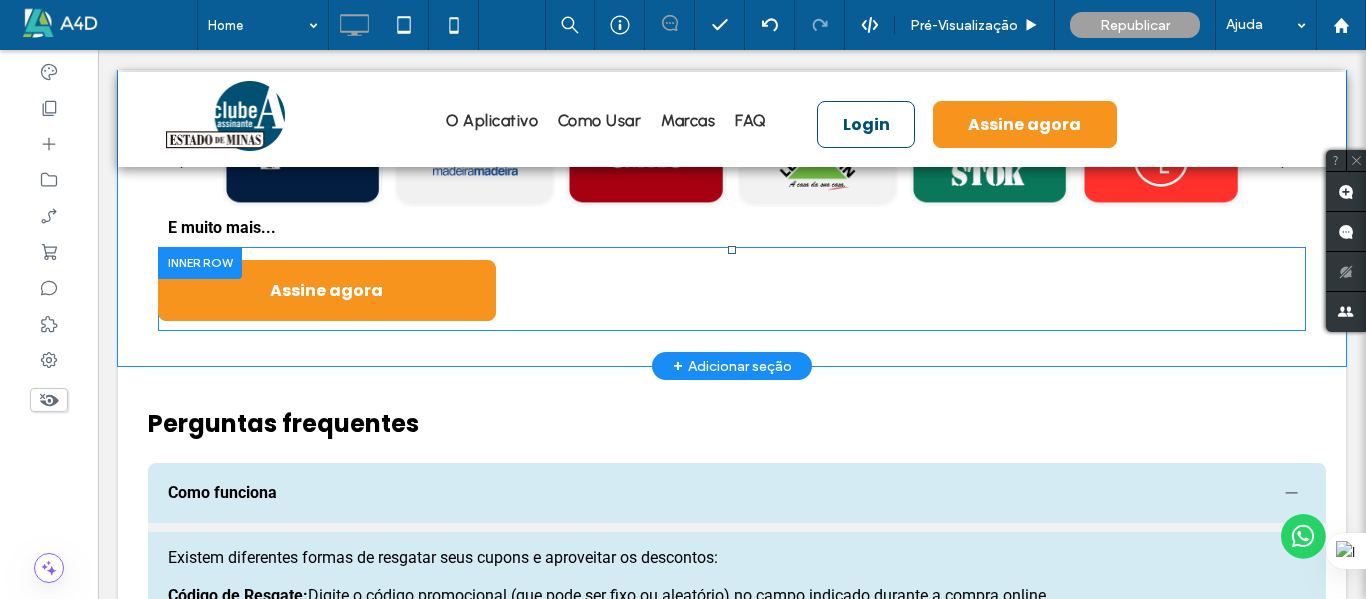 scroll, scrollTop: 3100, scrollLeft: 0, axis: vertical 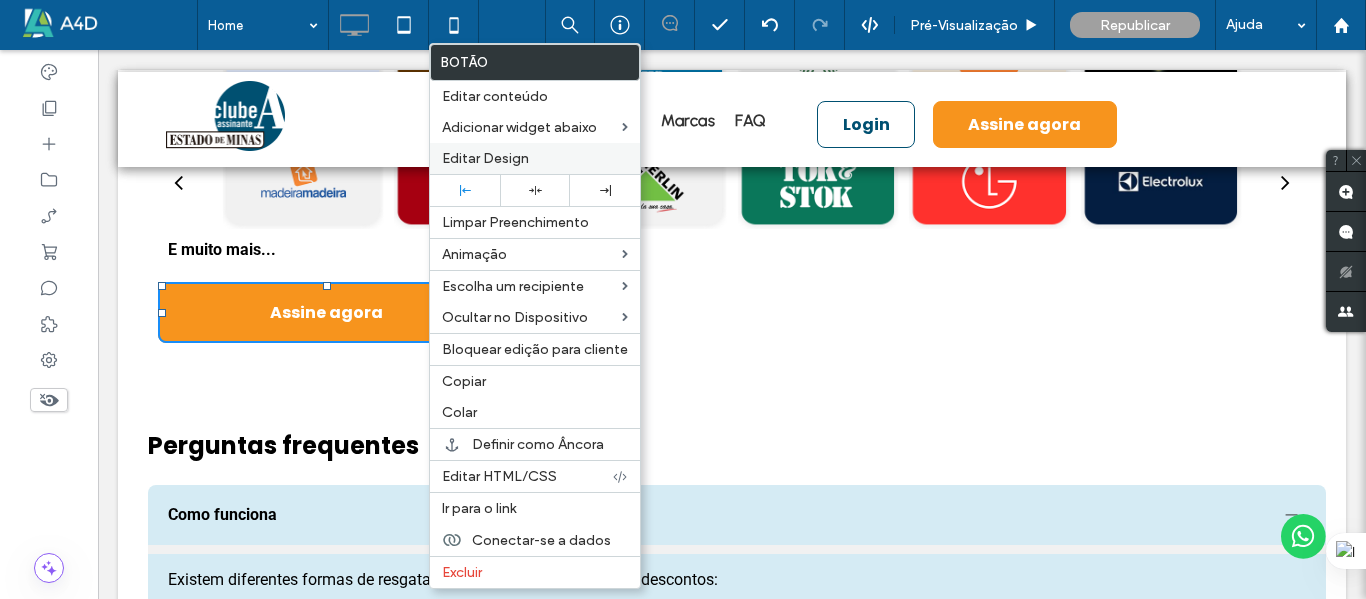 click on "Editar Design" at bounding box center (485, 158) 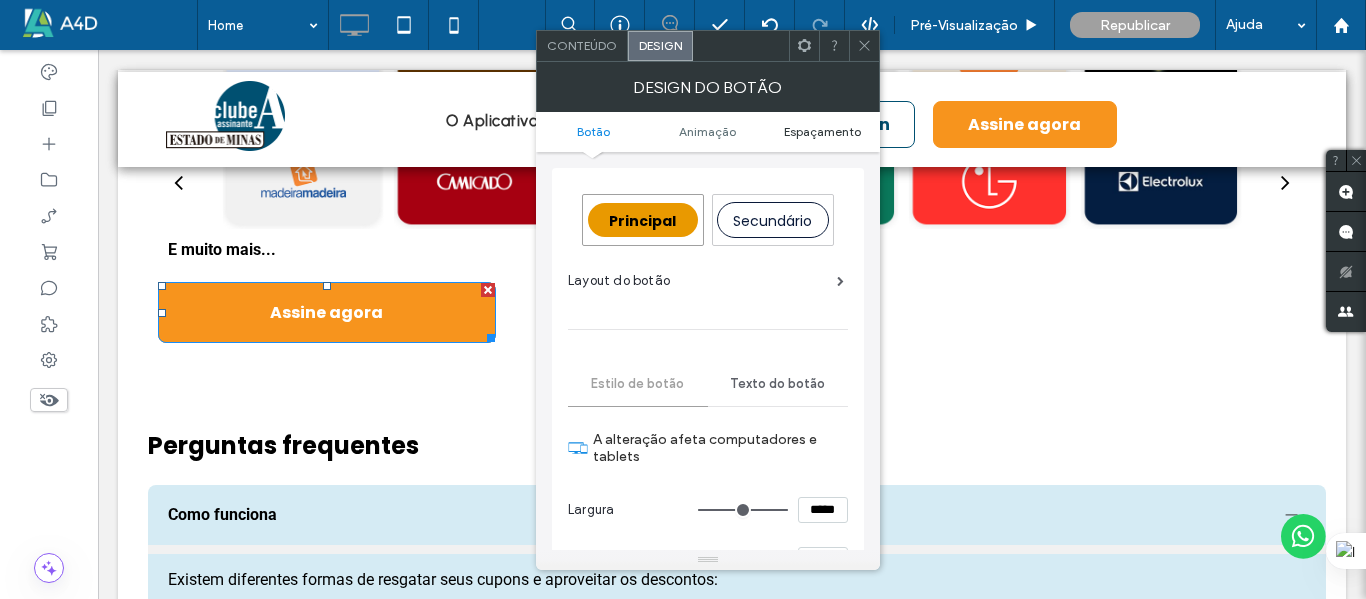 click on "Espaçamento" at bounding box center [822, 131] 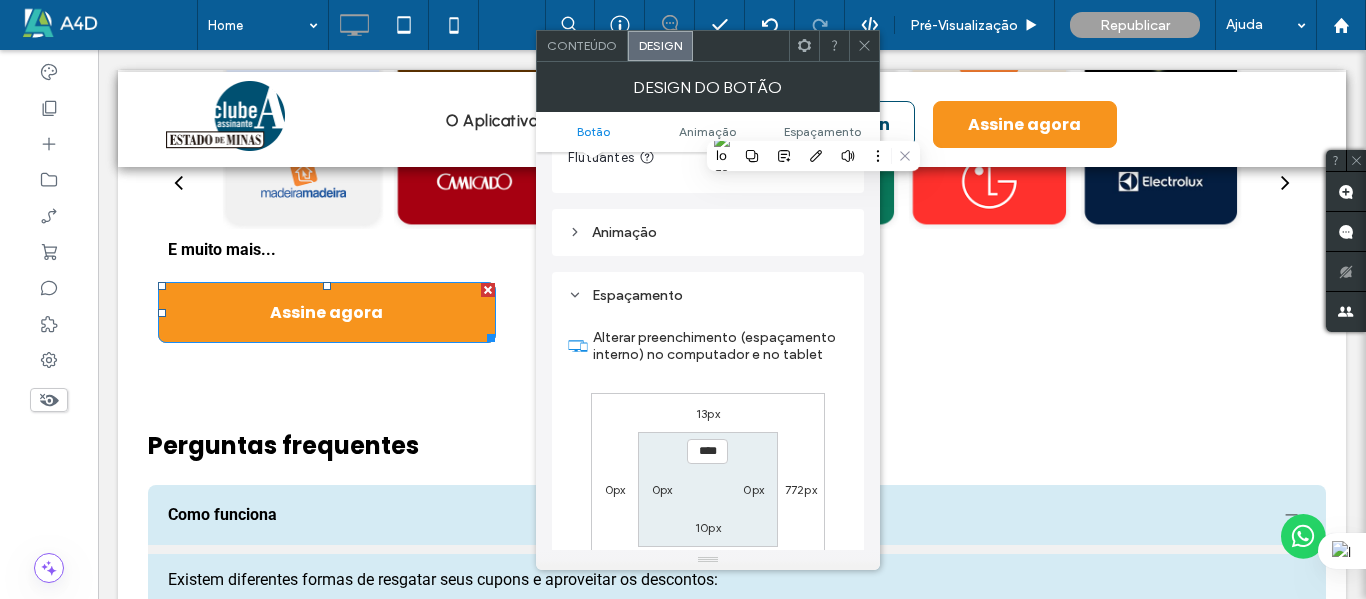 scroll, scrollTop: 956, scrollLeft: 0, axis: vertical 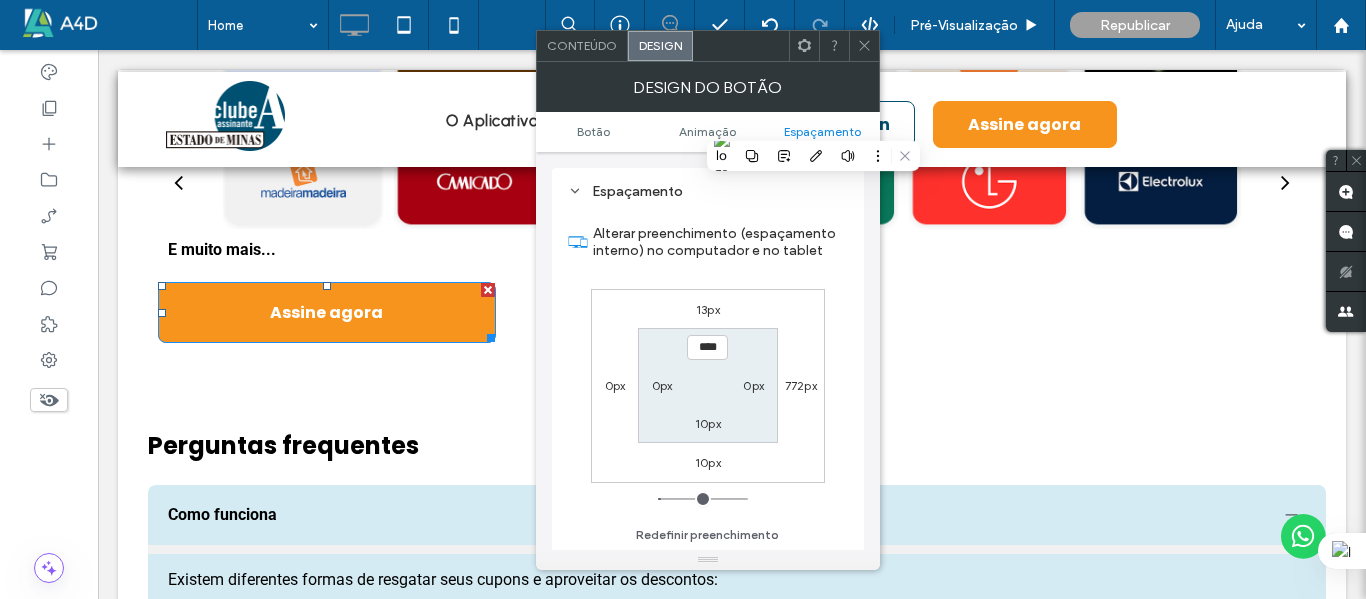 click on "0px" at bounding box center [662, 385] 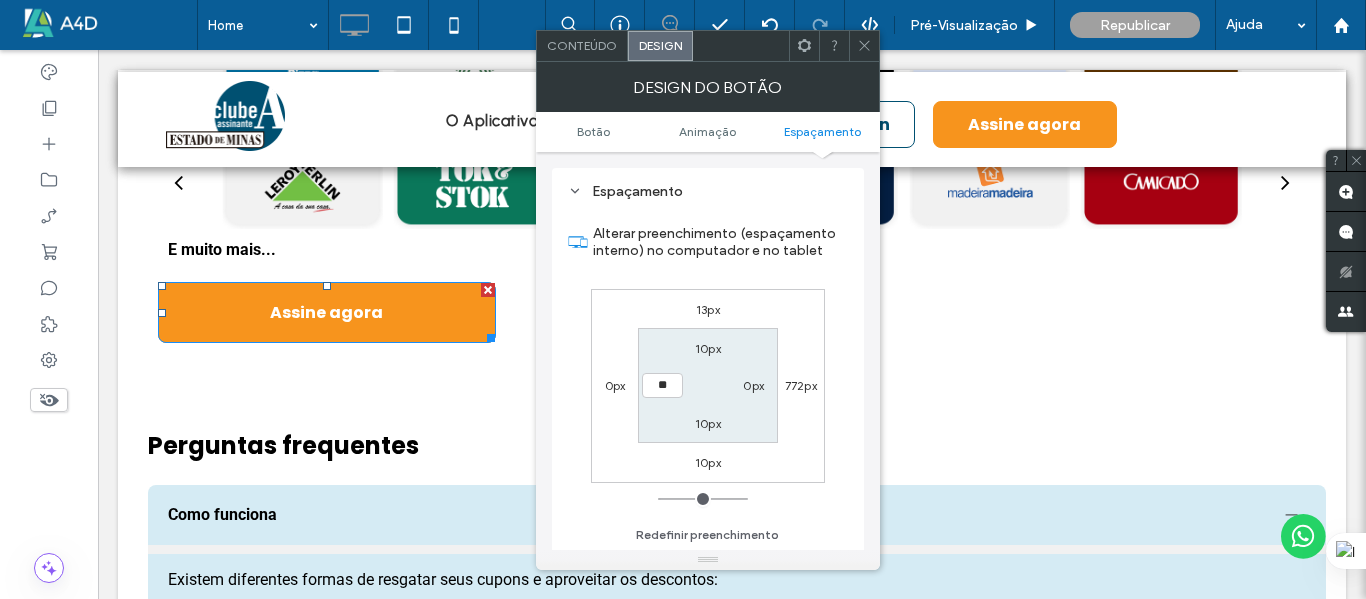 type on "**" 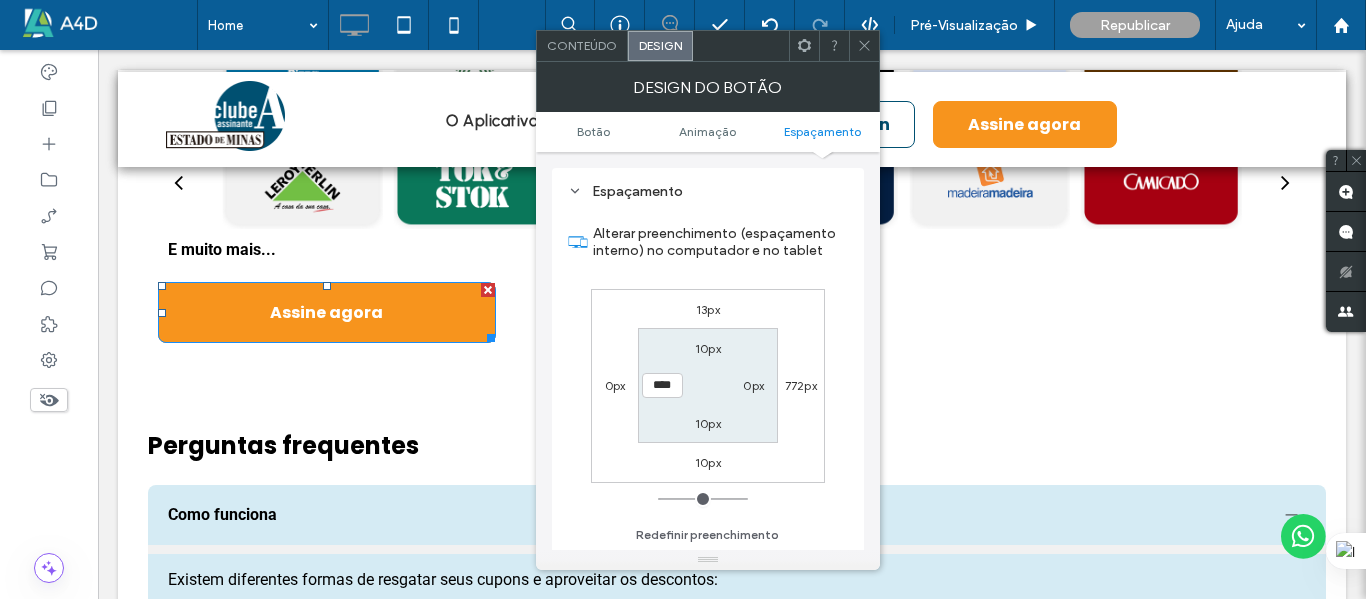 click on "13px 772px 10px 0px 10px 0px 10px ****" at bounding box center [708, 386] 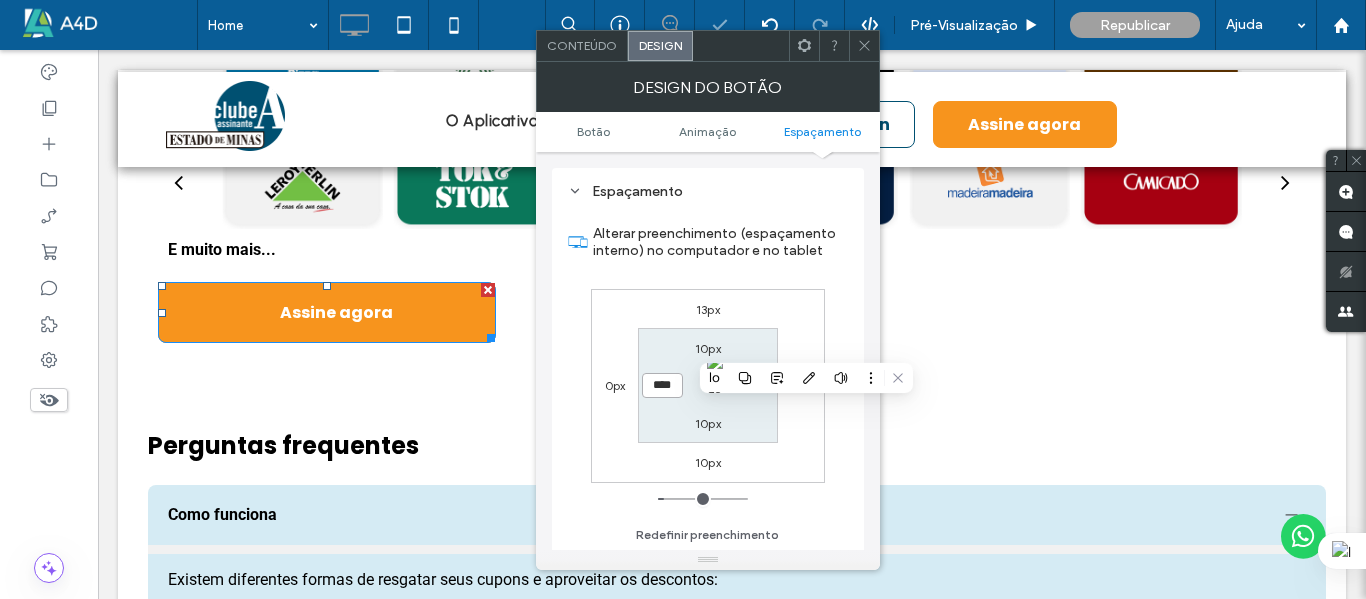 drag, startPoint x: 677, startPoint y: 387, endPoint x: 606, endPoint y: 384, distance: 71.063354 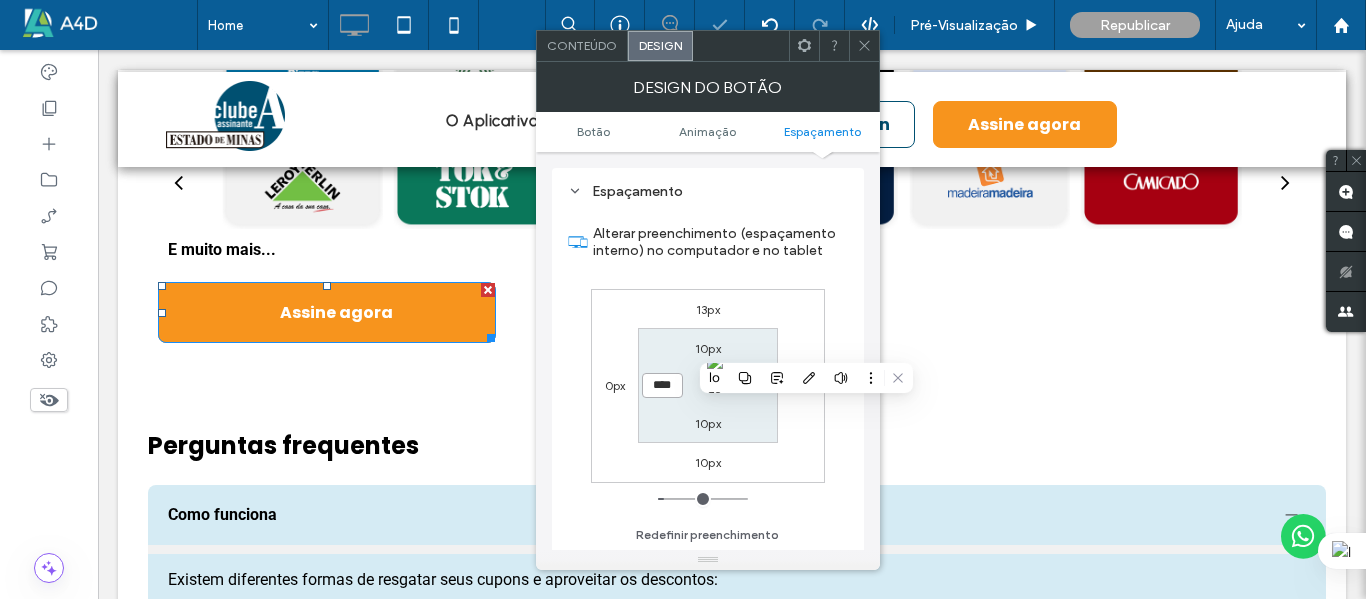 click on "13px 772px 10px 0px 10px 0px 10px ****" at bounding box center (708, 386) 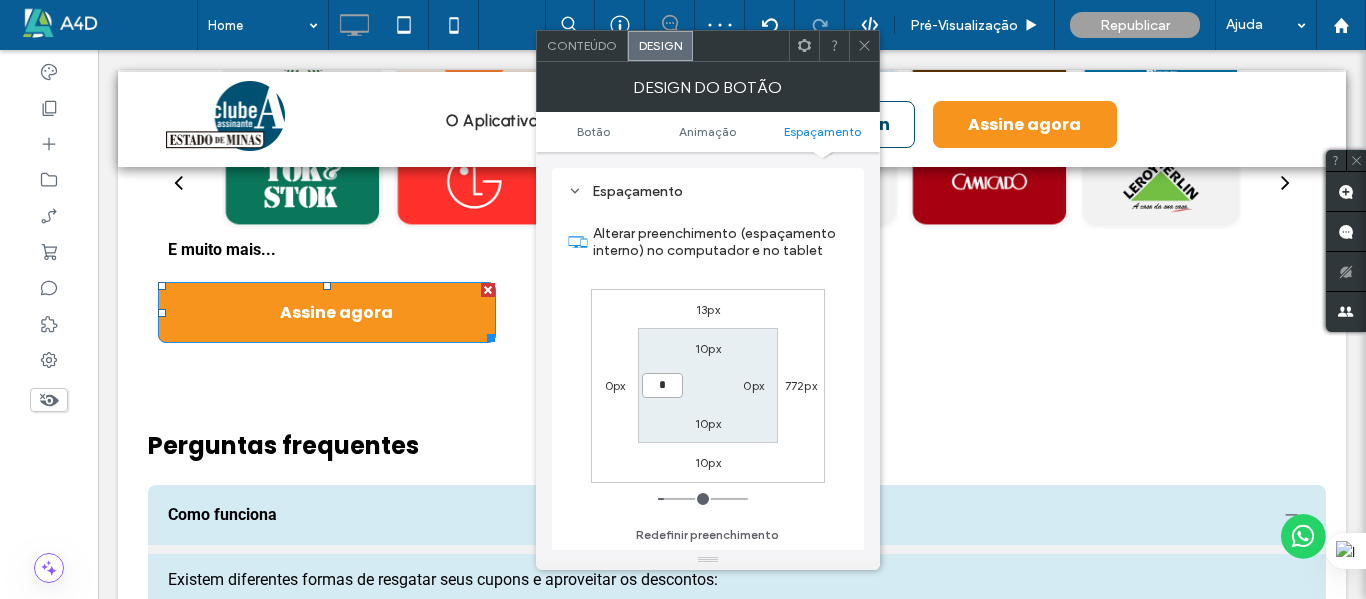 type on "*" 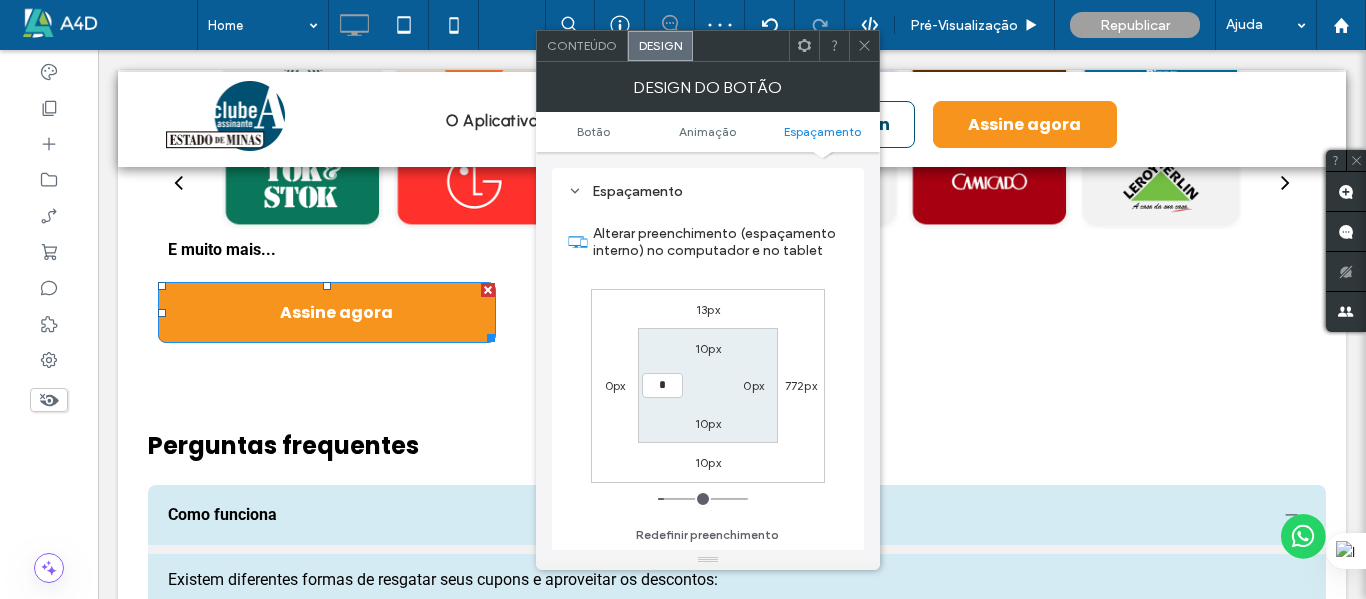 type on "*" 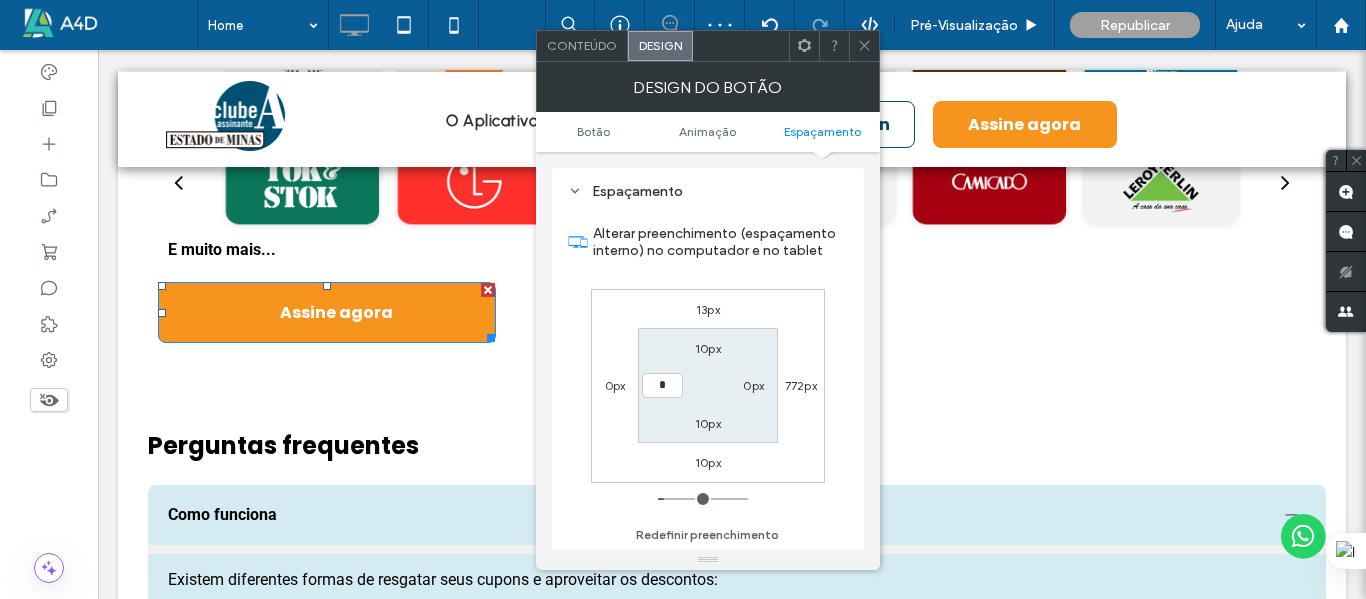 type on "***" 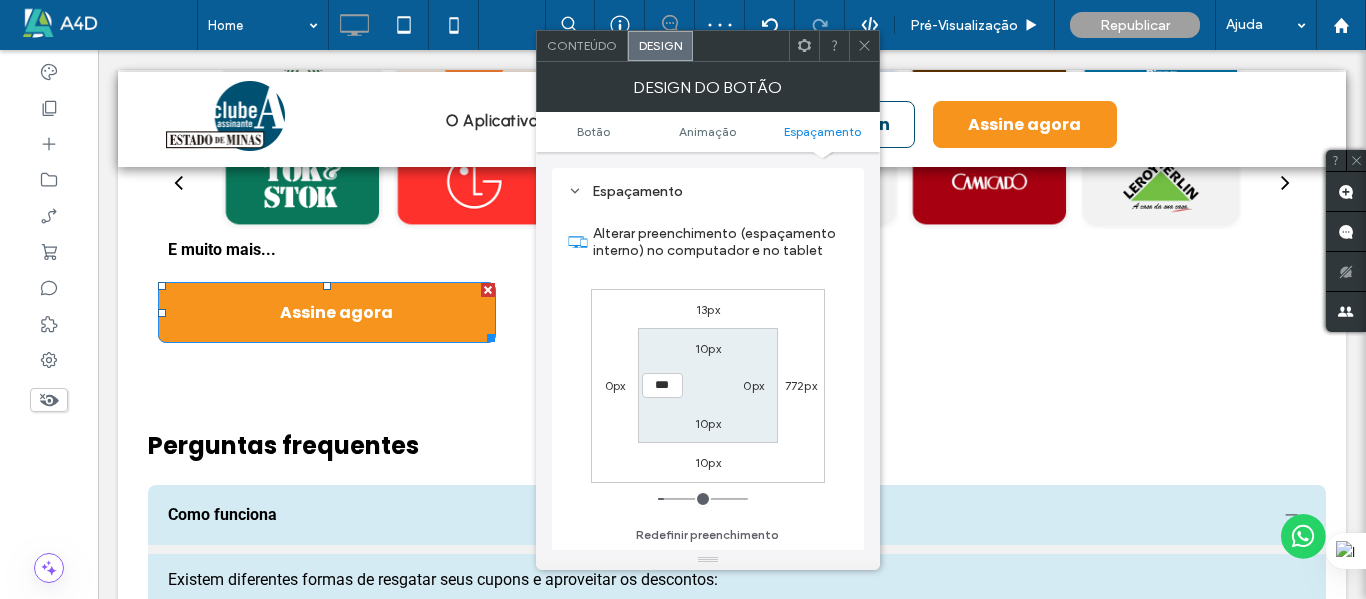 click on "0px" at bounding box center (615, 385) 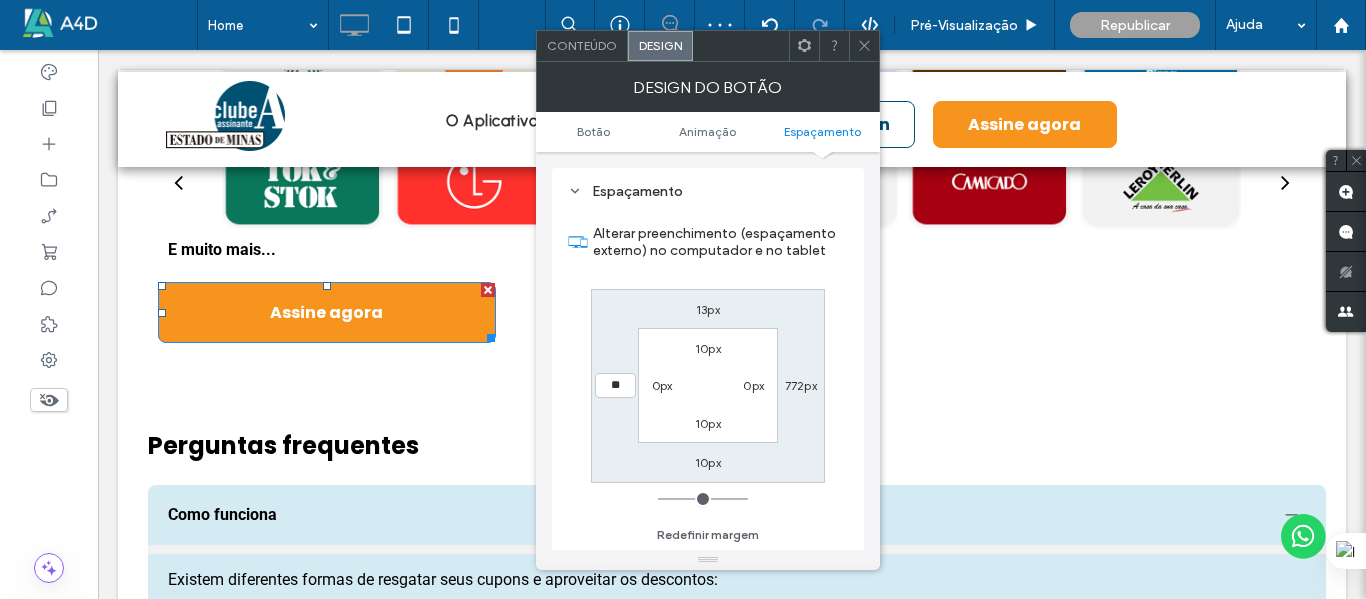 type on "**" 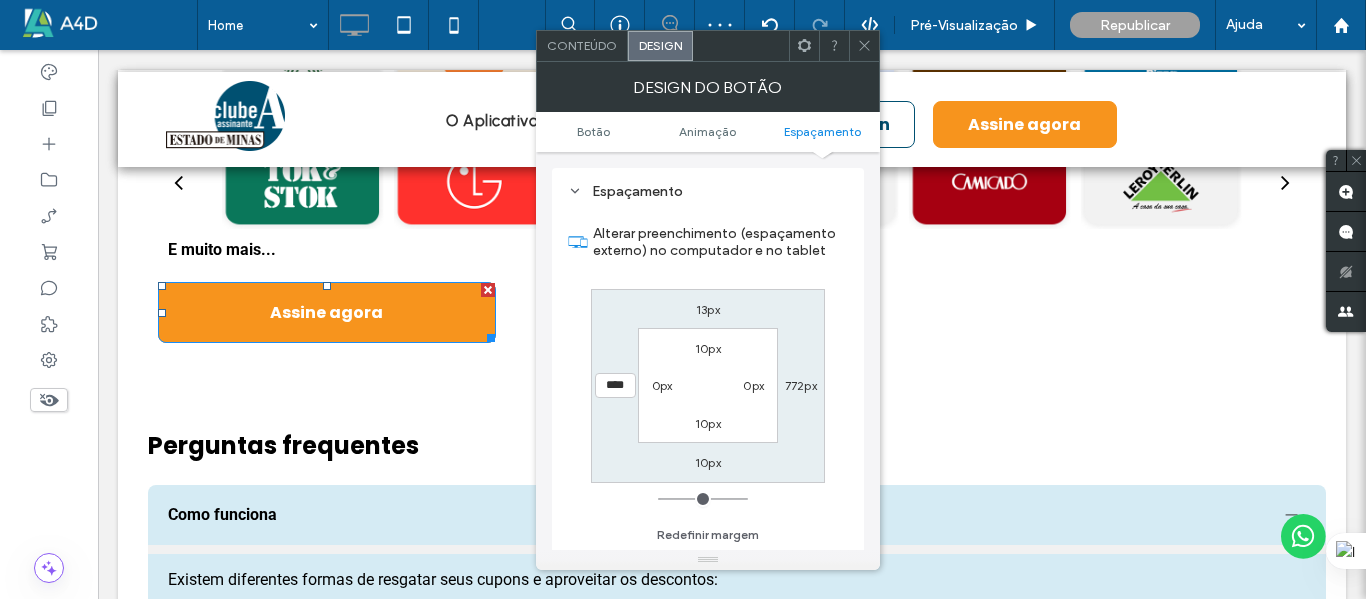 click on "13px 772px 10px **** 10px 0px 10px 0px" at bounding box center [708, 386] 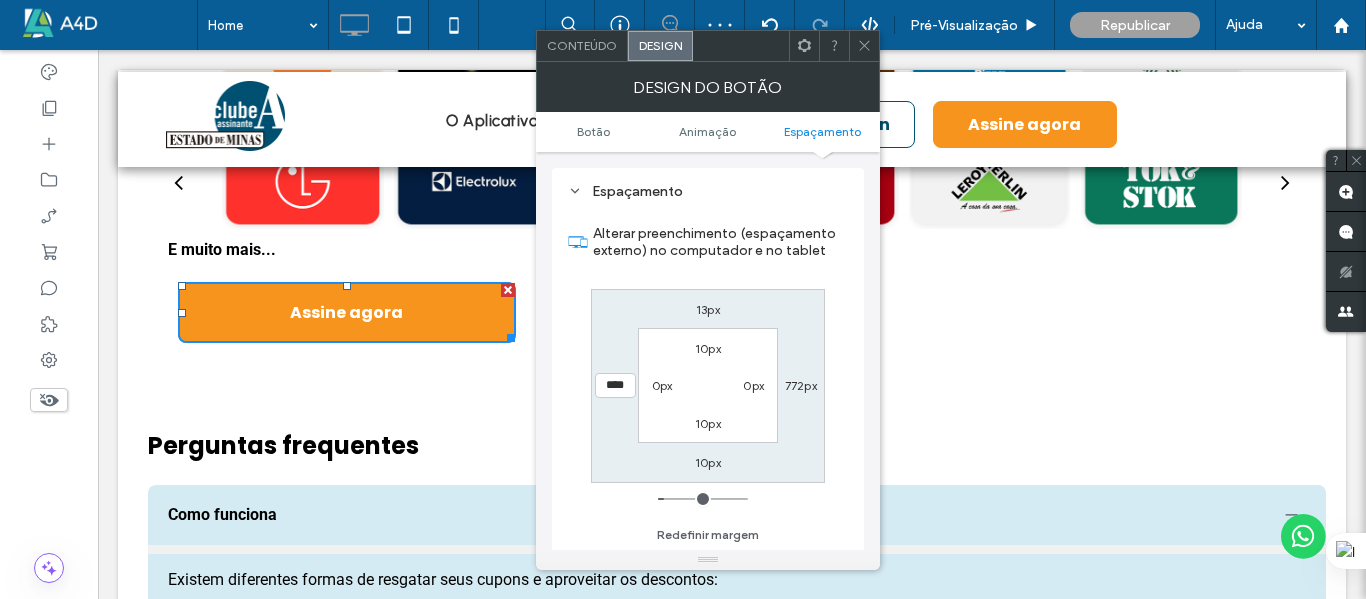 click 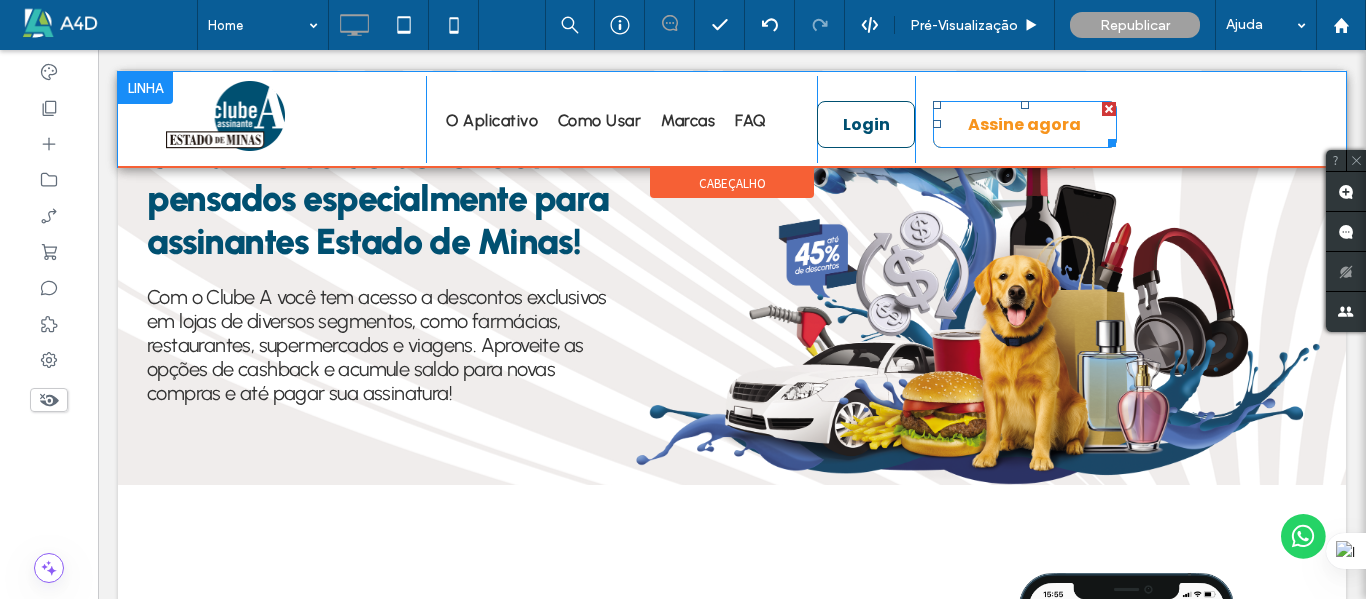 scroll, scrollTop: 0, scrollLeft: 0, axis: both 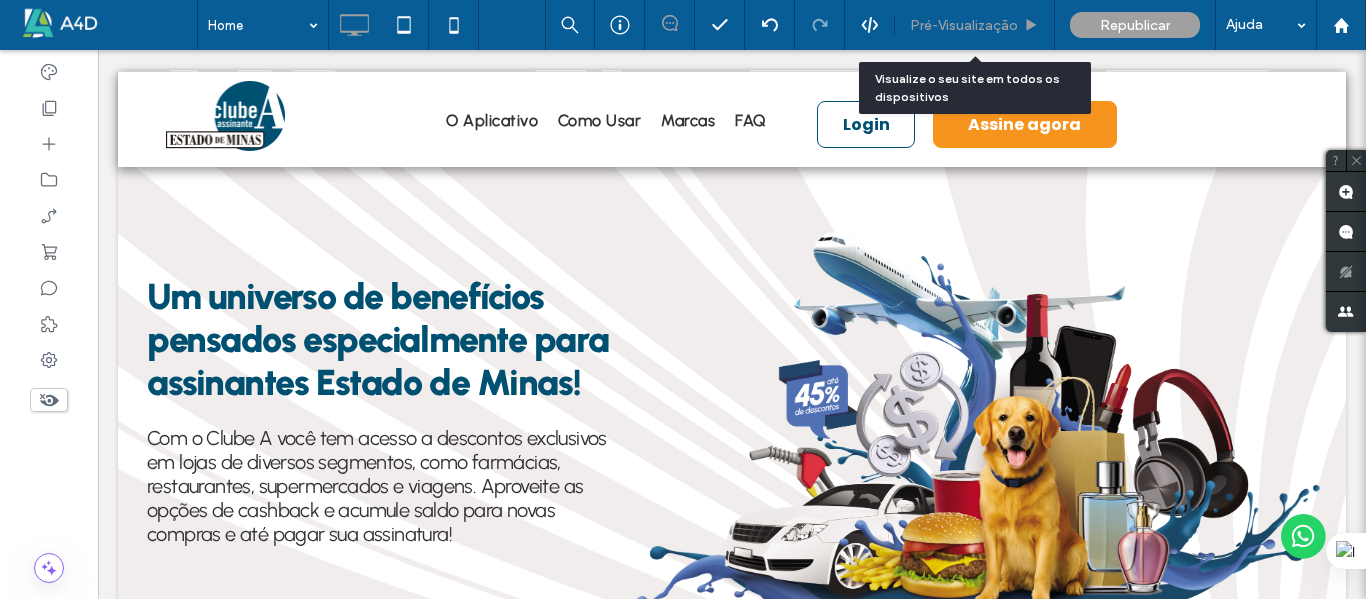 click on "Pré-Visualizaçāo" at bounding box center (964, 25) 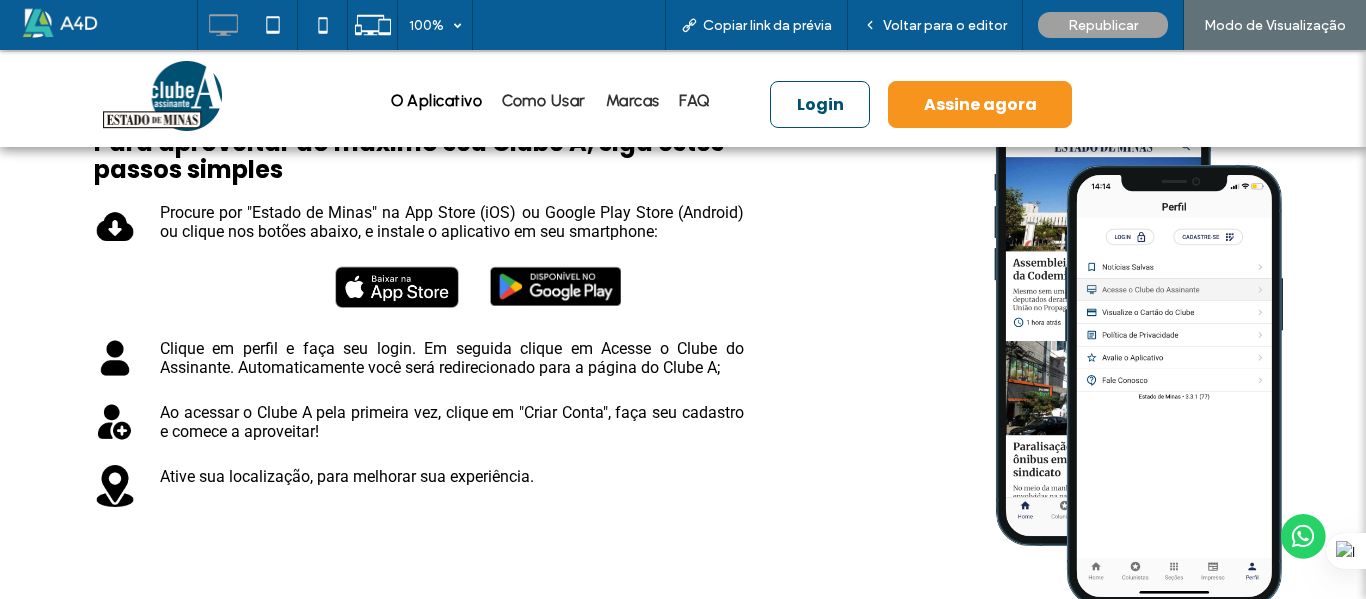 scroll, scrollTop: 676, scrollLeft: 0, axis: vertical 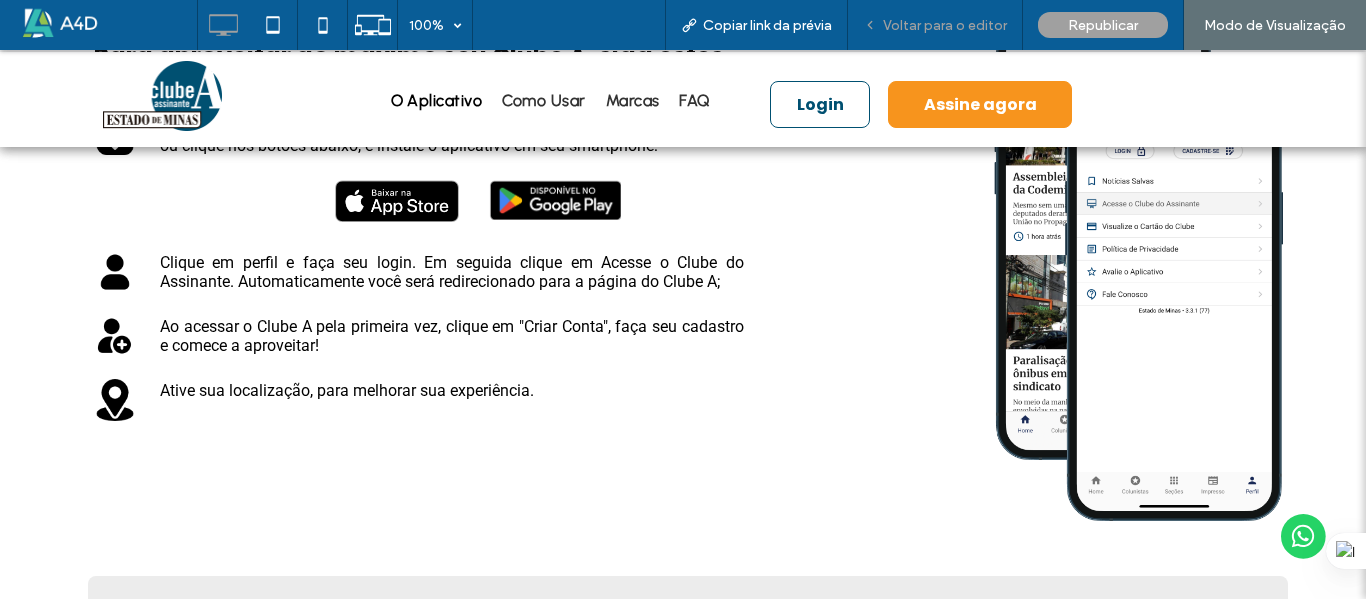 drag, startPoint x: 960, startPoint y: 9, endPoint x: 835, endPoint y: 84, distance: 145.7738 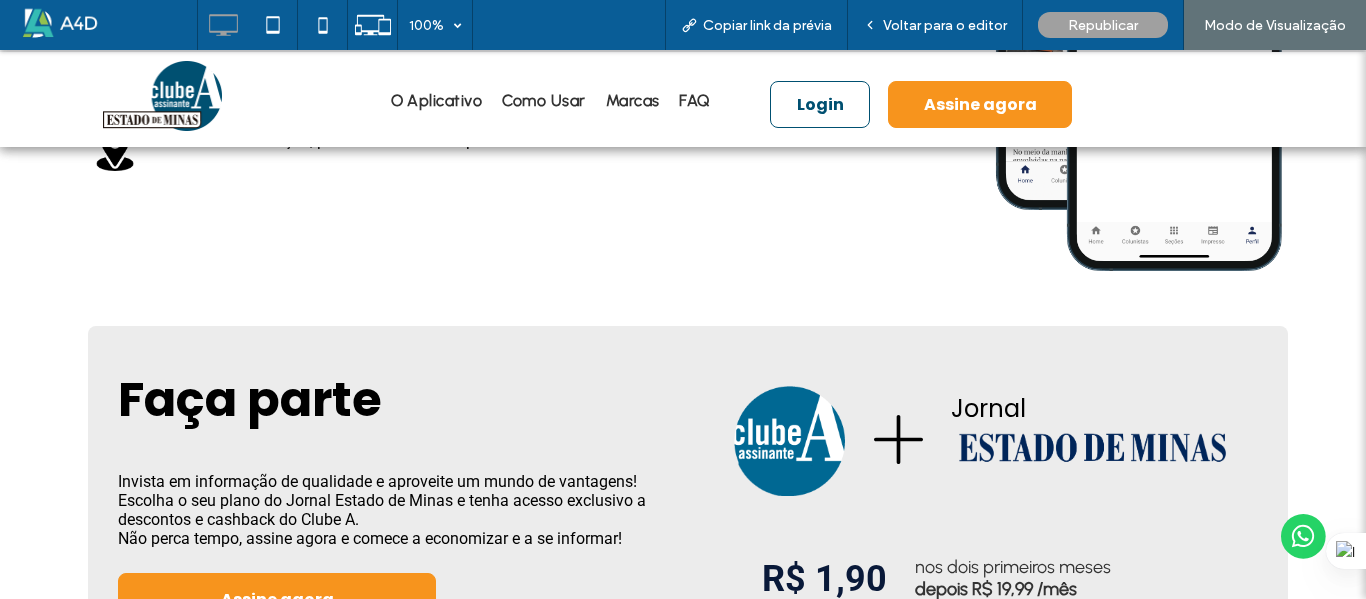 scroll, scrollTop: 1076, scrollLeft: 0, axis: vertical 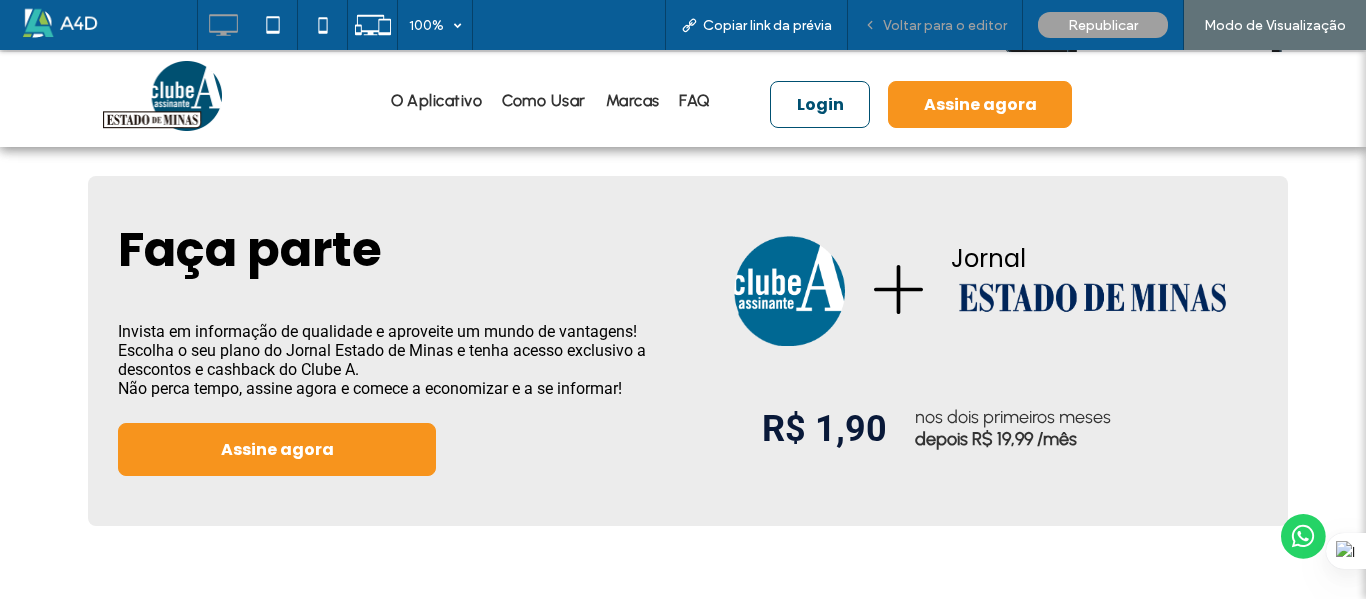 drag, startPoint x: 908, startPoint y: 25, endPoint x: 752, endPoint y: 62, distance: 160.32779 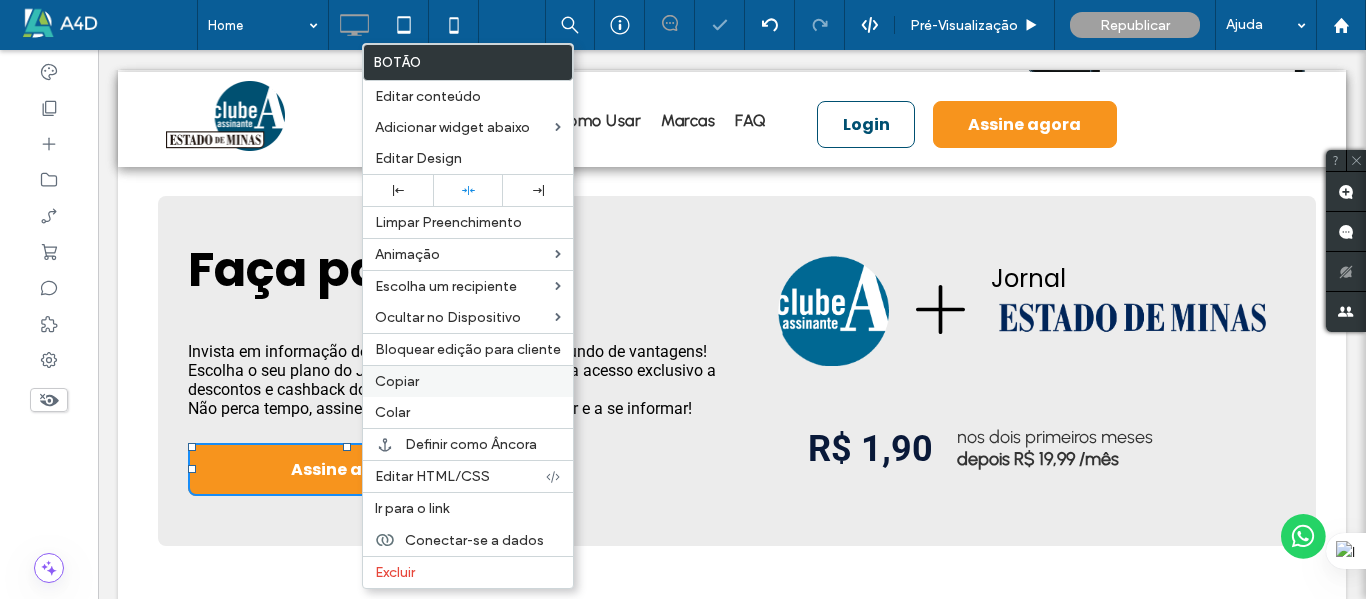 click on "Copiar" at bounding box center [397, 381] 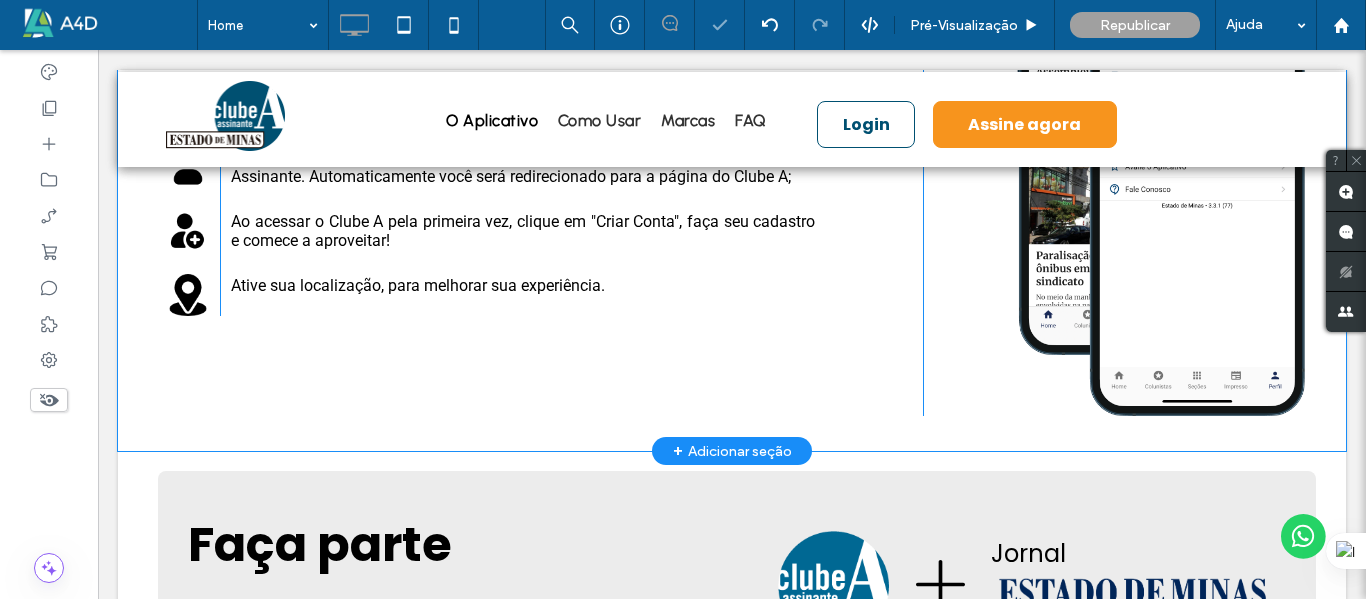 scroll, scrollTop: 776, scrollLeft: 0, axis: vertical 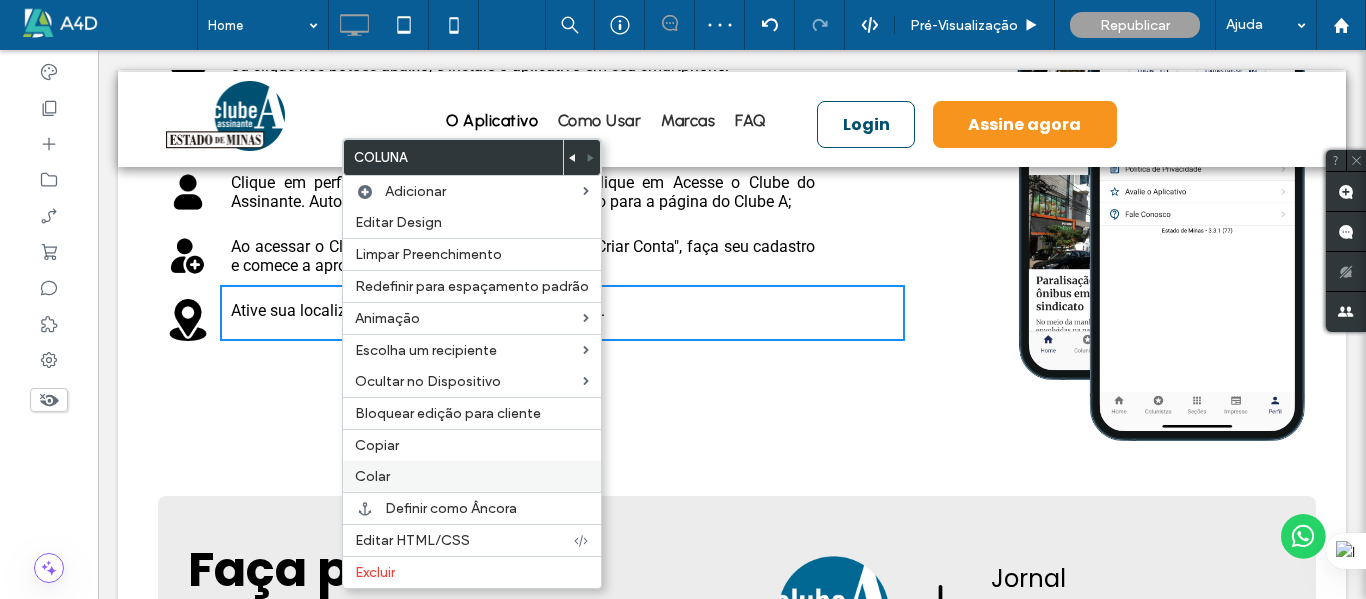 click on "Colar" at bounding box center (372, 476) 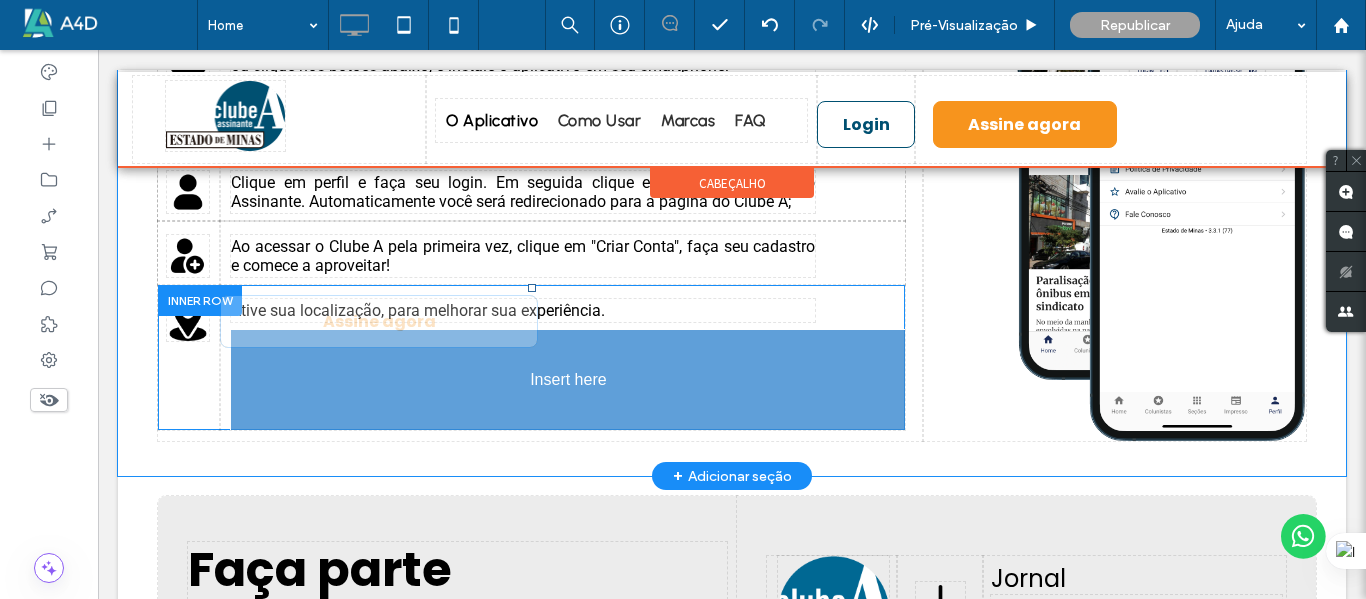 drag, startPoint x: 560, startPoint y: 359, endPoint x: 360, endPoint y: 424, distance: 210.29741 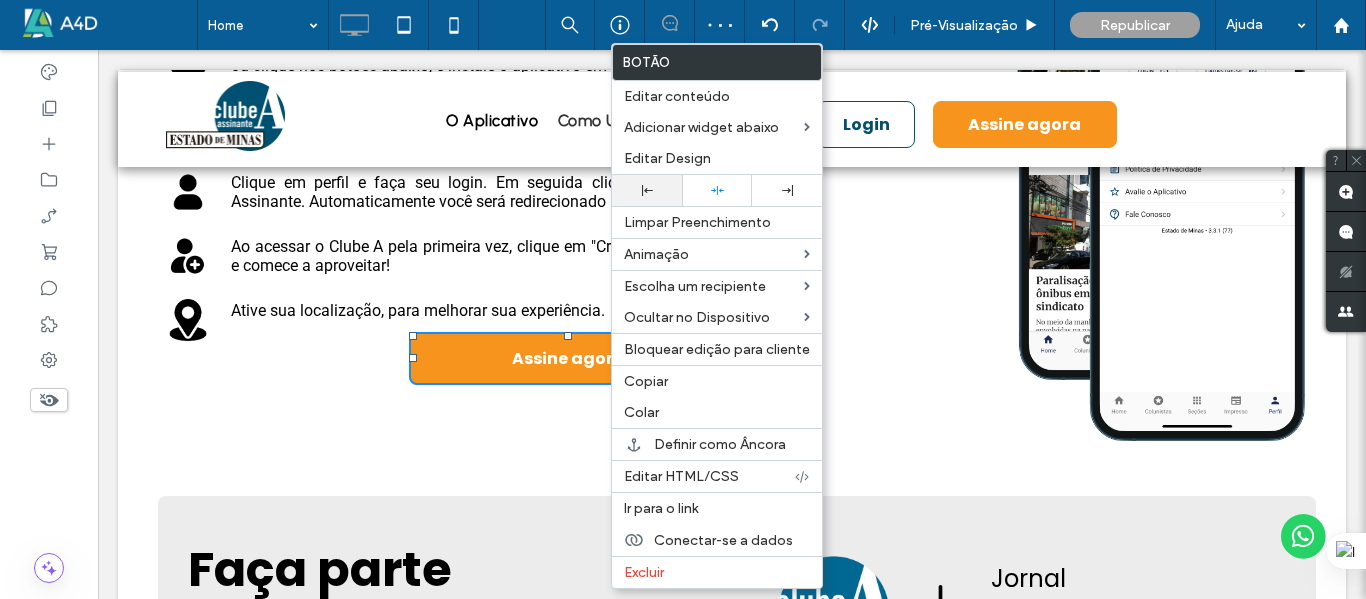 click at bounding box center [647, 190] 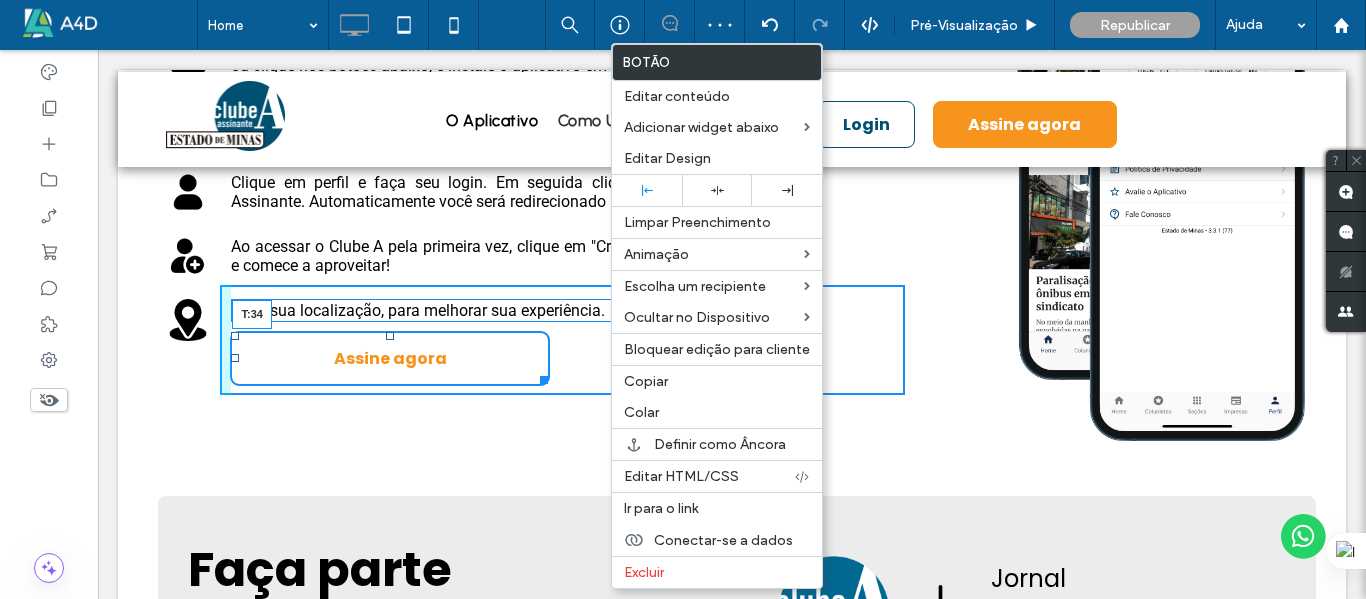 drag, startPoint x: 389, startPoint y: 335, endPoint x: 390, endPoint y: 359, distance: 24.020824 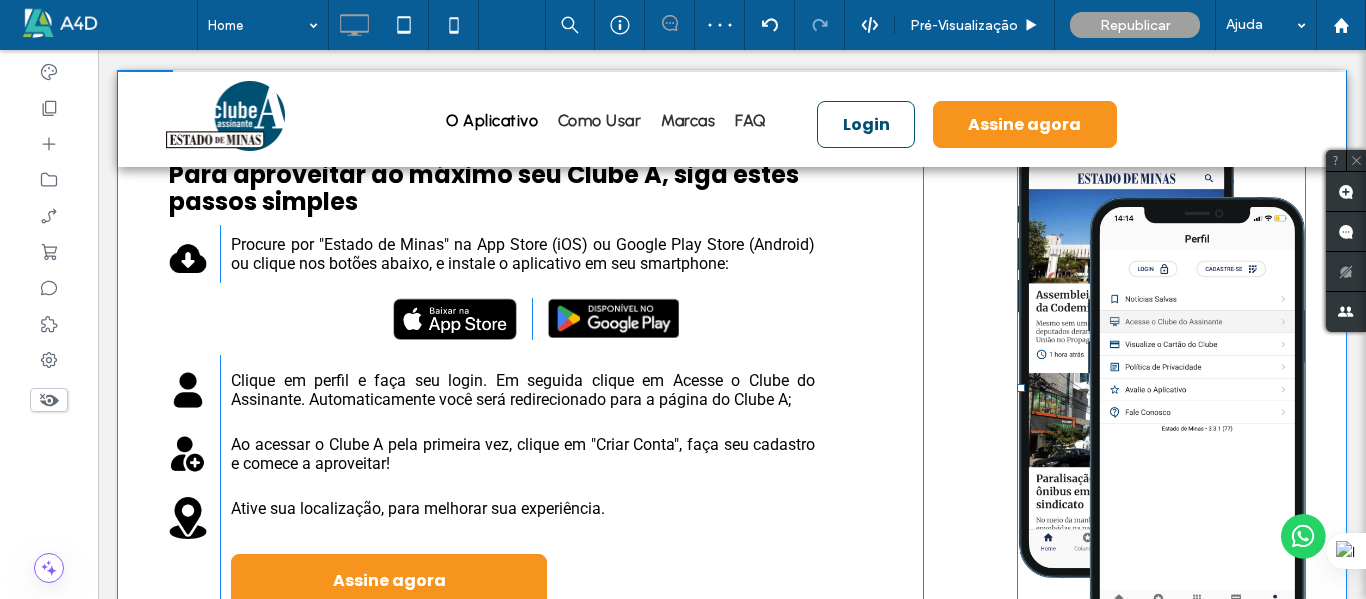 scroll, scrollTop: 576, scrollLeft: 0, axis: vertical 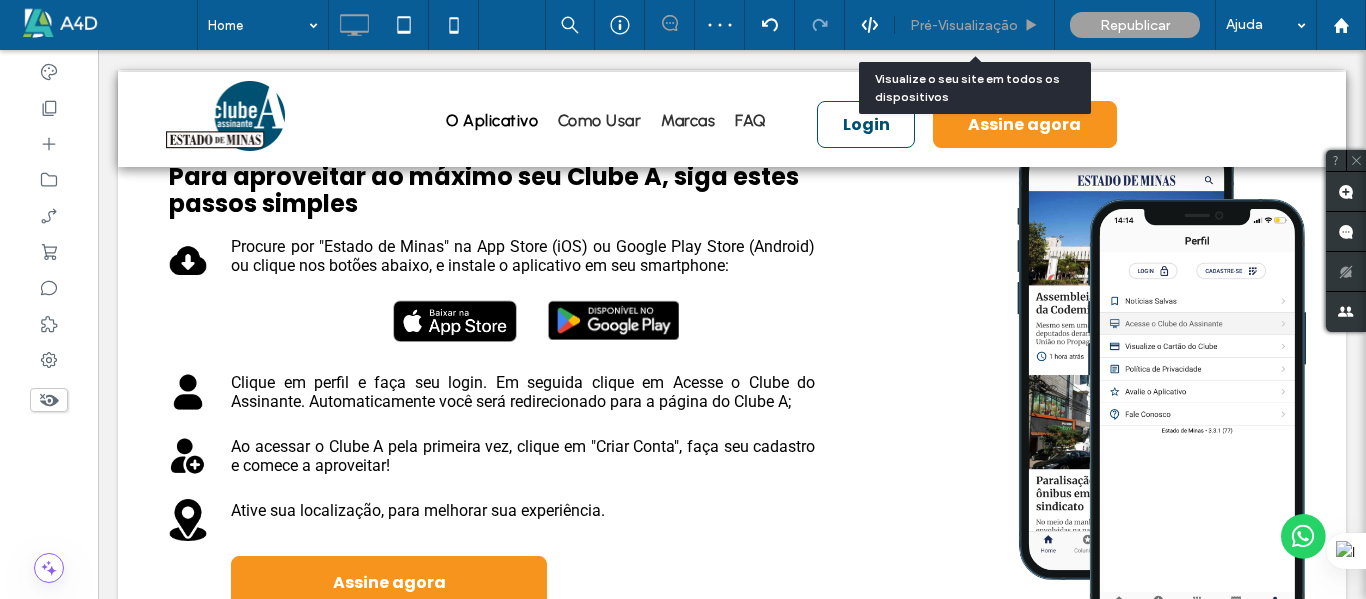 drag, startPoint x: 931, startPoint y: 15, endPoint x: 858, endPoint y: 110, distance: 119.80818 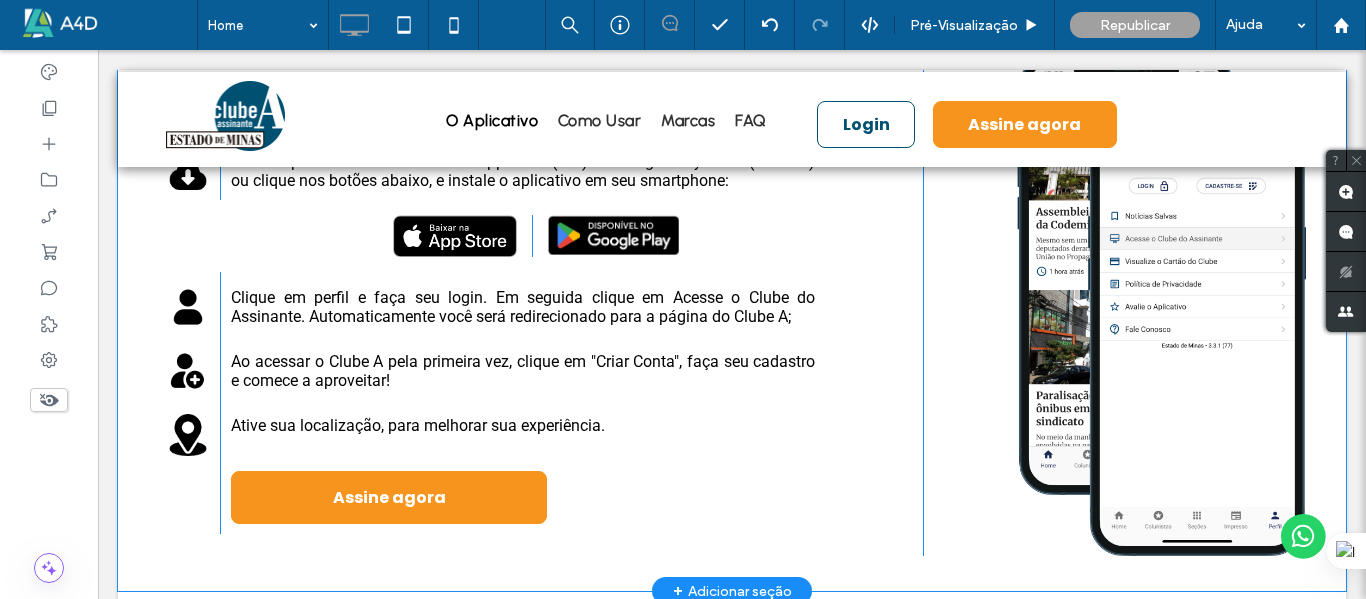scroll, scrollTop: 776, scrollLeft: 0, axis: vertical 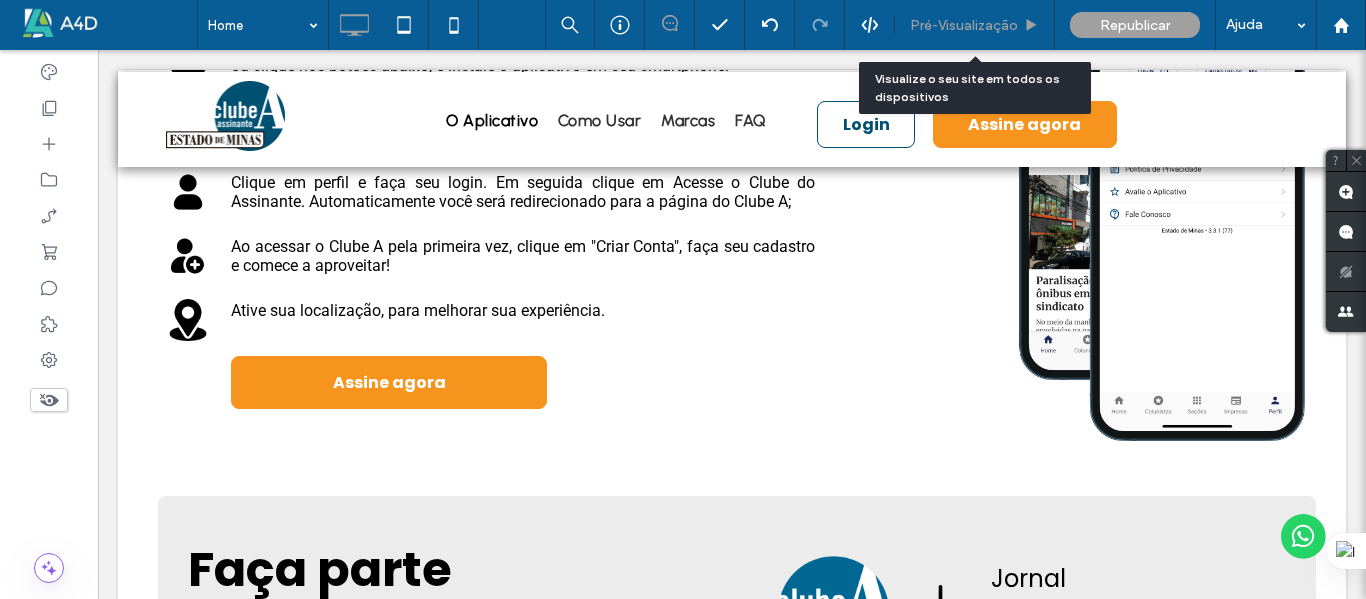 click on "Pré-Visualizaçāo" at bounding box center (964, 25) 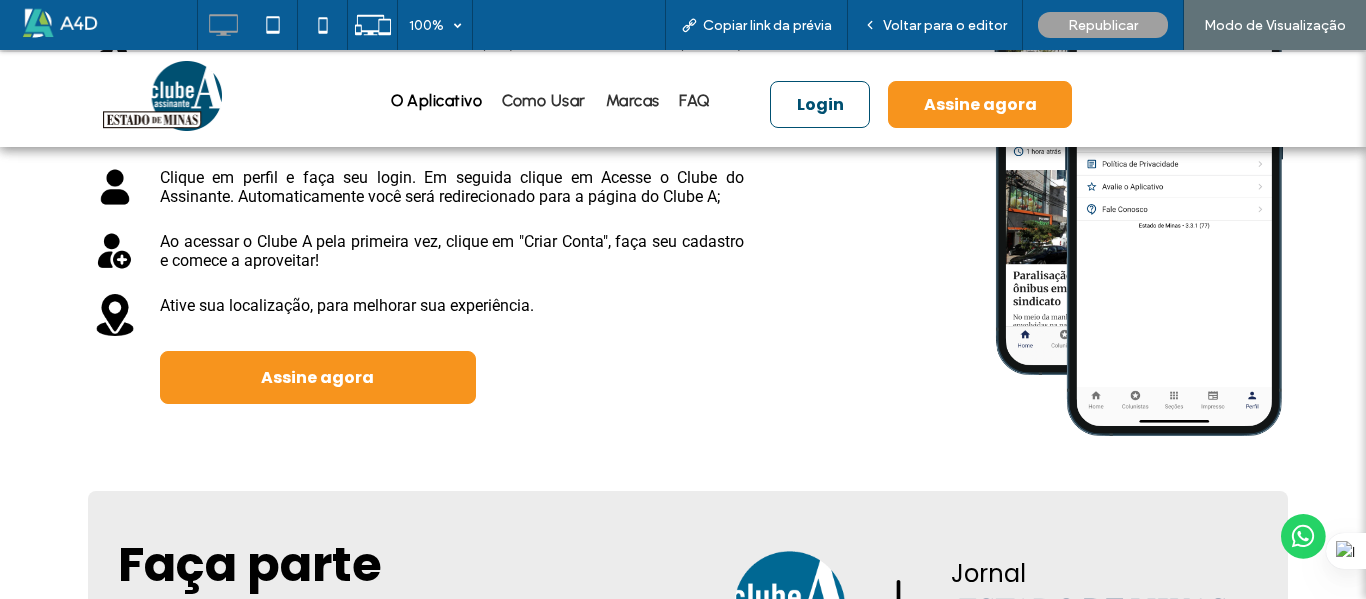 scroll, scrollTop: 876, scrollLeft: 0, axis: vertical 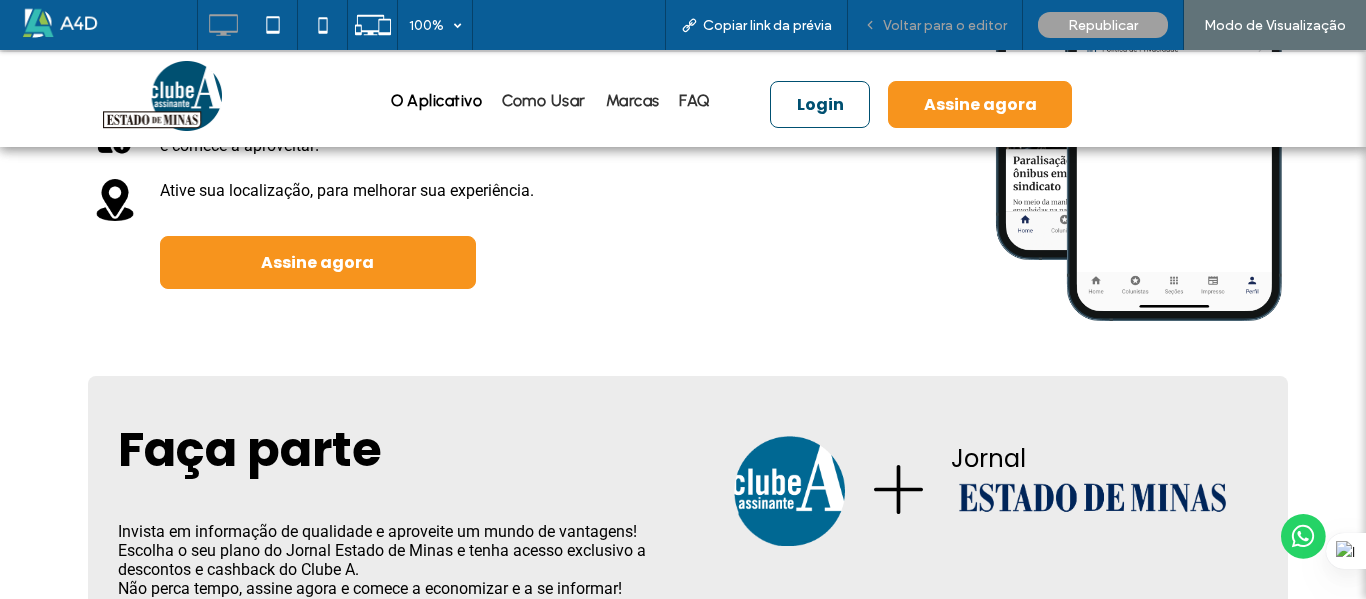 drag, startPoint x: 897, startPoint y: 10, endPoint x: 565, endPoint y: 152, distance: 361.09277 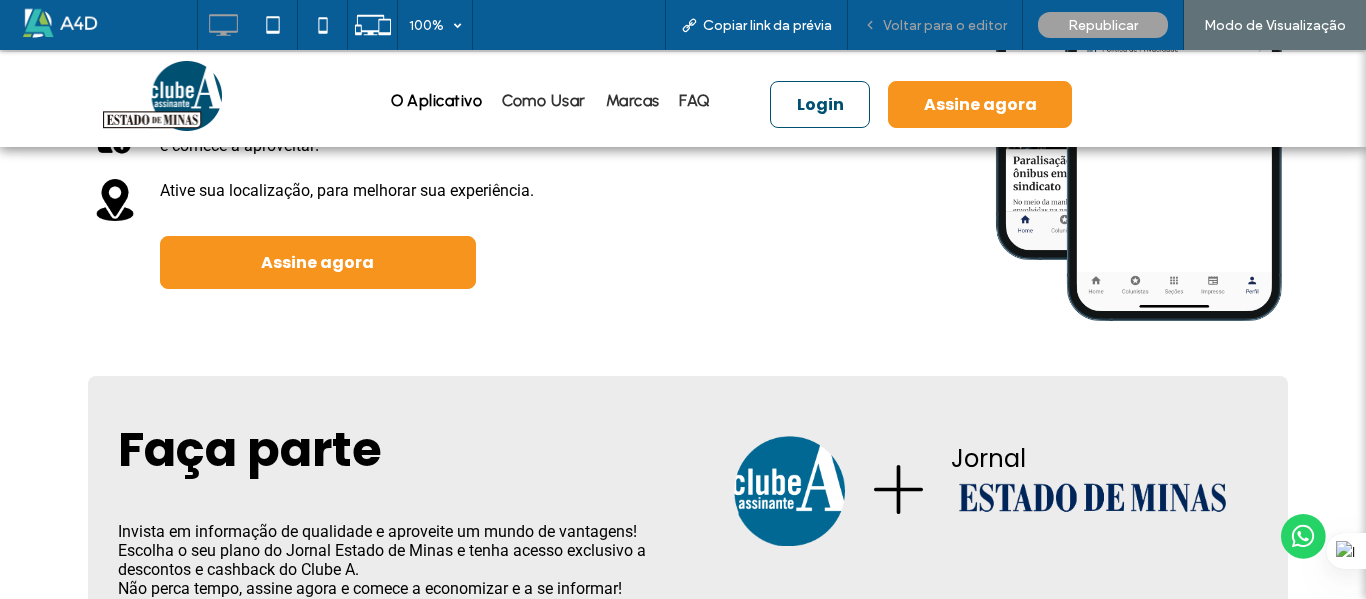click on "Voltar para o editor" at bounding box center [945, 25] 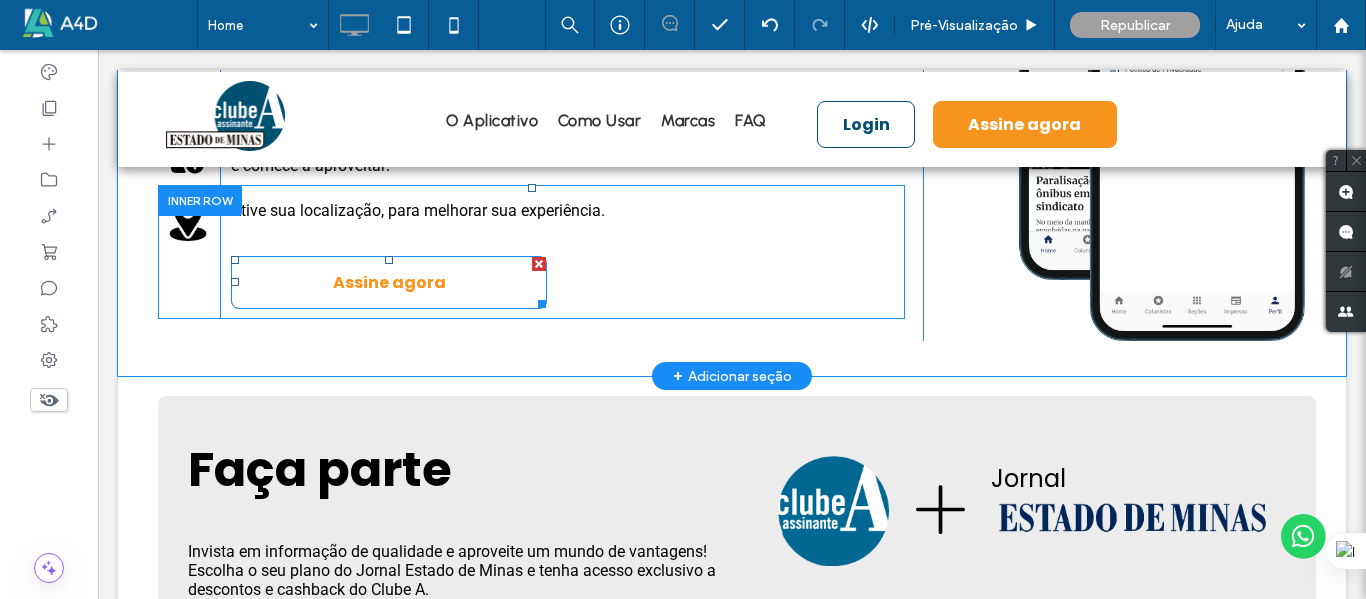 click at bounding box center [539, 264] 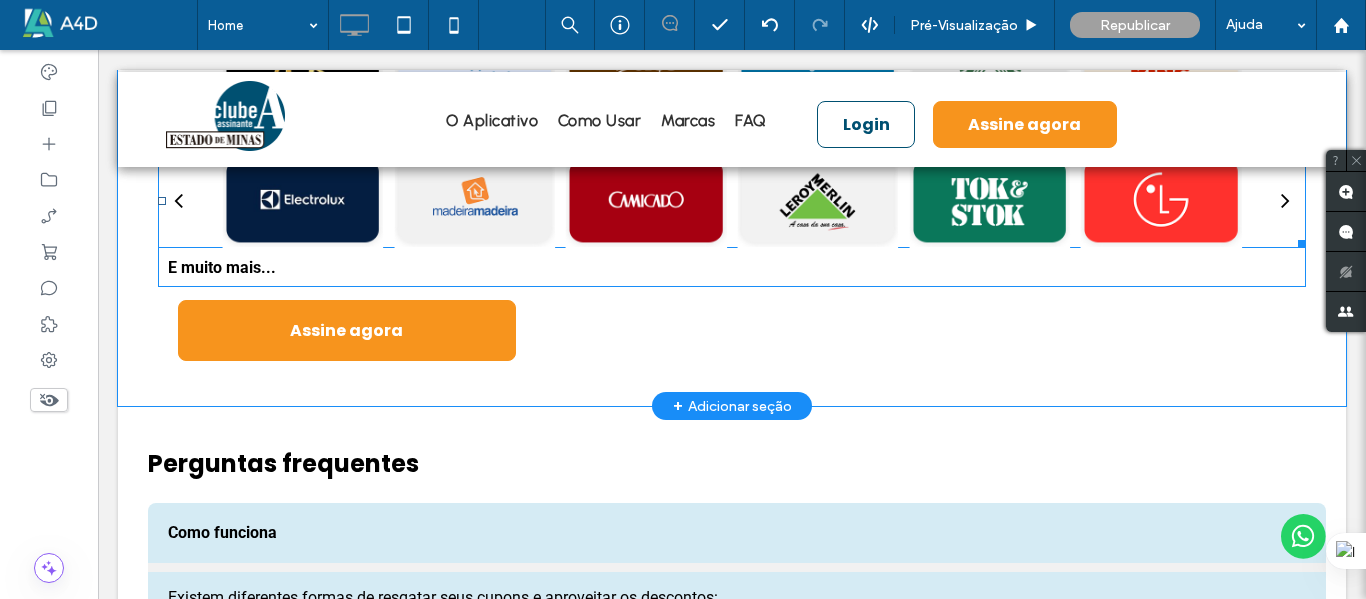 scroll, scrollTop: 2976, scrollLeft: 0, axis: vertical 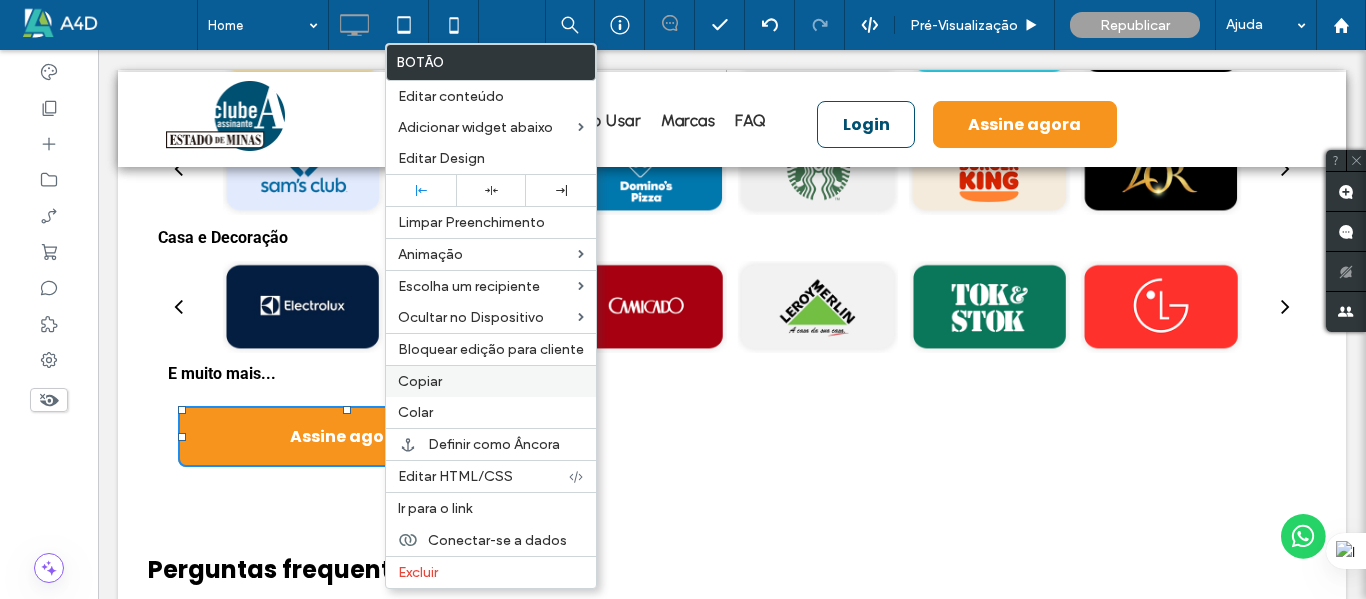 click on "Copiar" at bounding box center [420, 381] 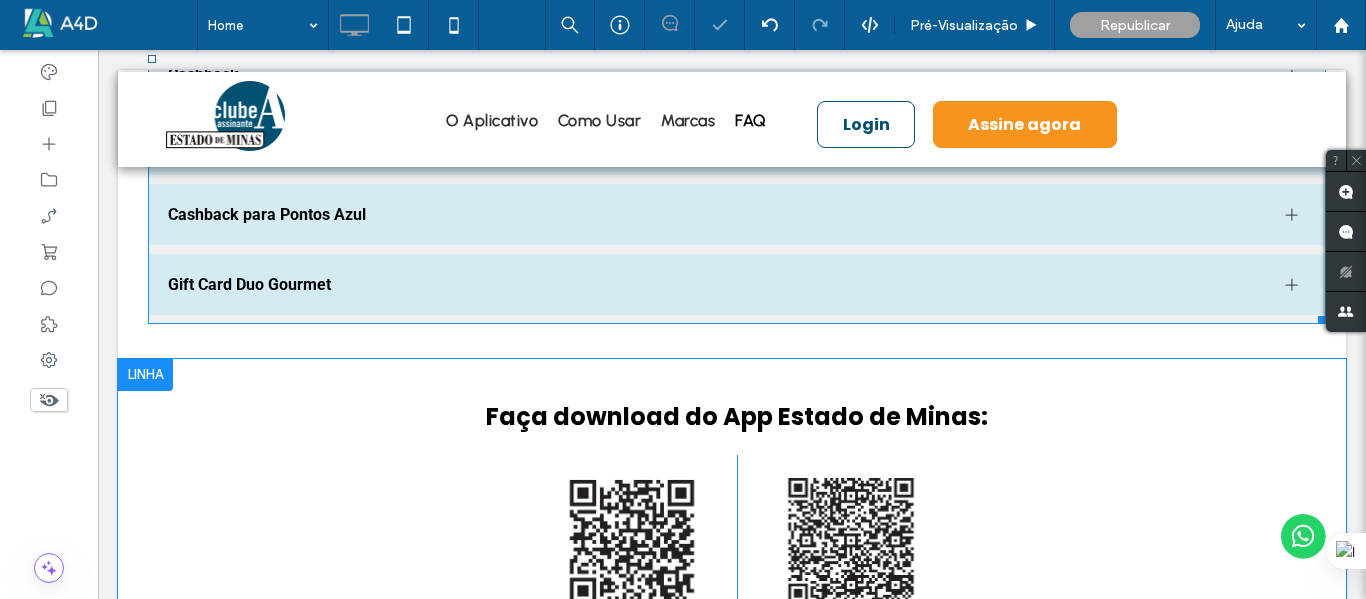 scroll, scrollTop: 3776, scrollLeft: 0, axis: vertical 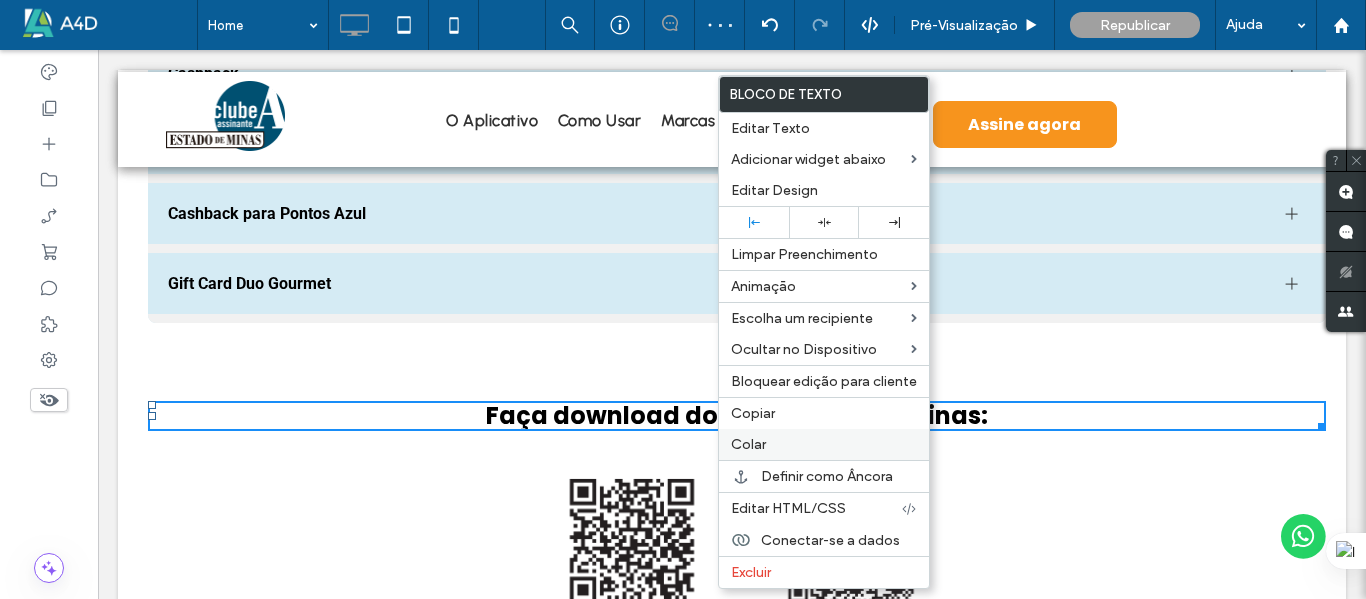 click on "Colar" at bounding box center (824, 444) 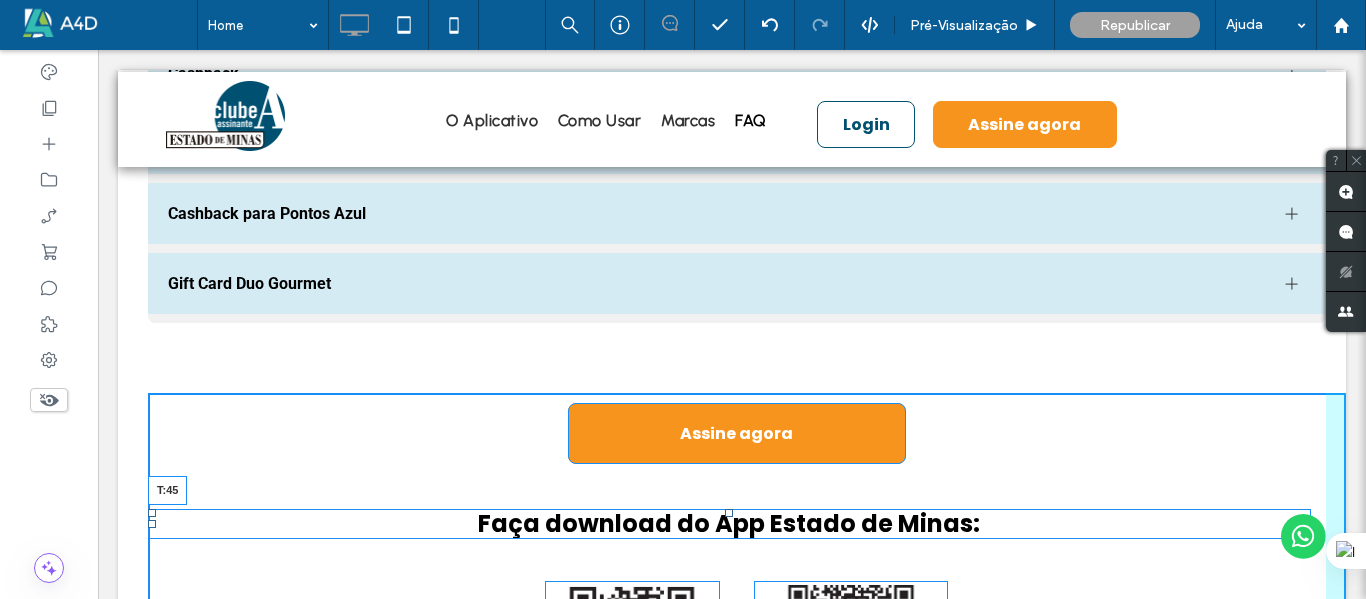 drag, startPoint x: 732, startPoint y: 478, endPoint x: 732, endPoint y: 515, distance: 37 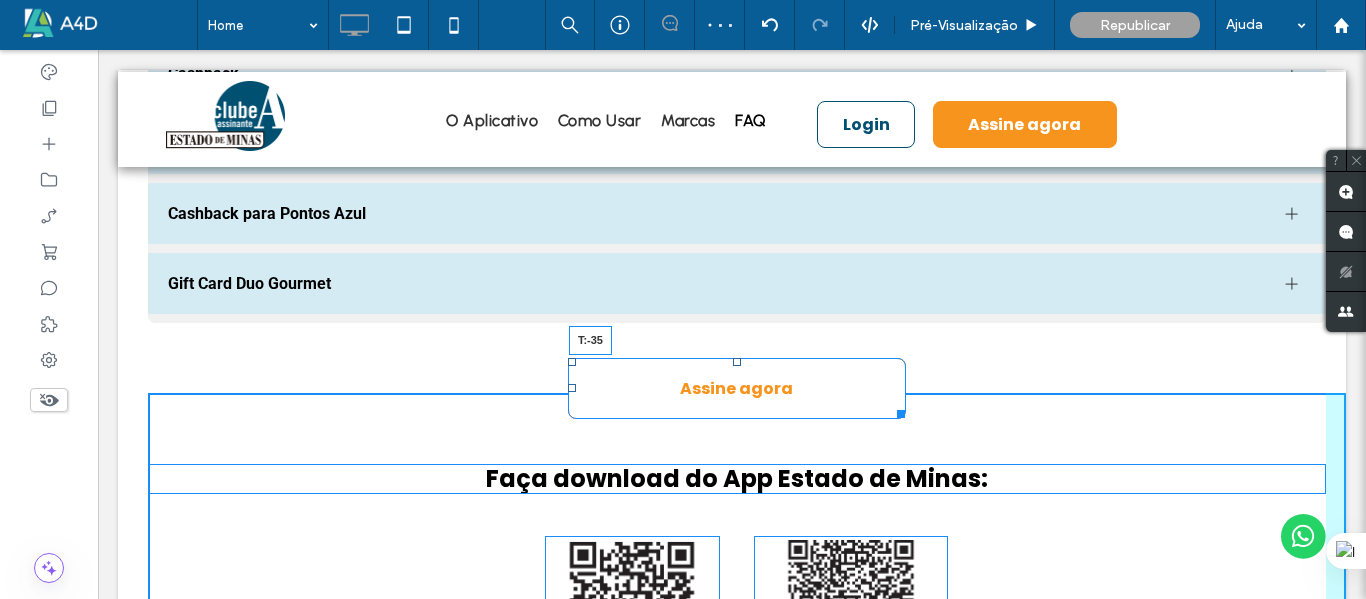 drag, startPoint x: 729, startPoint y: 408, endPoint x: 727, endPoint y: 362, distance: 46.043457 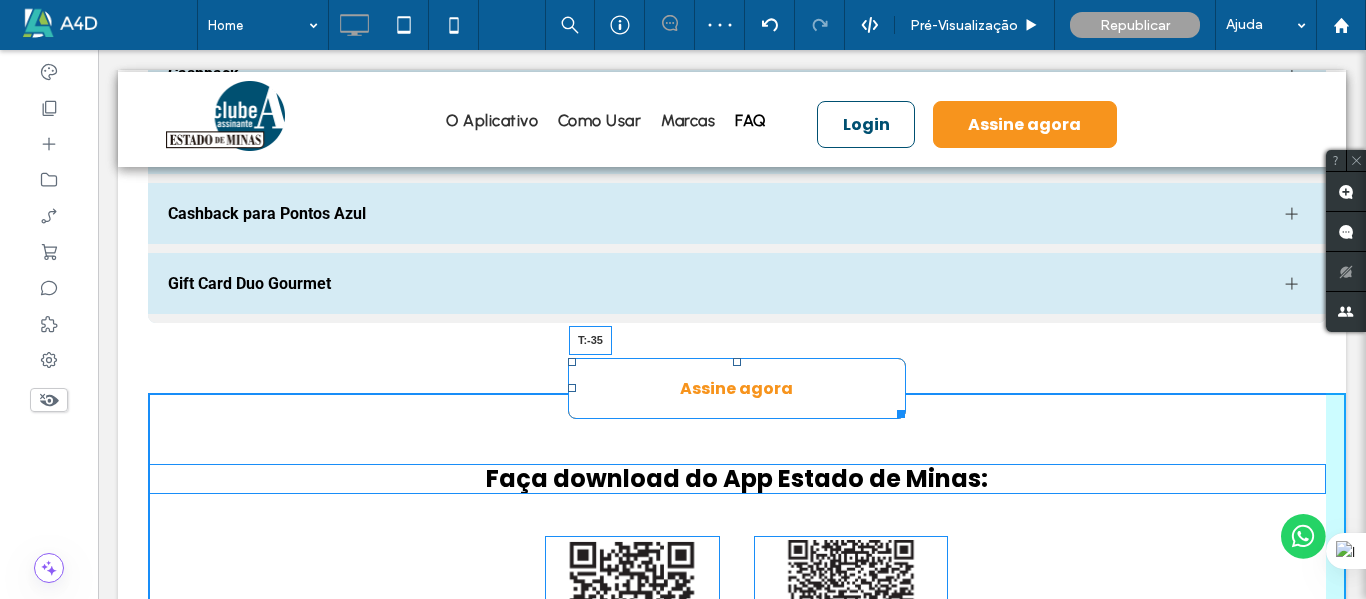 click at bounding box center (737, 362) 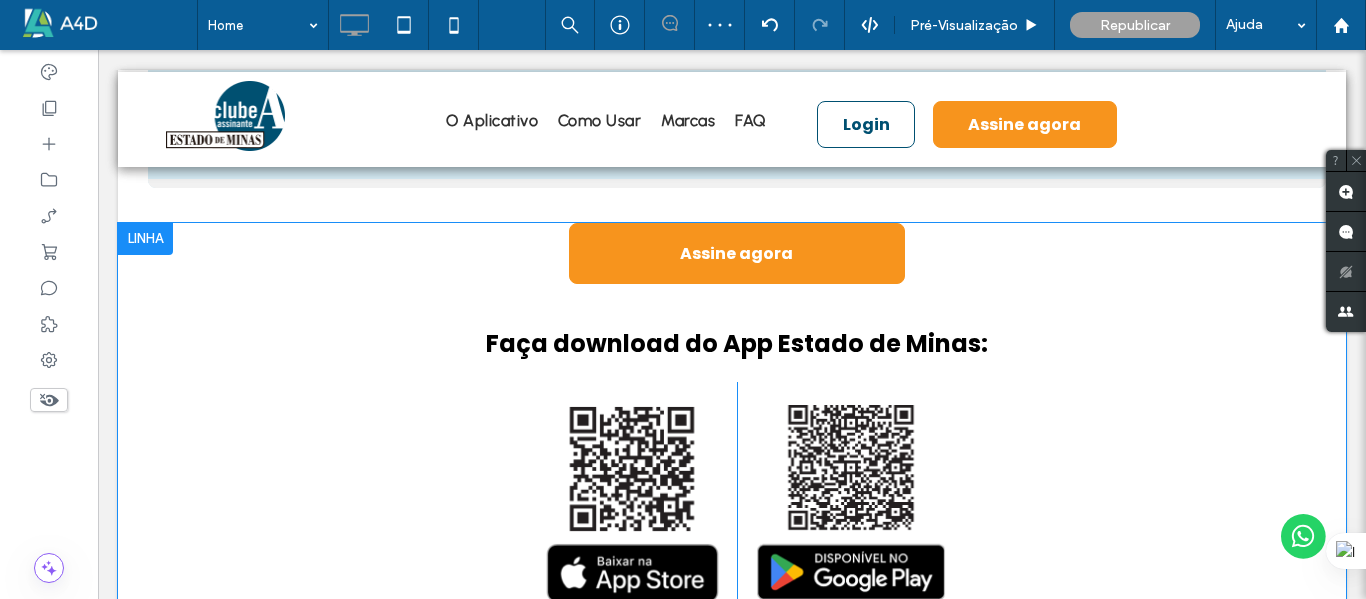scroll, scrollTop: 3876, scrollLeft: 0, axis: vertical 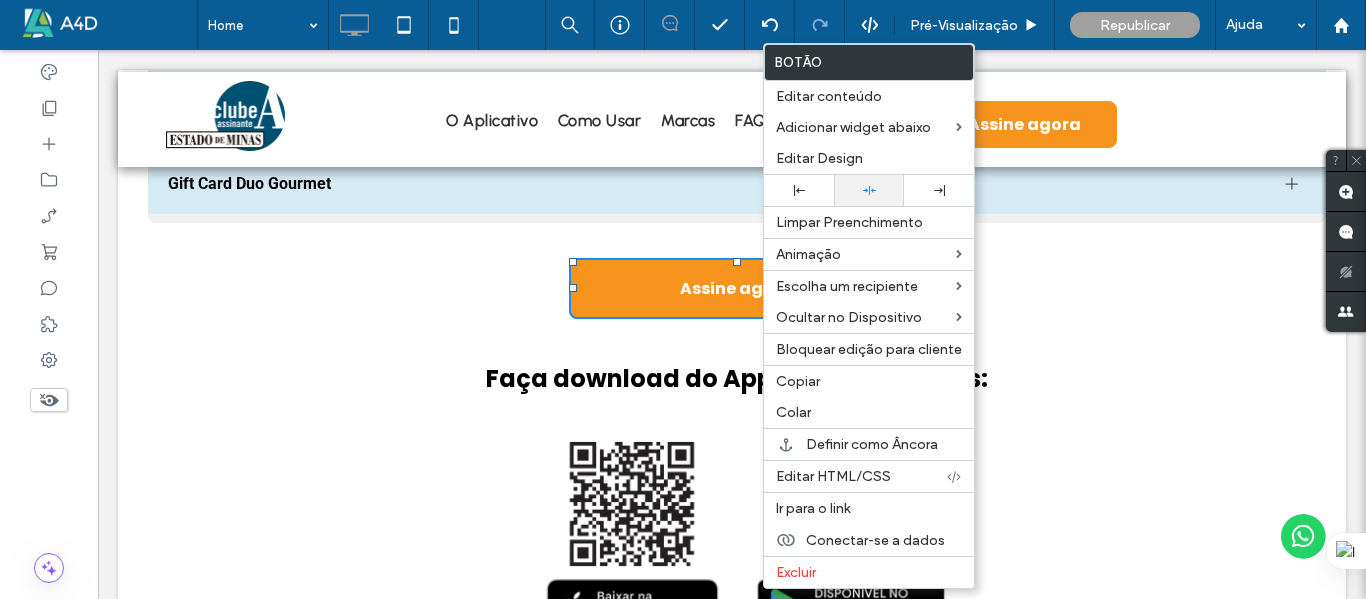 click 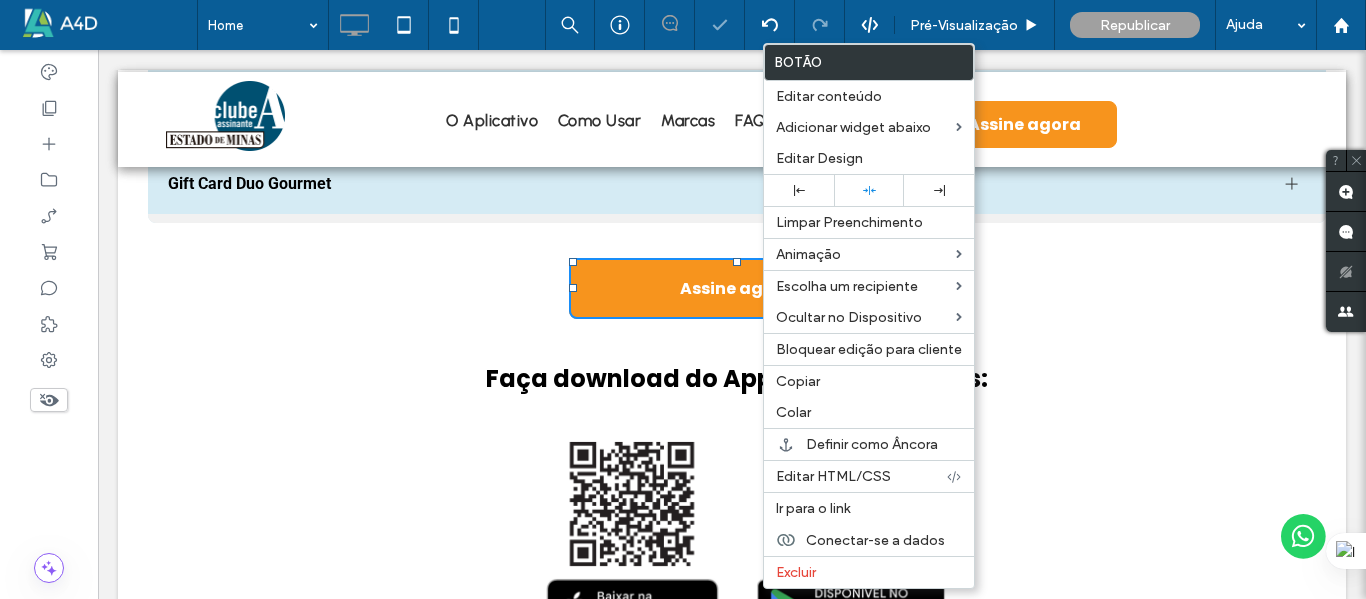 click on "Assine agora
Faça download do App Estado de Minas:
Click To Paste
Click To Paste
Click To Paste" at bounding box center (747, 474) 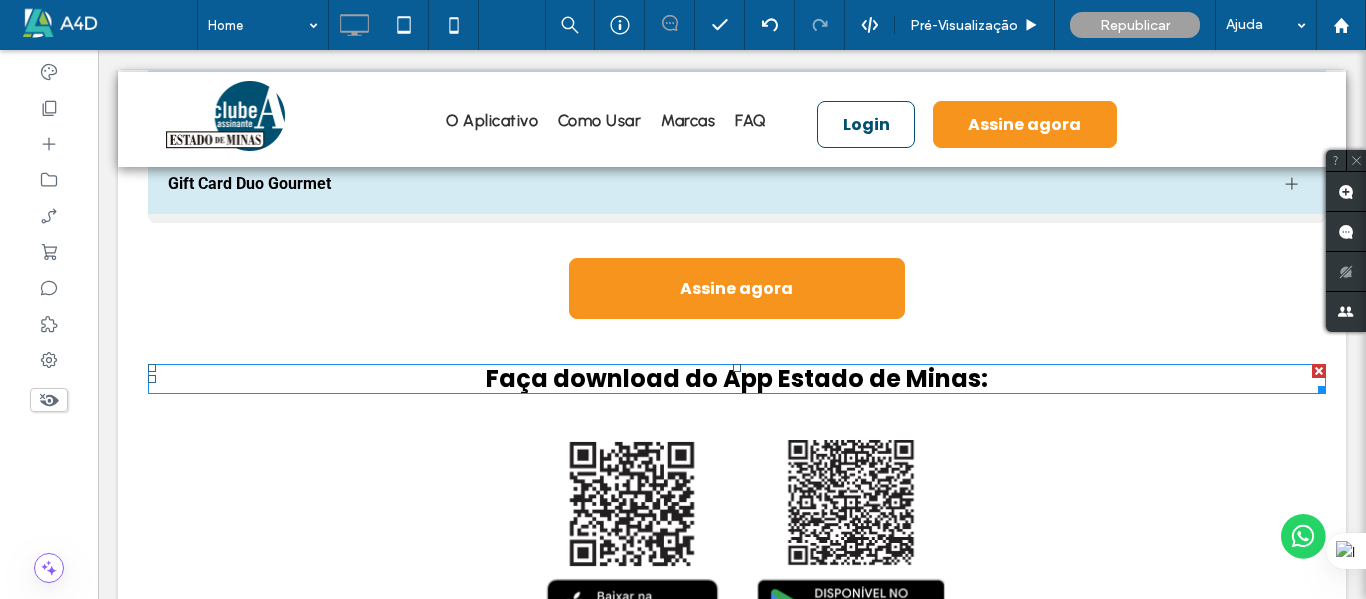 scroll, scrollTop: 3700, scrollLeft: 0, axis: vertical 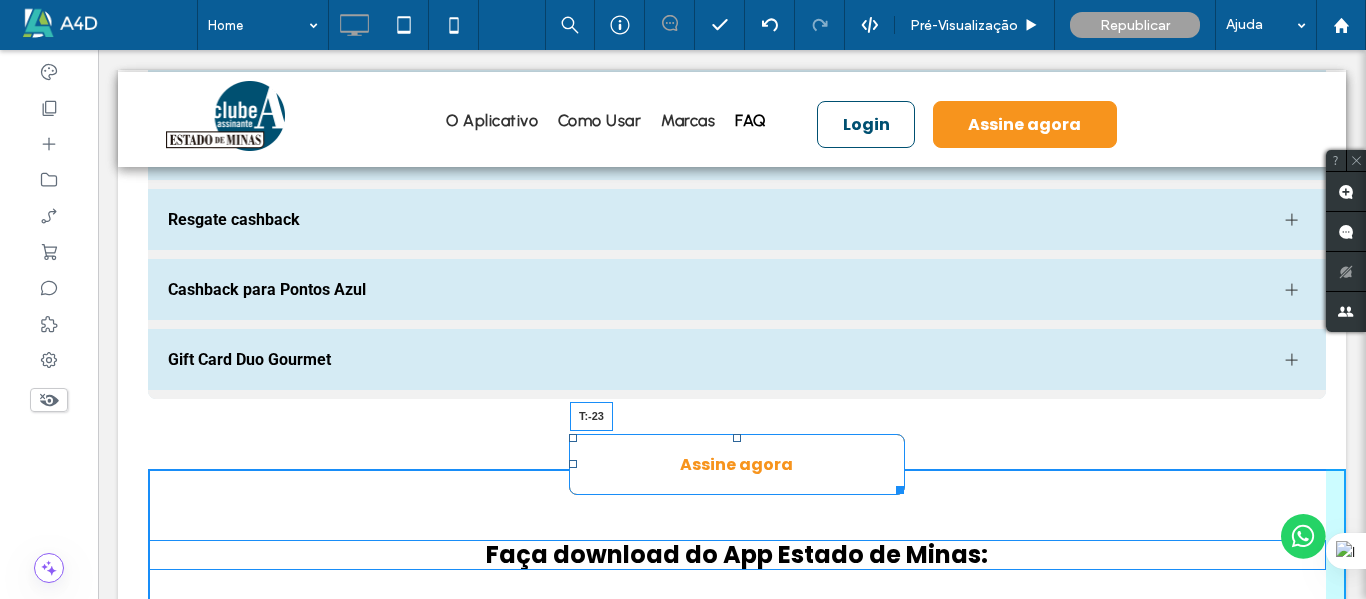 drag, startPoint x: 728, startPoint y: 436, endPoint x: 733, endPoint y: 457, distance: 21.587032 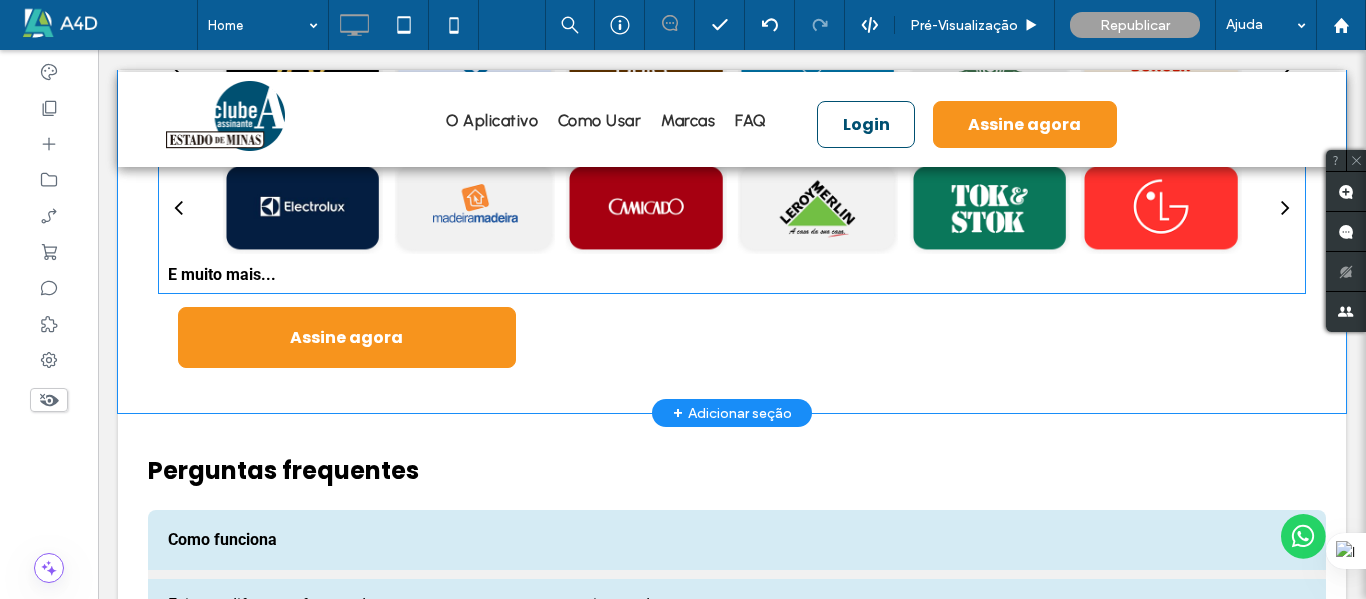 scroll, scrollTop: 2900, scrollLeft: 0, axis: vertical 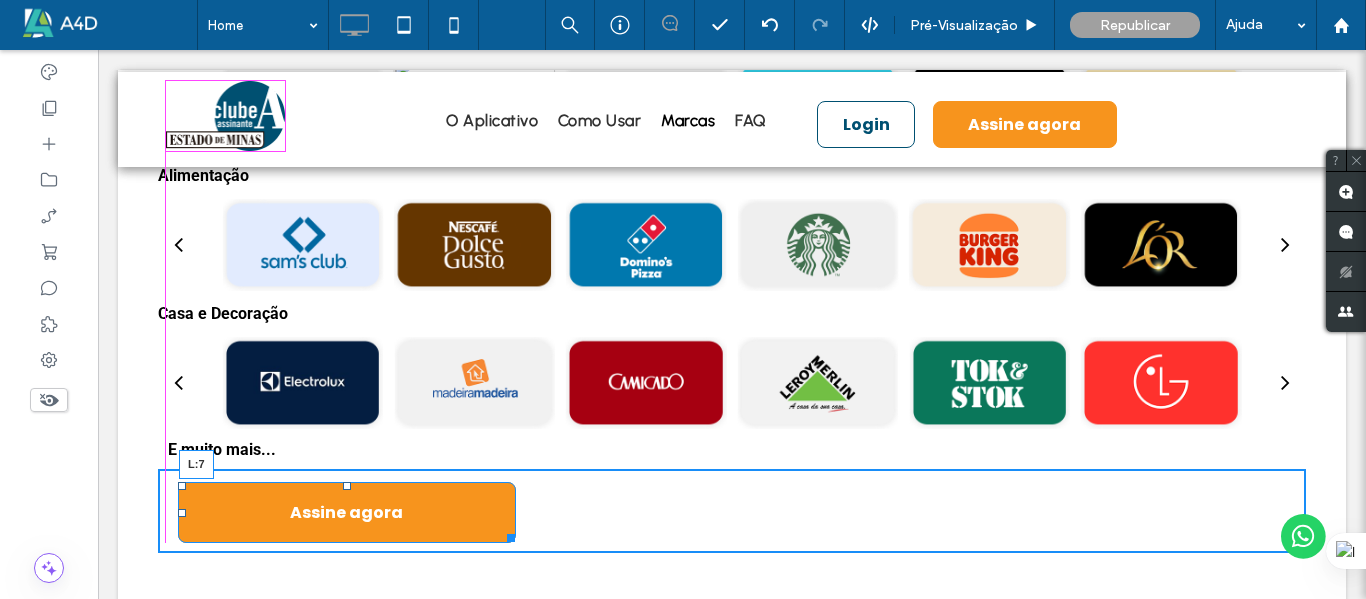 drag, startPoint x: 183, startPoint y: 510, endPoint x: 168, endPoint y: 507, distance: 15.297058 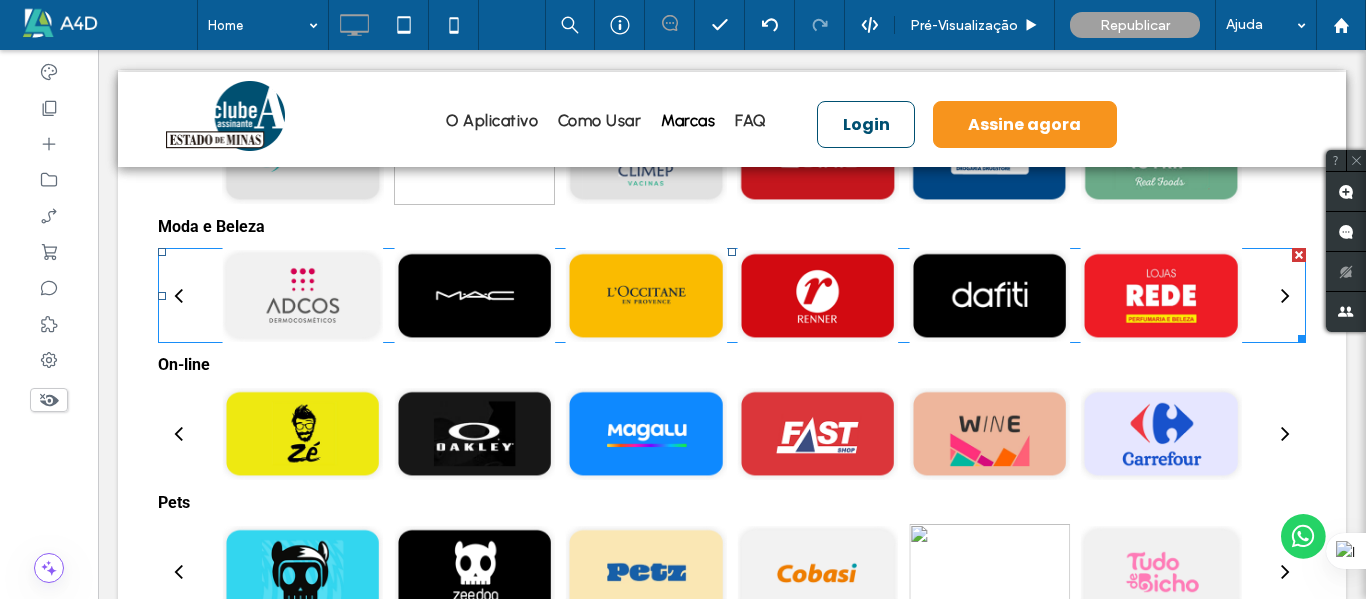 scroll, scrollTop: 2900, scrollLeft: 0, axis: vertical 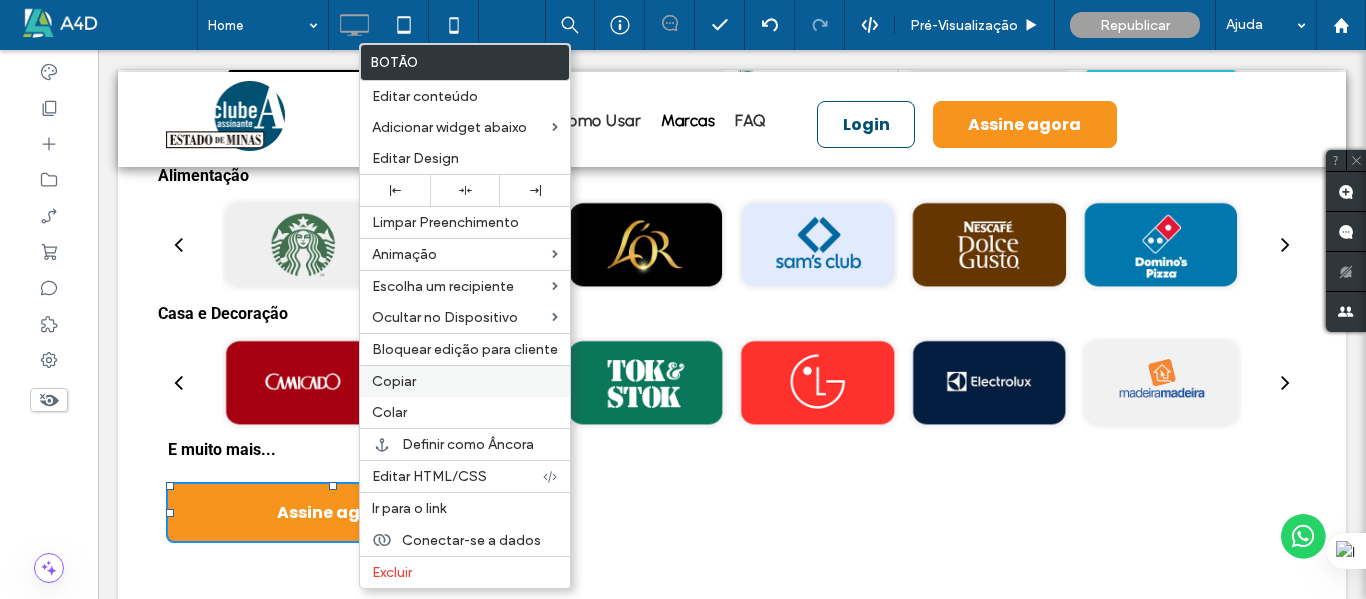 drag, startPoint x: 395, startPoint y: 376, endPoint x: 444, endPoint y: 381, distance: 49.25444 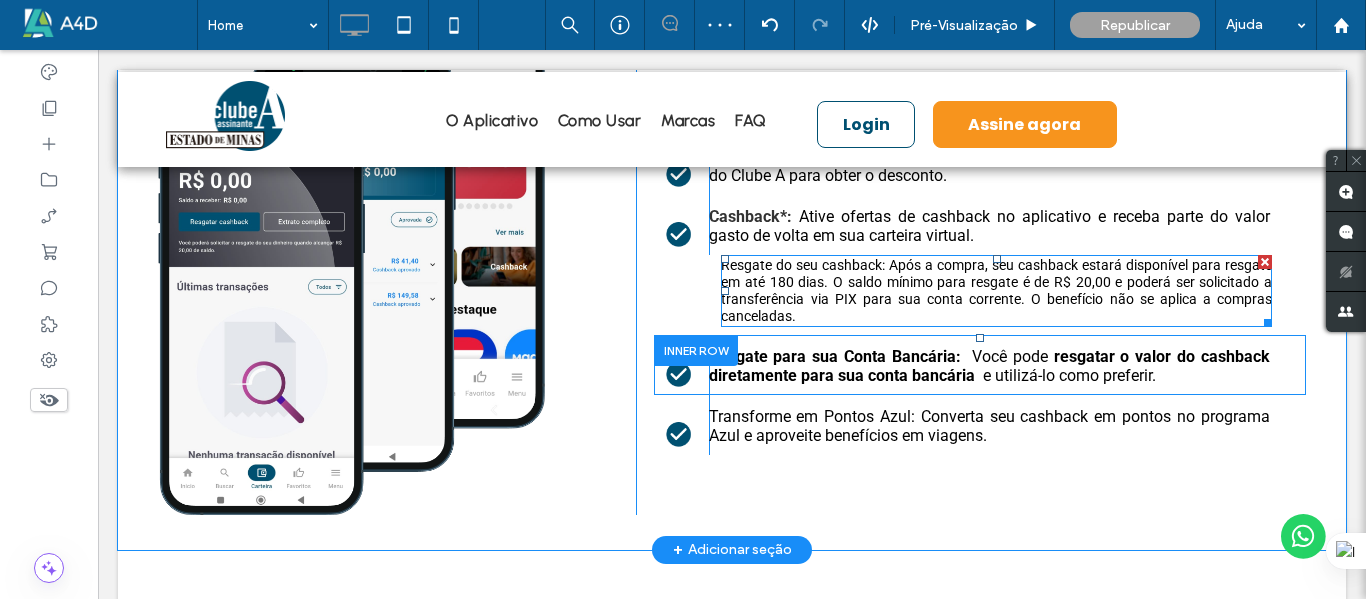 scroll, scrollTop: 1700, scrollLeft: 0, axis: vertical 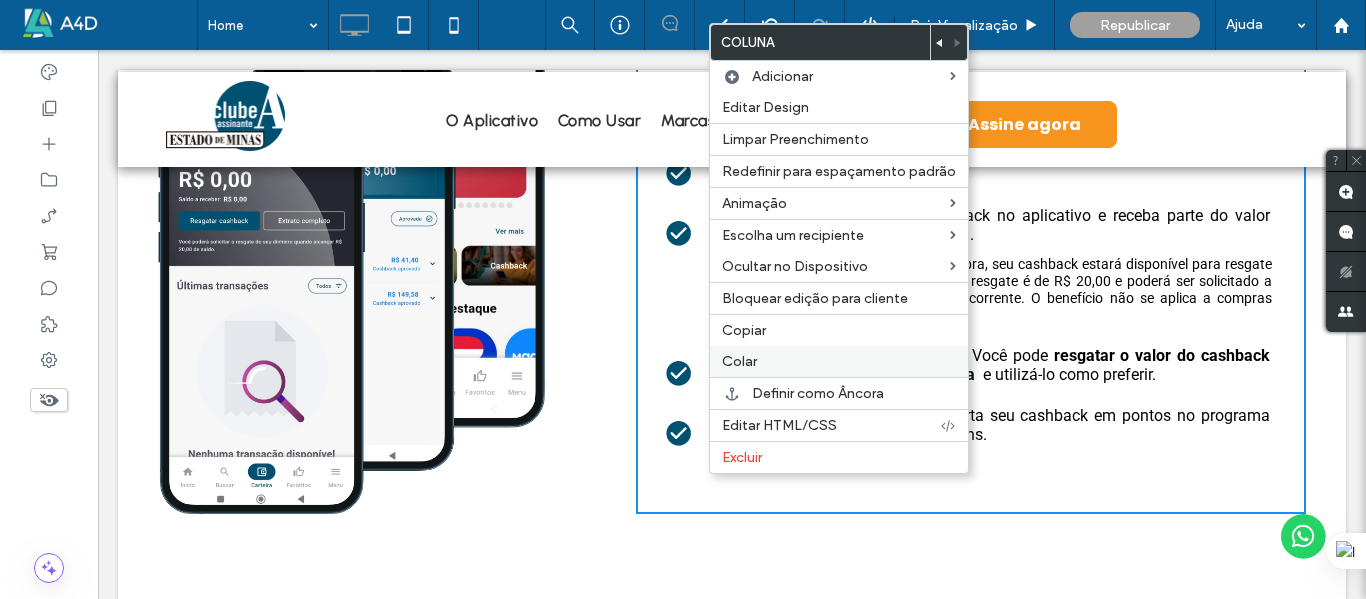 click on "Colar" at bounding box center (739, 361) 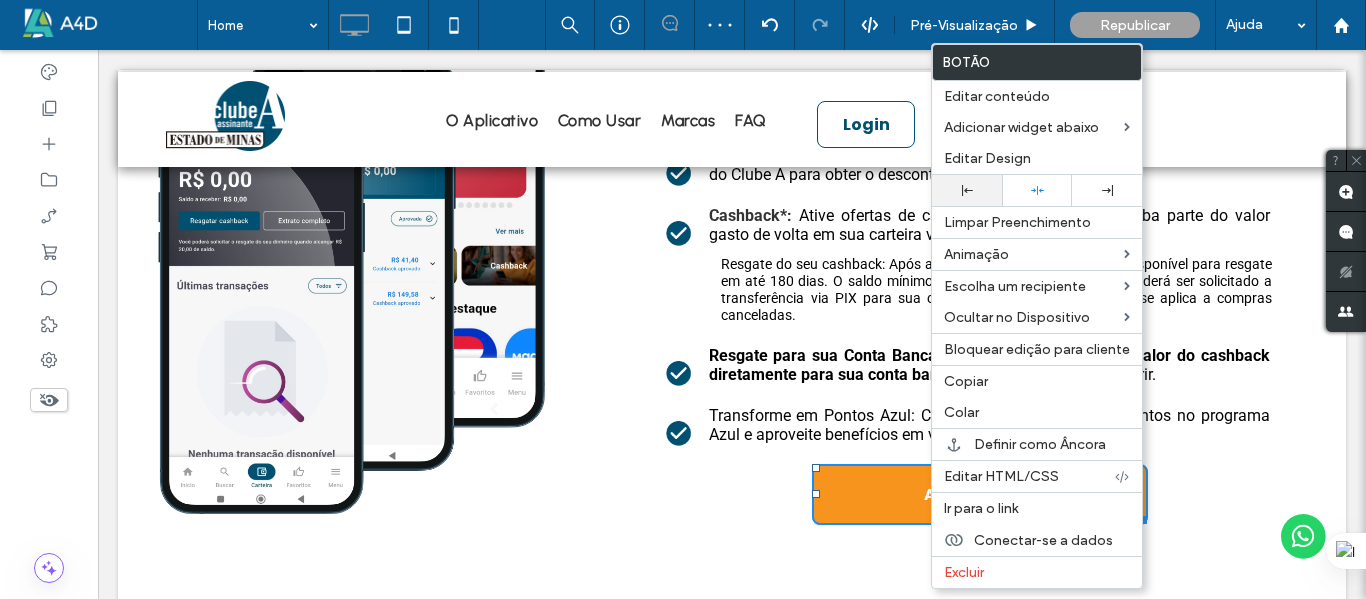 click at bounding box center [967, 190] 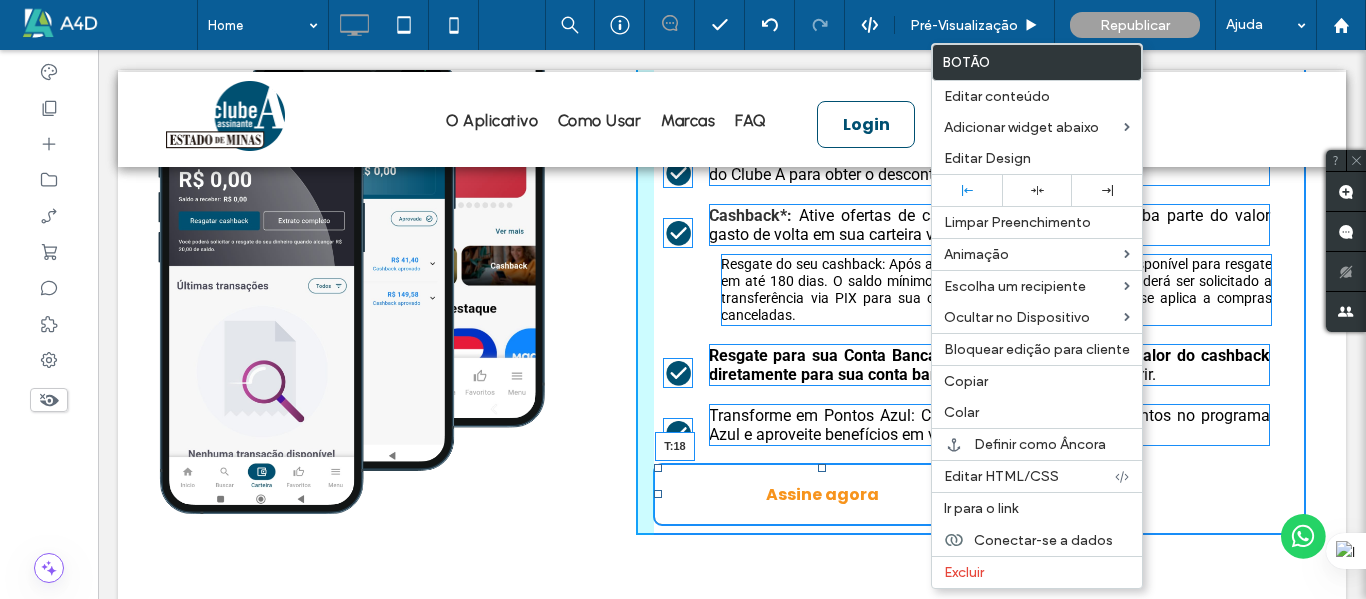 click at bounding box center [822, 468] 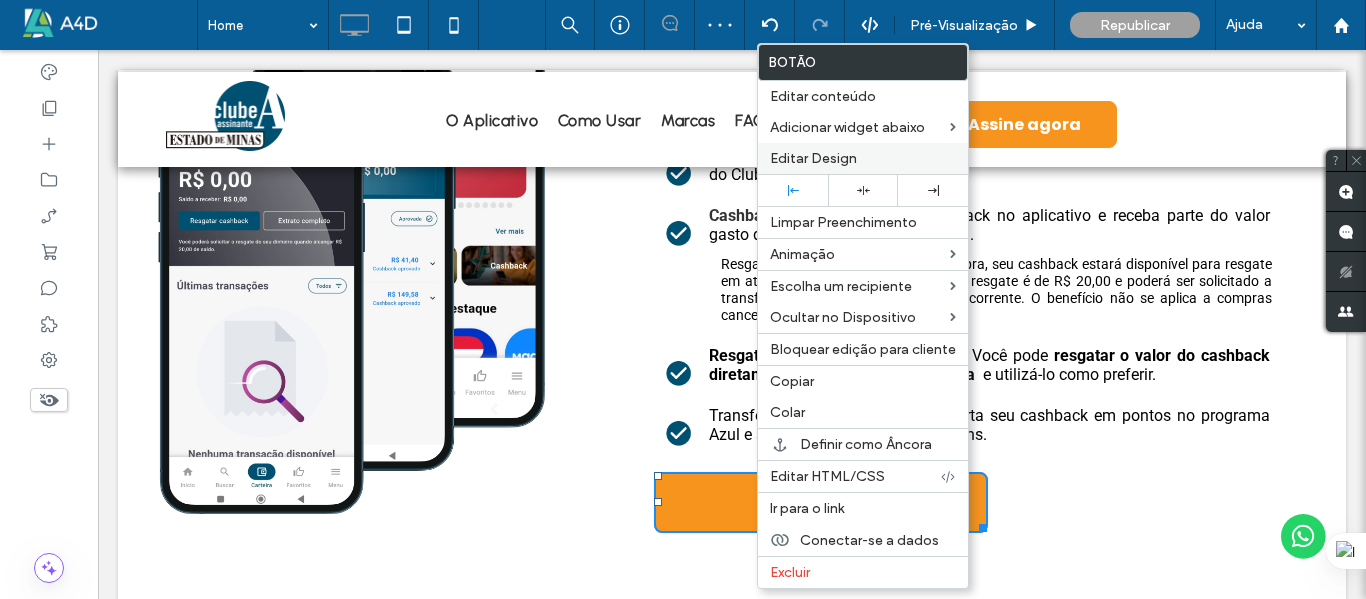 click on "Editar Design" at bounding box center (813, 158) 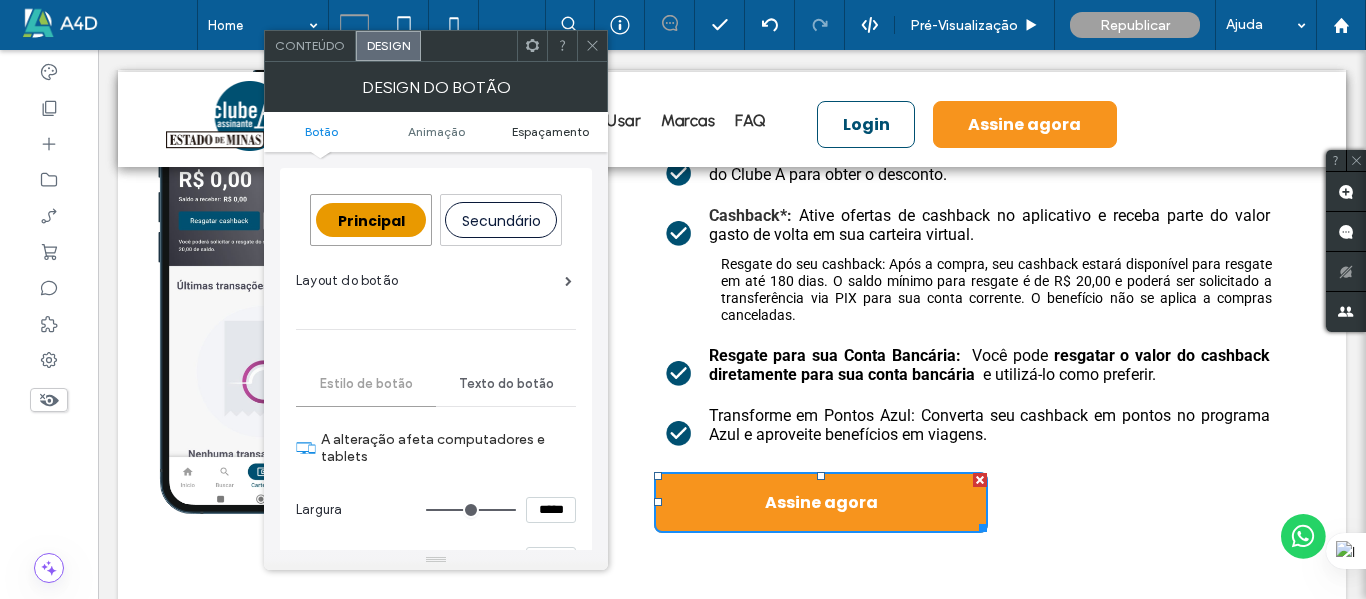 click on "Espaçamento" at bounding box center [550, 131] 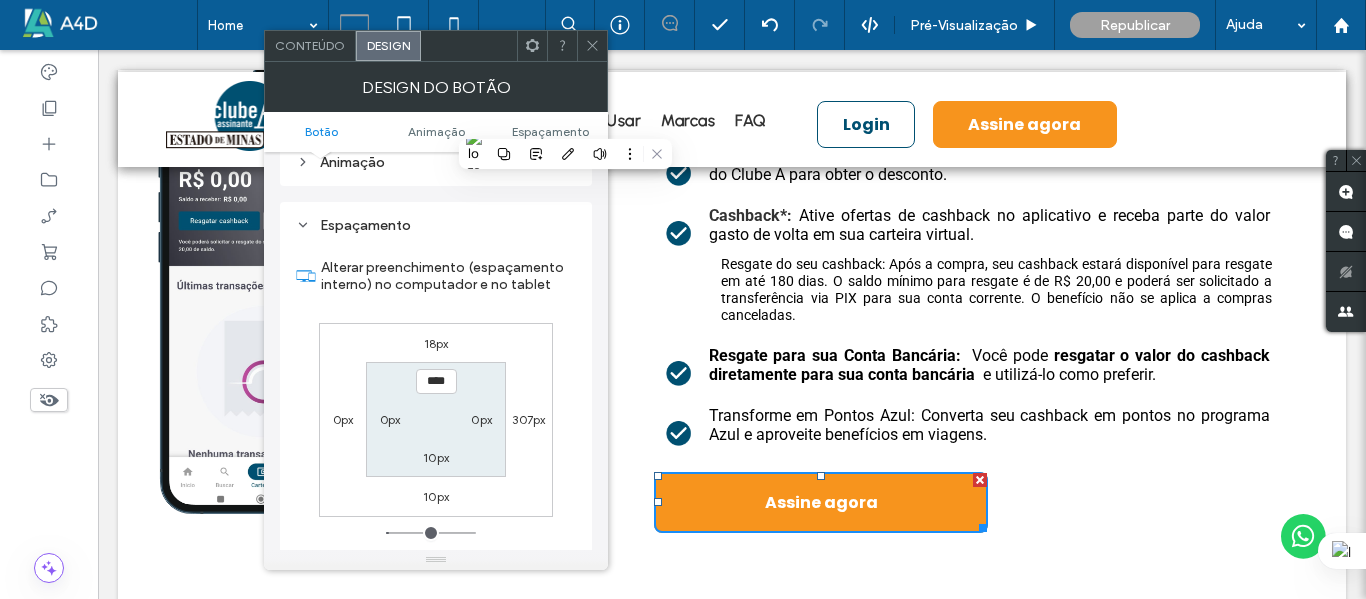 scroll, scrollTop: 956, scrollLeft: 0, axis: vertical 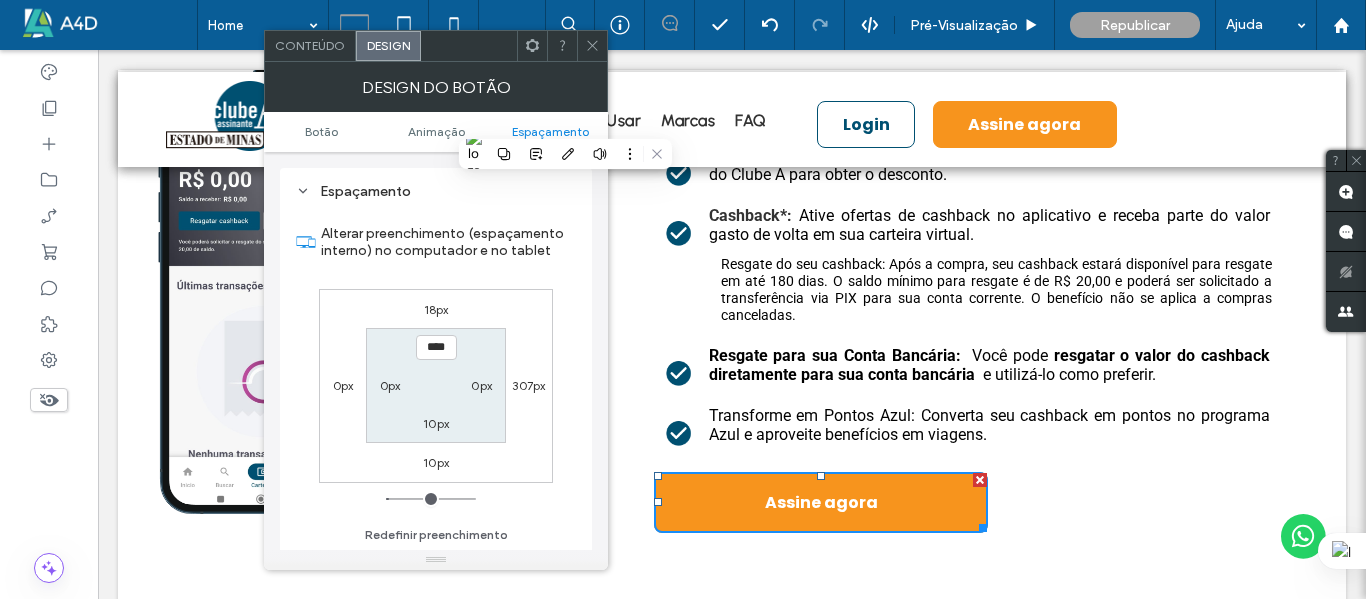 click on "0px" at bounding box center (343, 385) 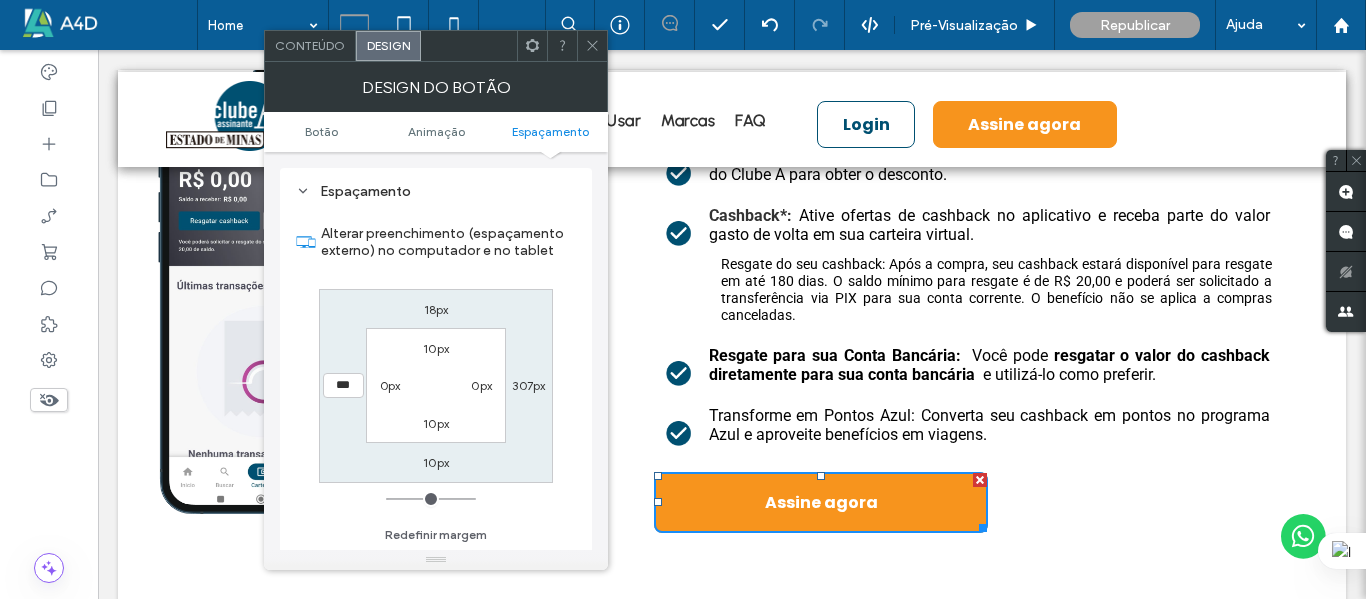 type on "*" 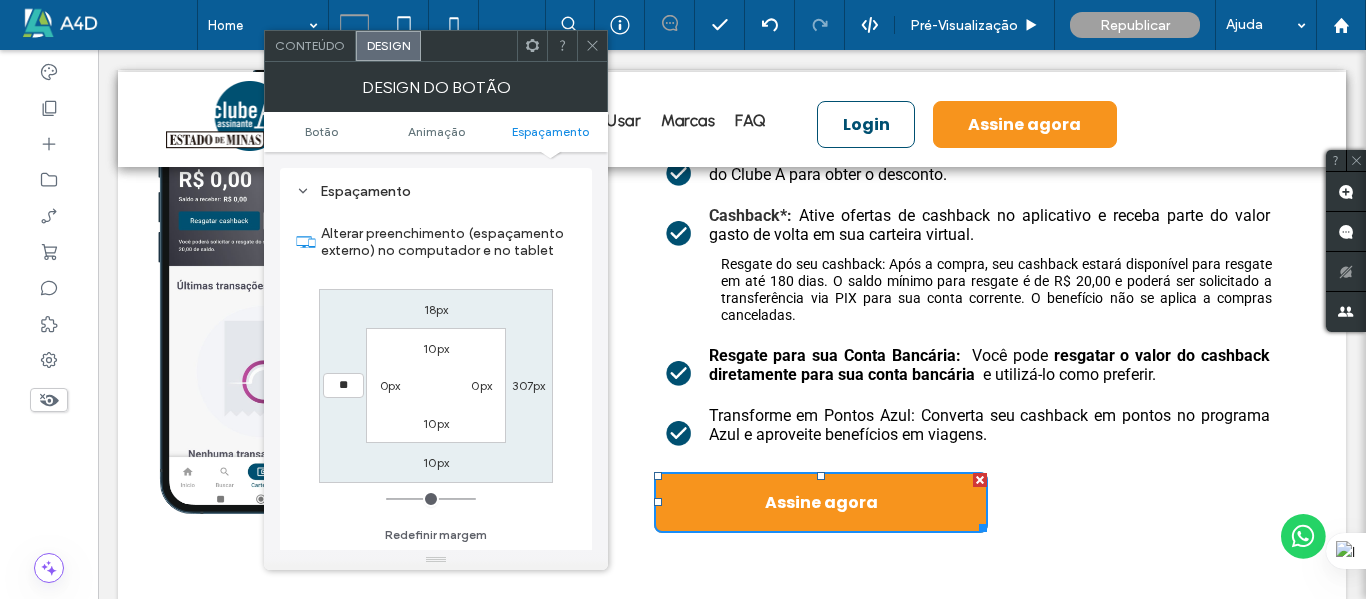 type on "**" 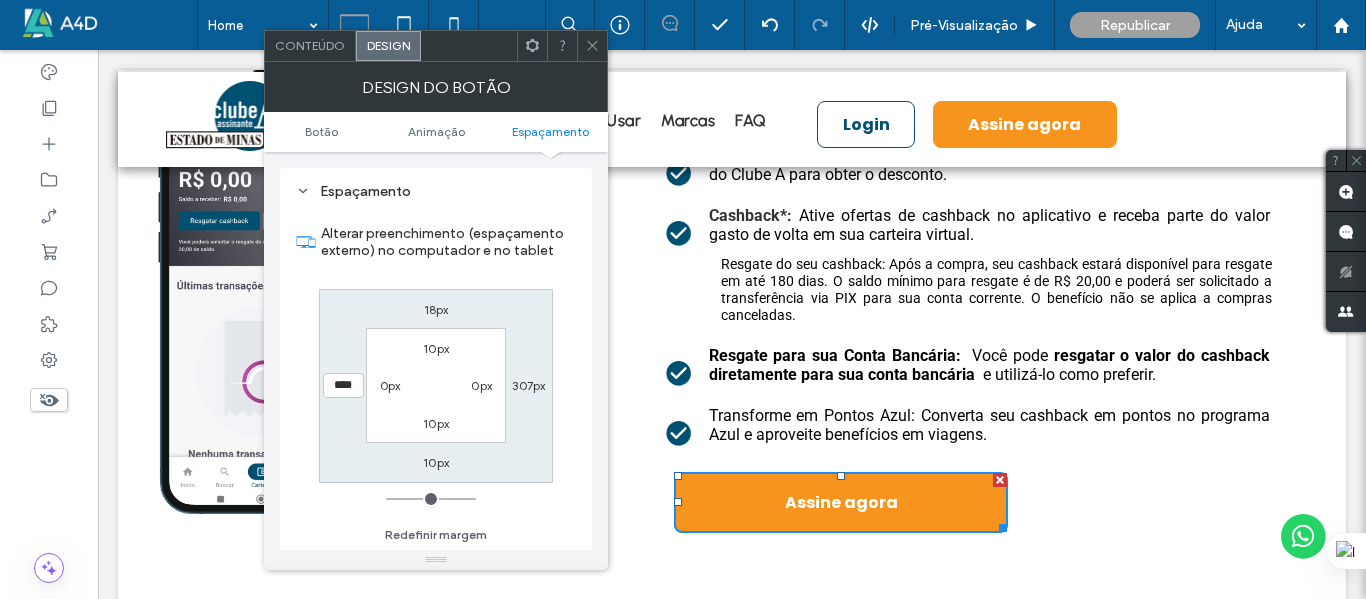 click on "18px 307px 10px **** 10px 0px 10px 0px" at bounding box center (436, 386) 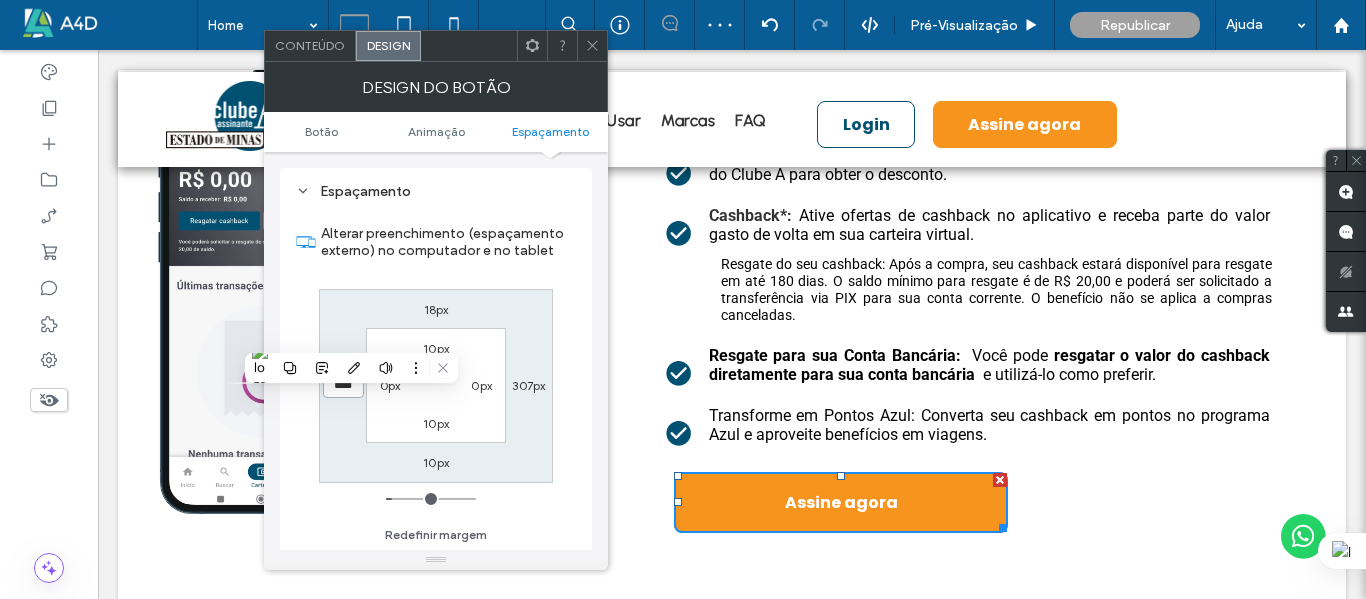 click on "****" at bounding box center (343, 385) 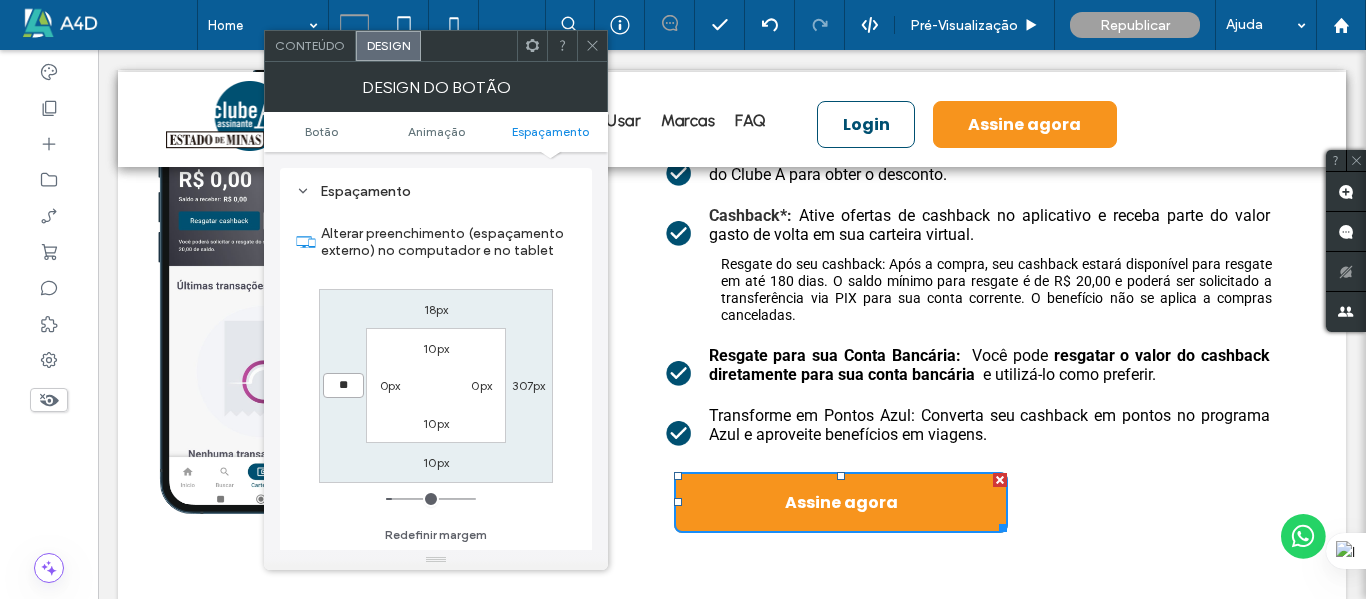 type on "**" 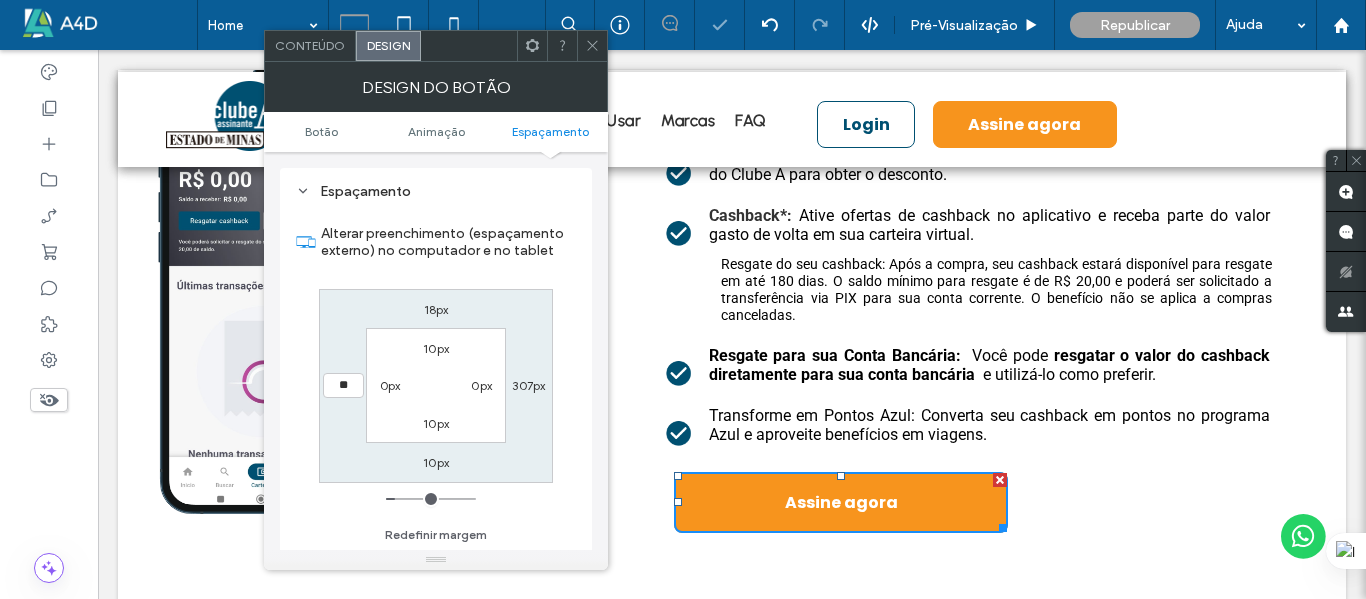 type on "**" 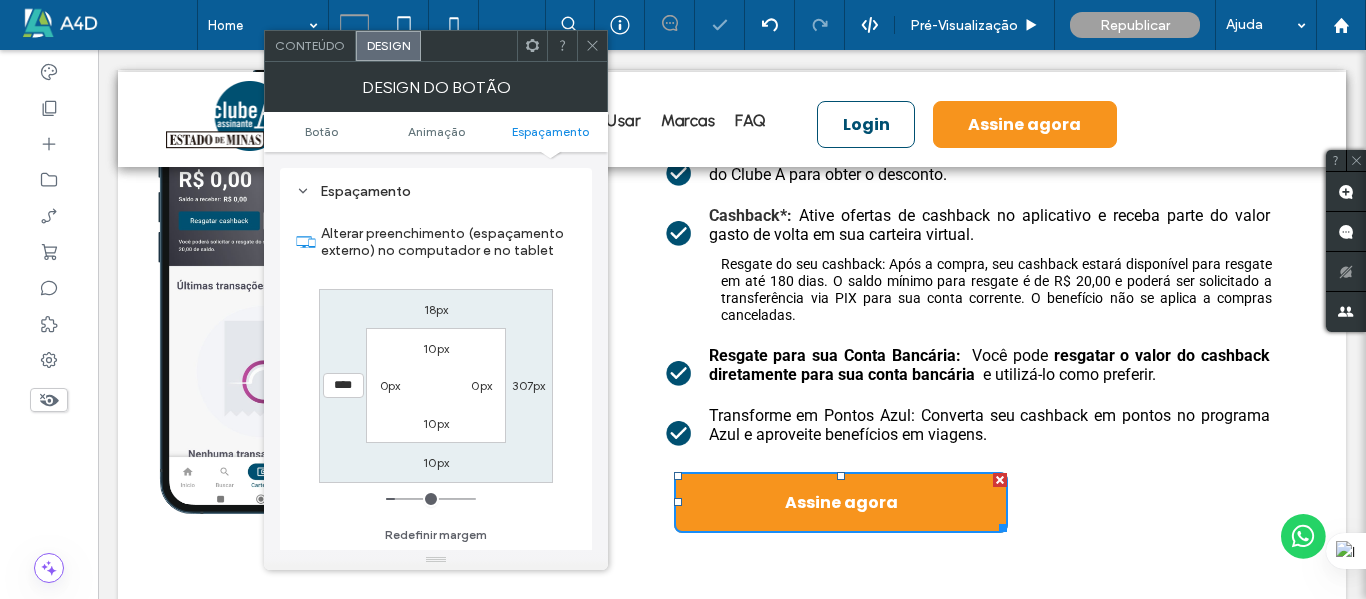 drag, startPoint x: 372, startPoint y: 312, endPoint x: 368, endPoint y: 302, distance: 10.770329 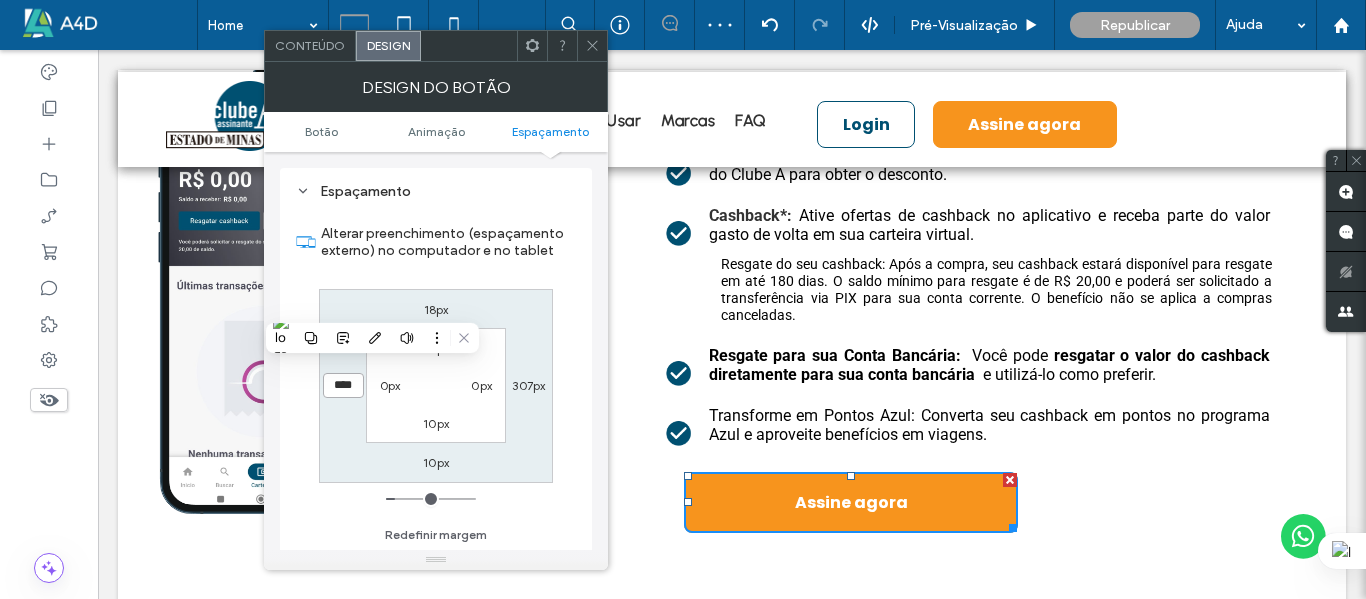 drag, startPoint x: 342, startPoint y: 380, endPoint x: 304, endPoint y: 380, distance: 38 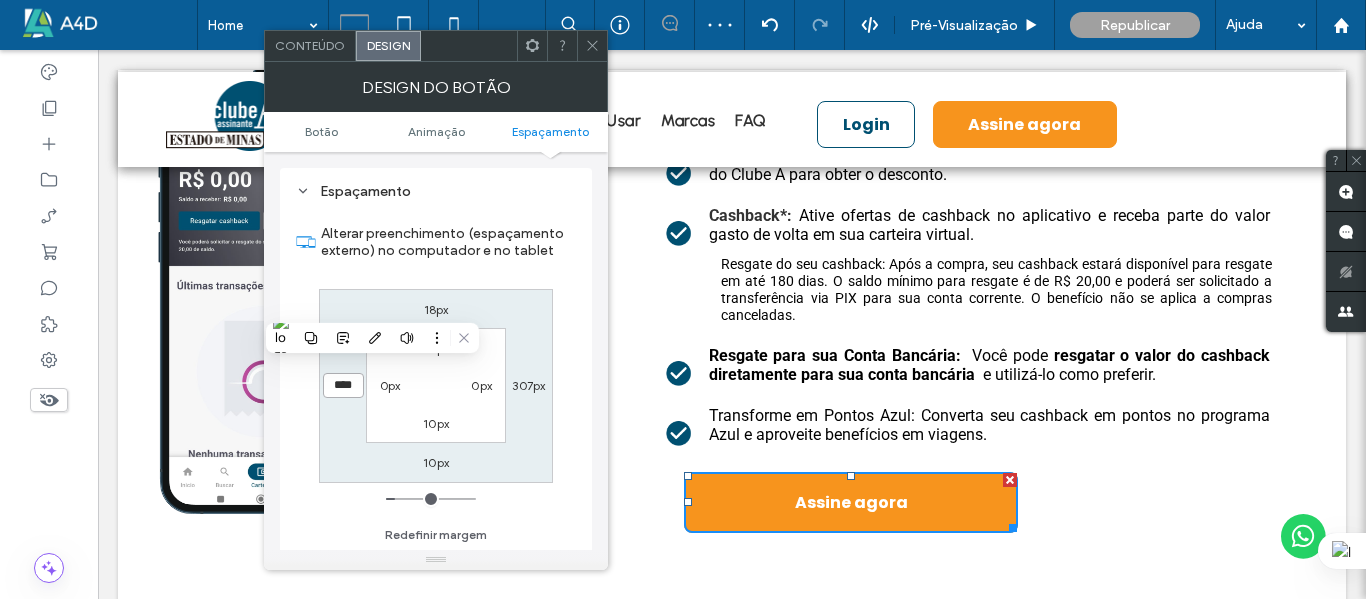 click on "Alterar preenchimento (espaçamento externo) no computador e no tablet 18px 307px 10px **** 10px 0px 10px 0px Redefinir margem" at bounding box center [436, 377] 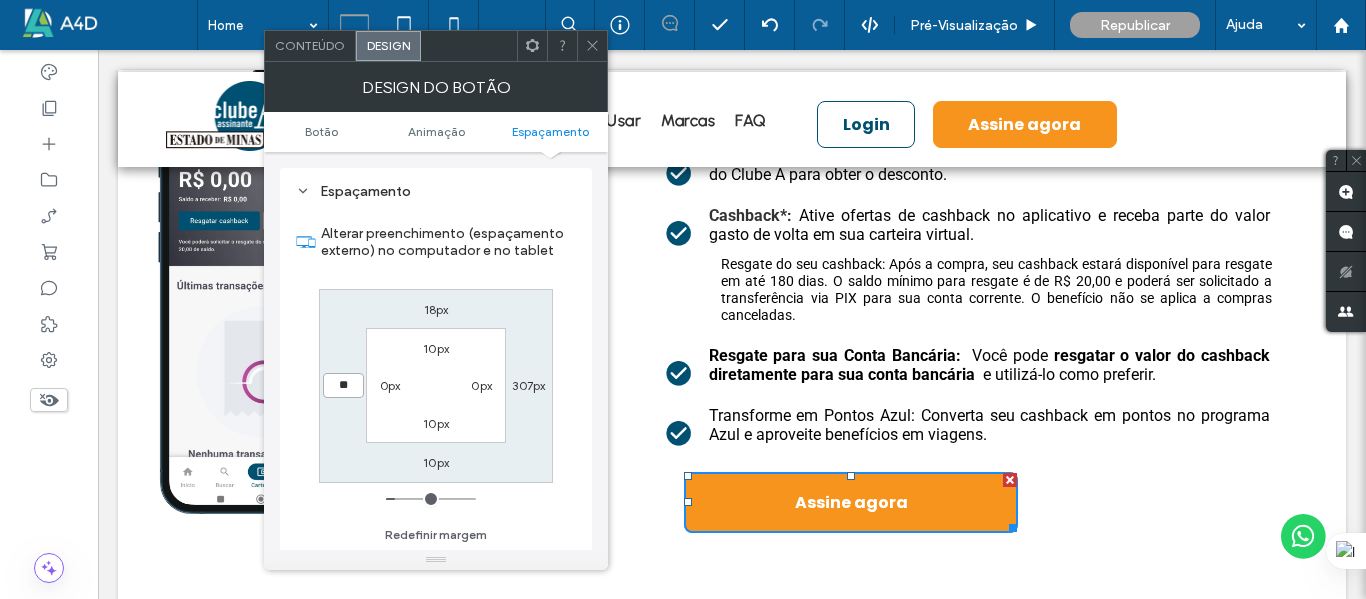type on "**" 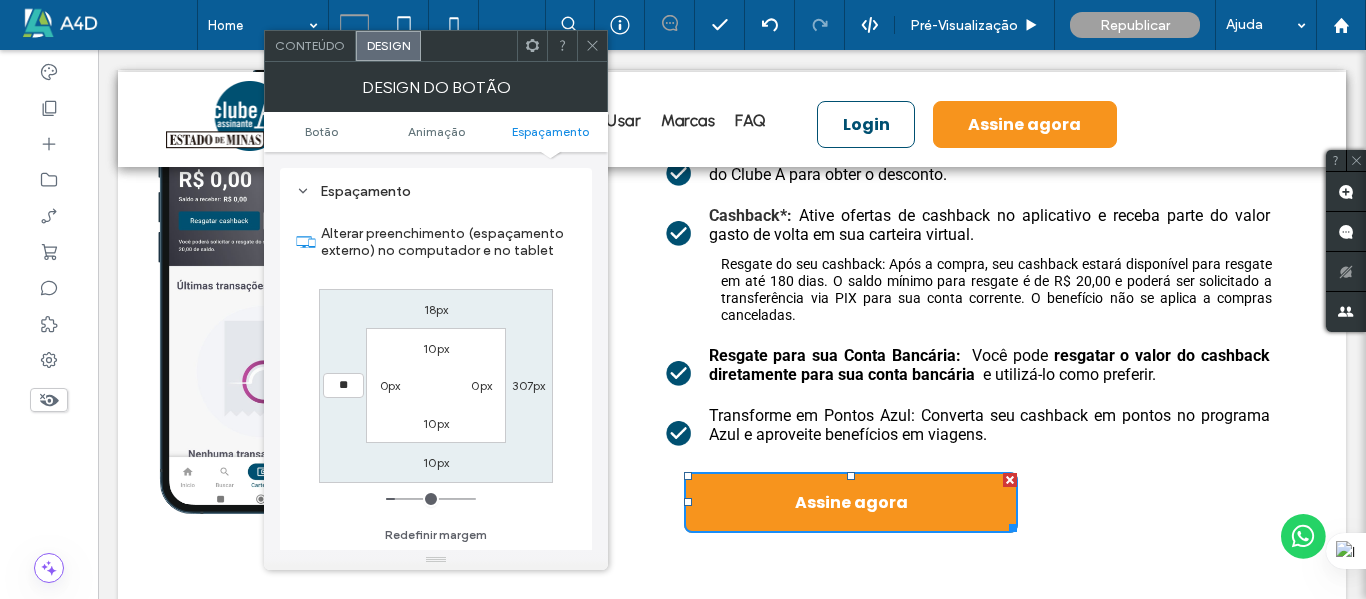 type on "**" 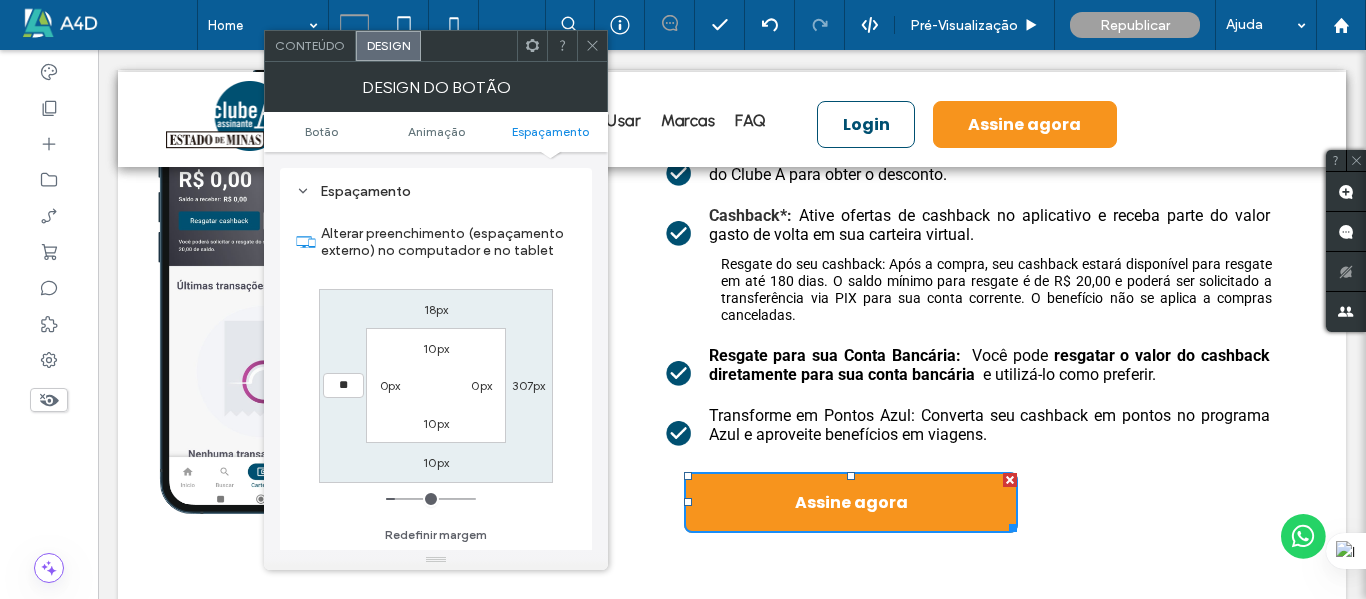 type on "****" 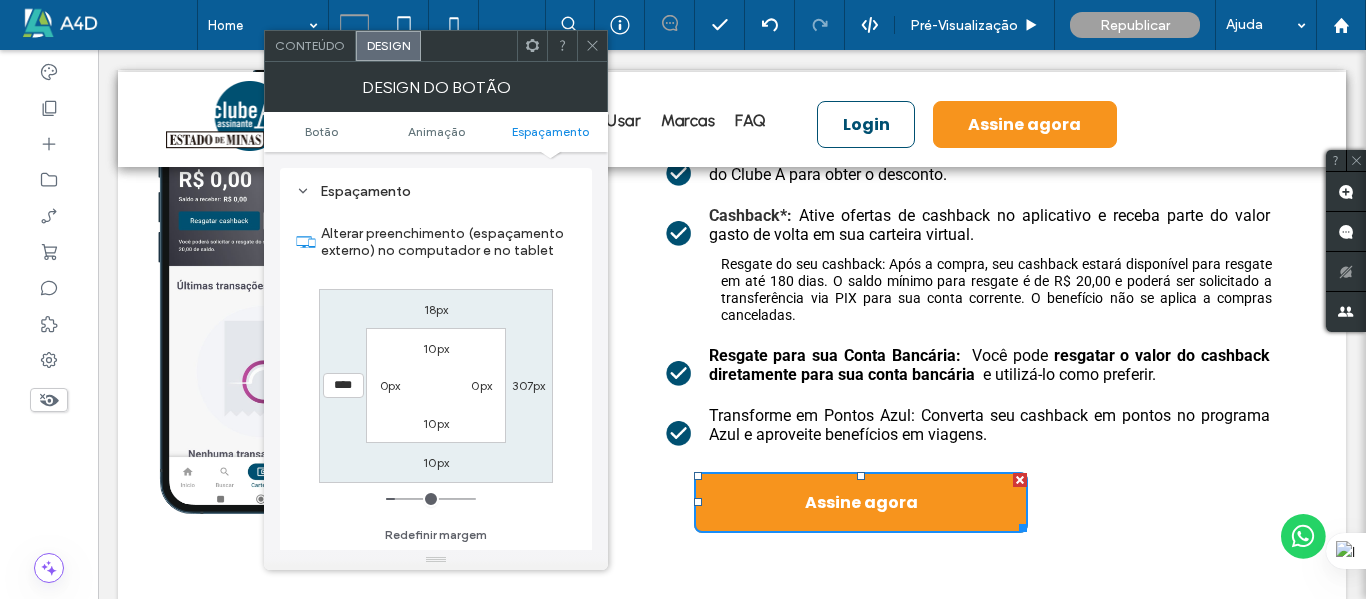 click on "18px 307px 10px **** 10px 0px 10px 0px" at bounding box center [436, 386] 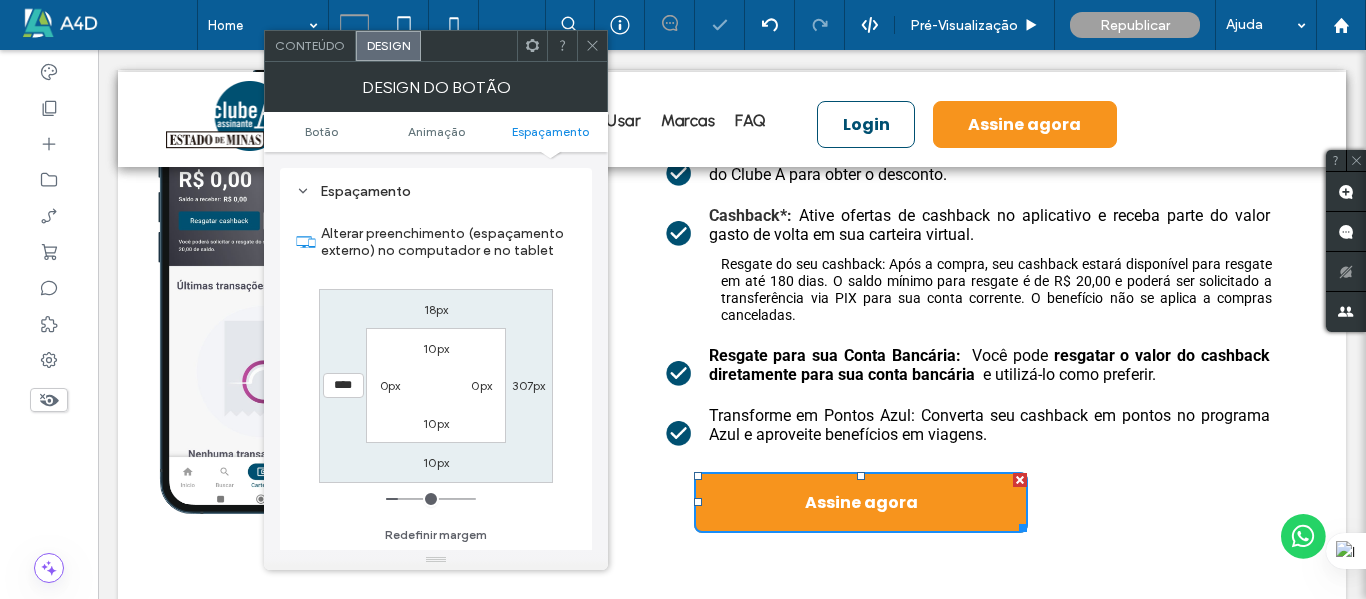 click 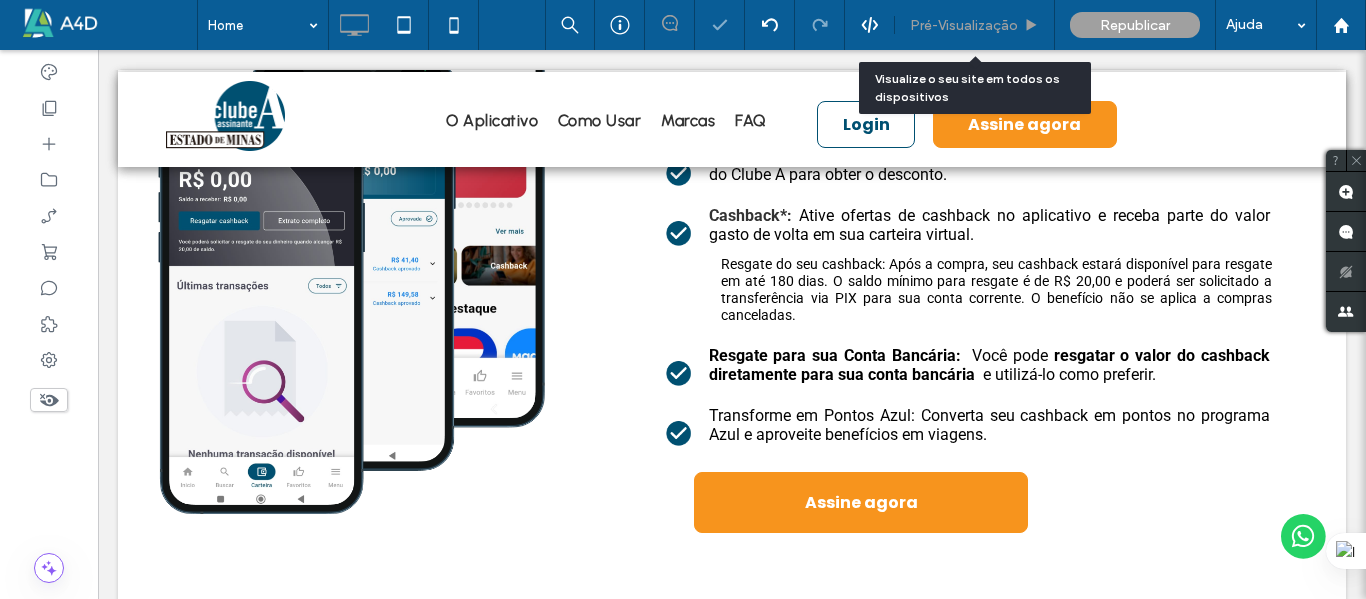 click on "Pré-Visualizaçāo" at bounding box center (975, 25) 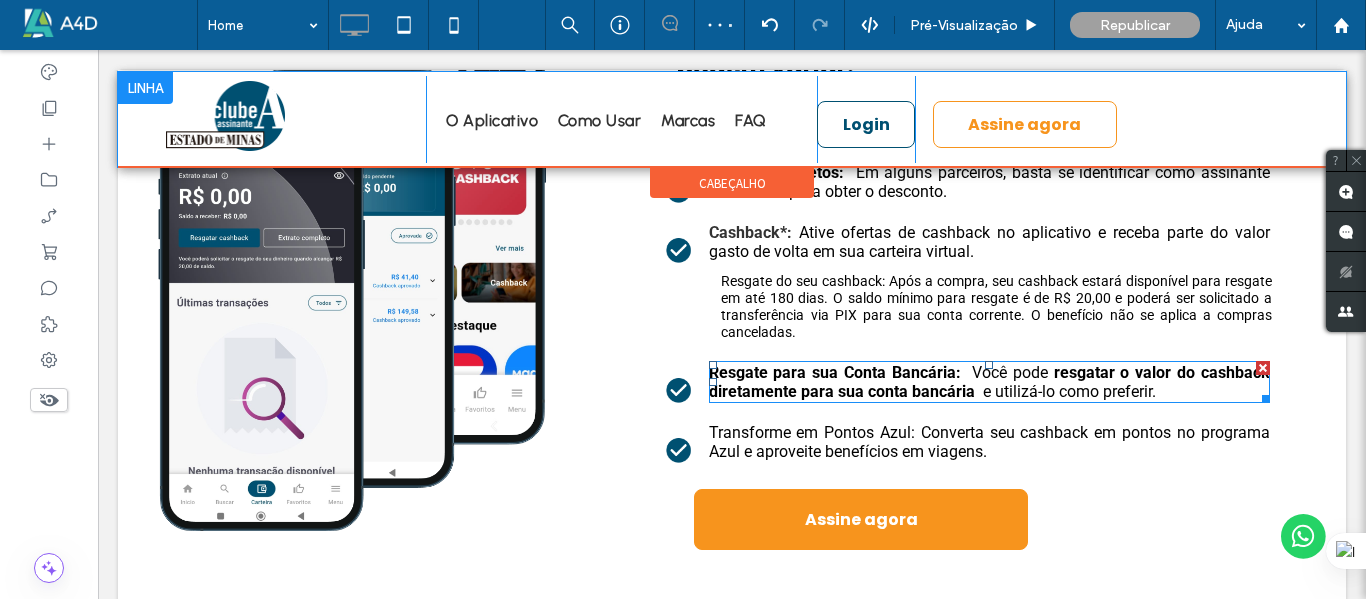 scroll, scrollTop: 1600, scrollLeft: 0, axis: vertical 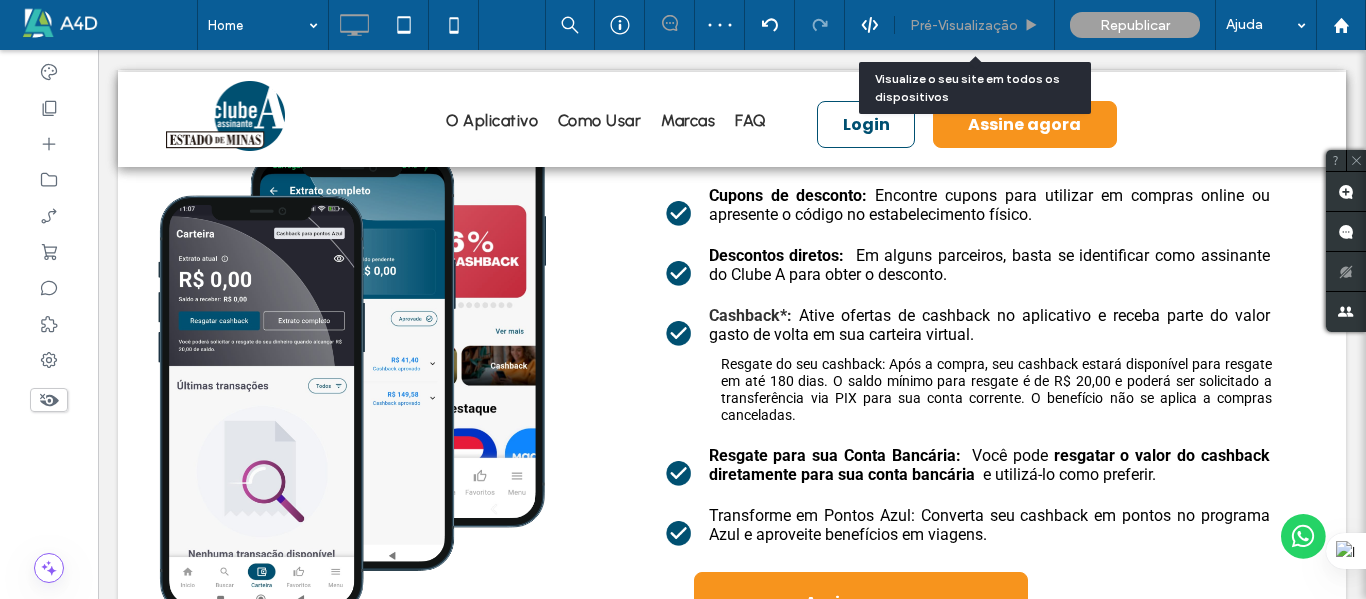 click on "Pré-Visualizaçāo" at bounding box center (975, 25) 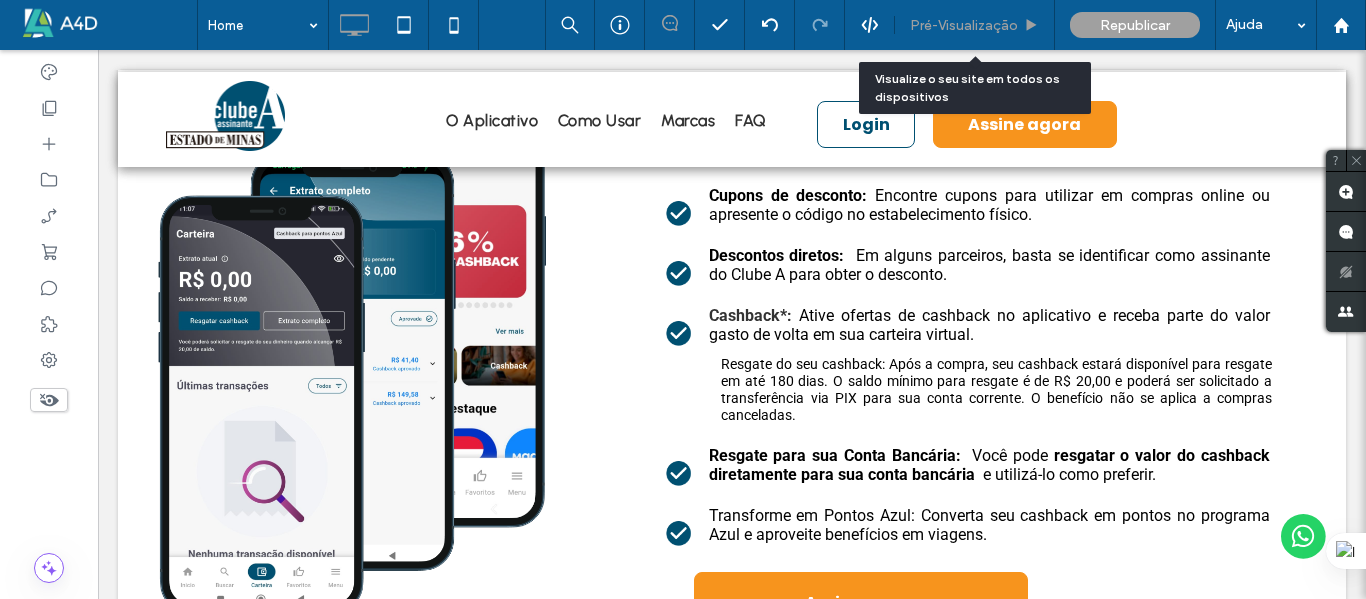 click on "Pré-Visualizaçāo" at bounding box center [964, 25] 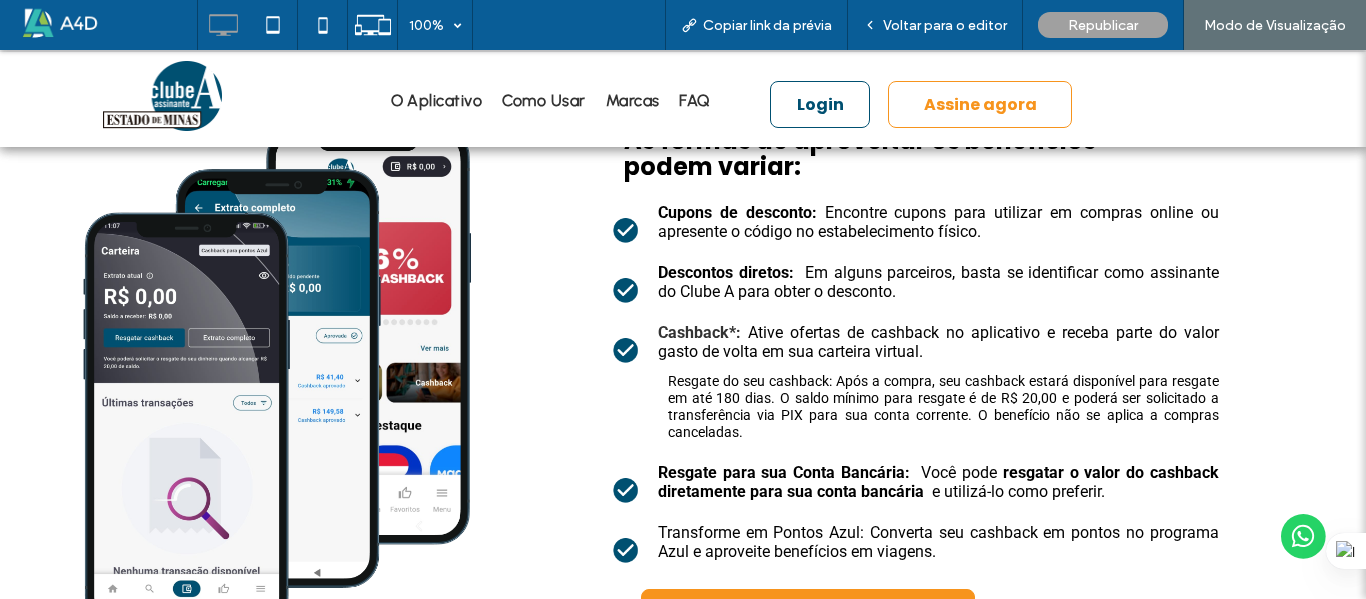 scroll, scrollTop: 1800, scrollLeft: 0, axis: vertical 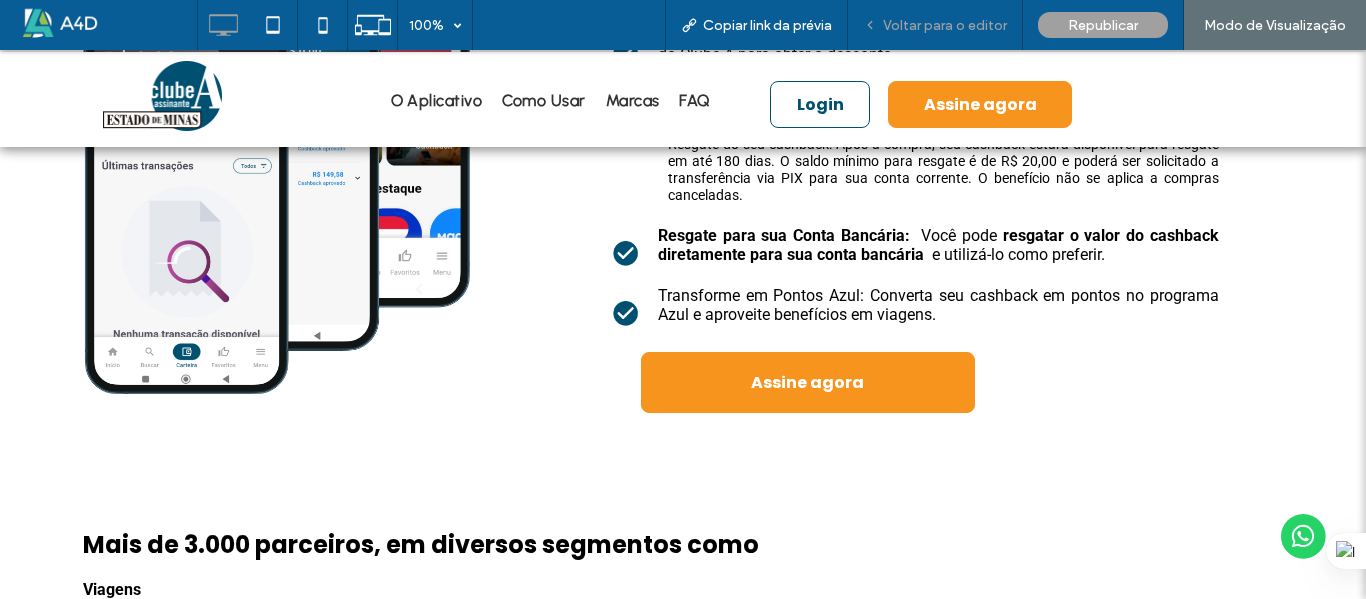 click on "Voltar para o editor" at bounding box center [935, 25] 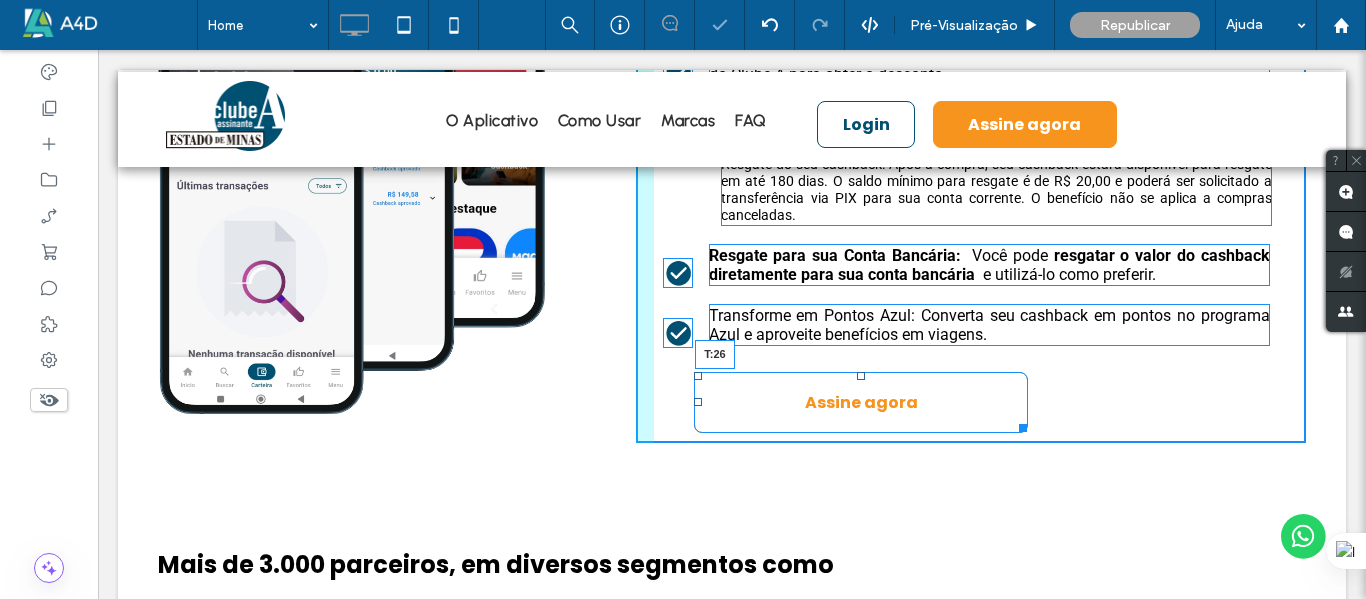drag, startPoint x: 853, startPoint y: 373, endPoint x: 1024, endPoint y: 506, distance: 216.63333 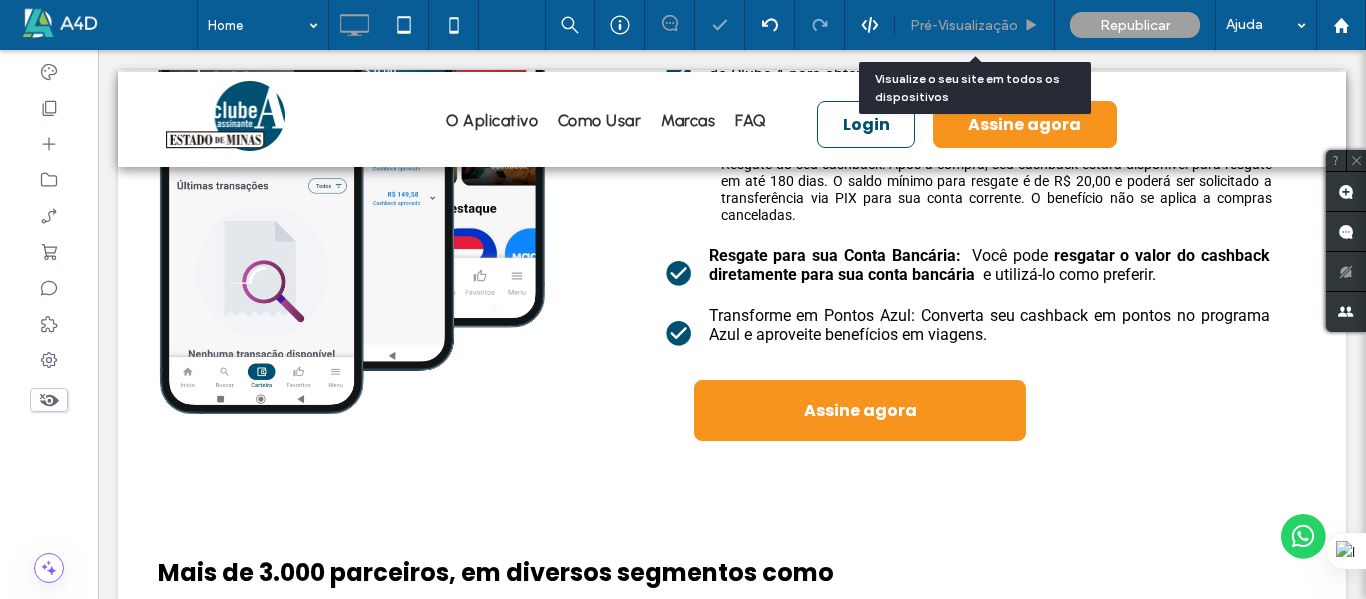 drag, startPoint x: 931, startPoint y: 31, endPoint x: 860, endPoint y: 118, distance: 112.29426 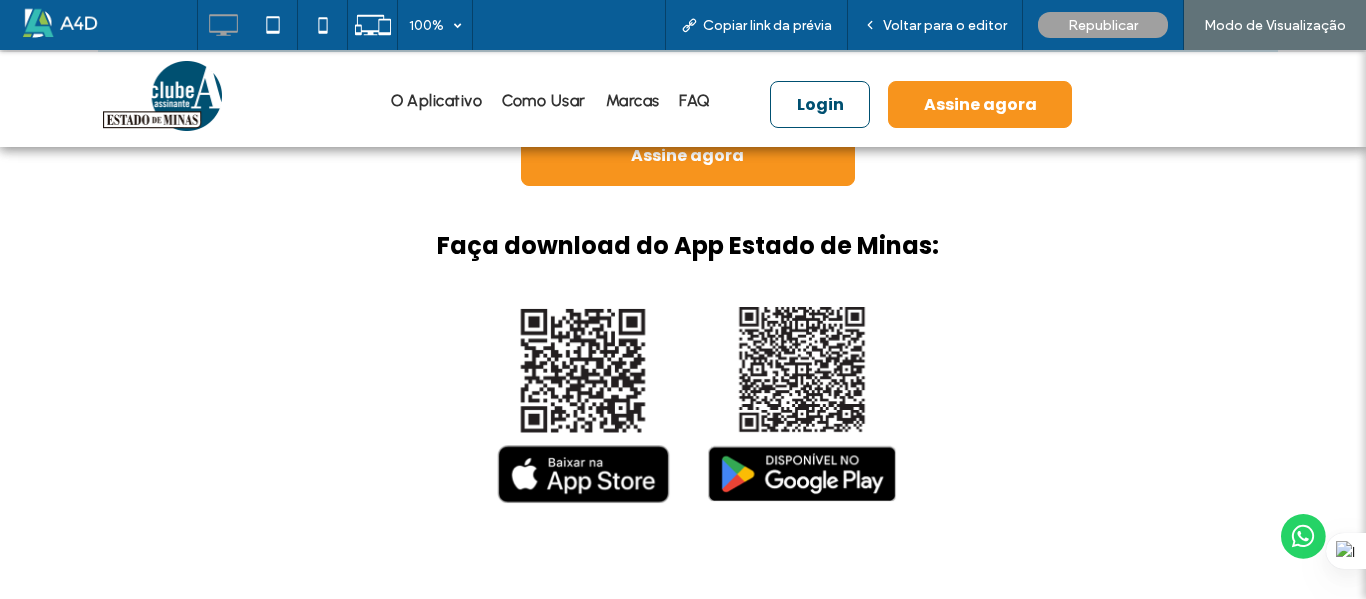 scroll, scrollTop: 4196, scrollLeft: 0, axis: vertical 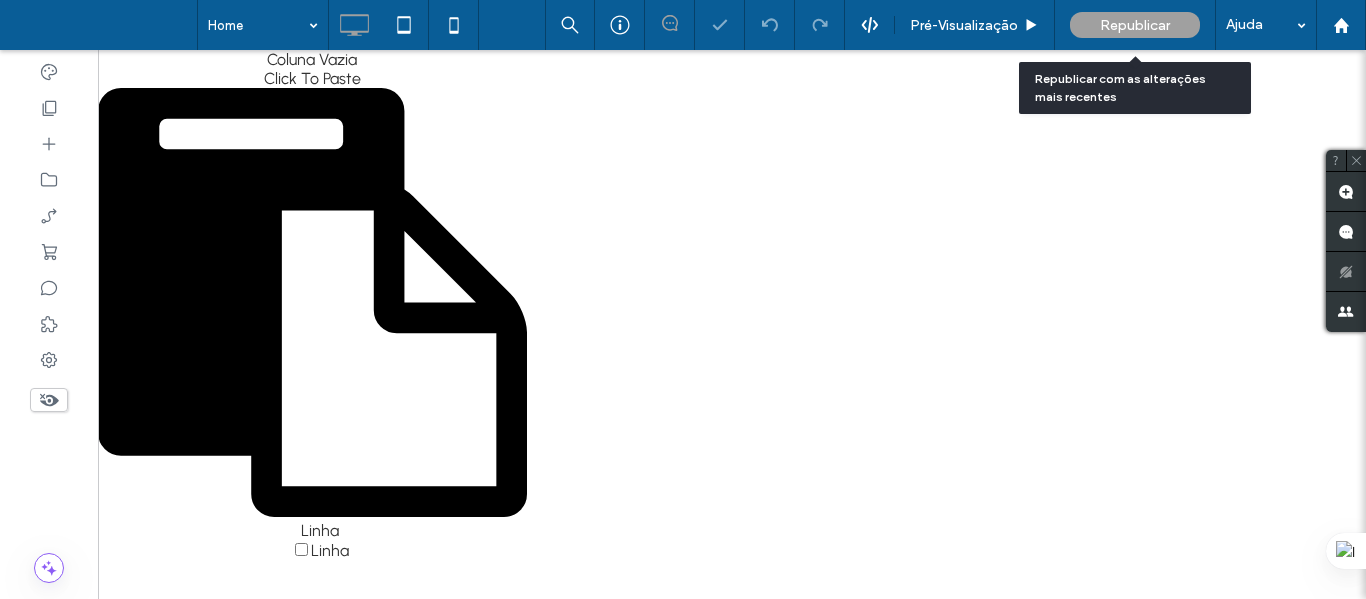 click on "Republicar" at bounding box center (1135, 25) 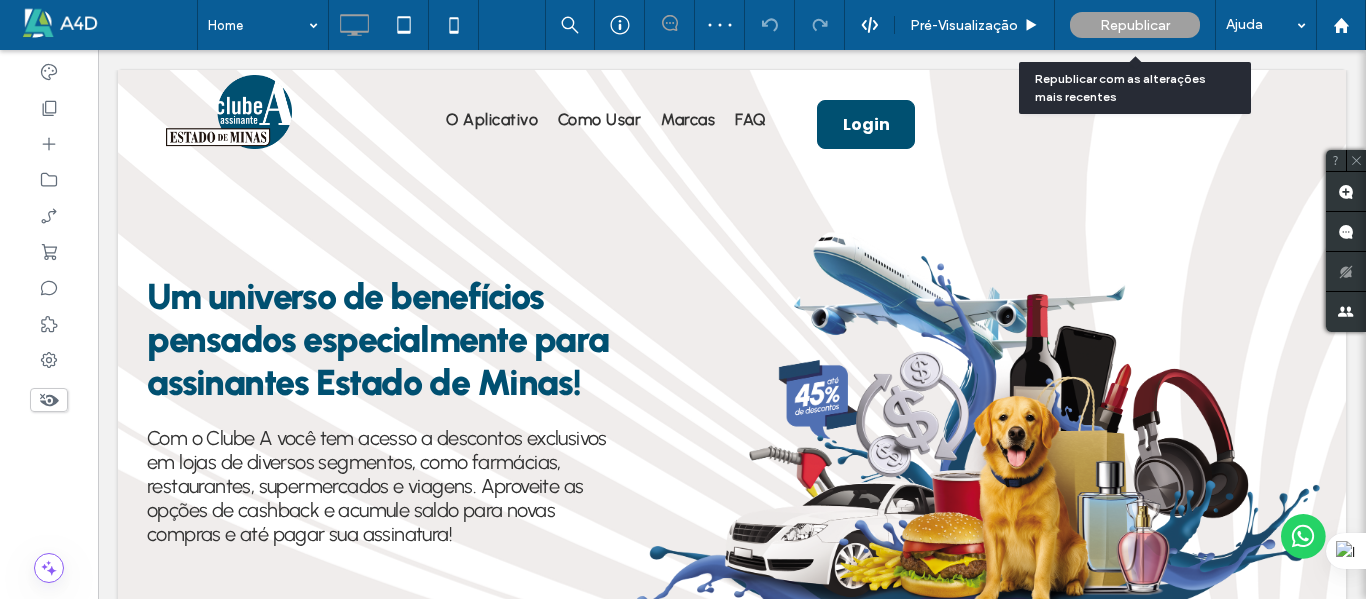scroll, scrollTop: 0, scrollLeft: 0, axis: both 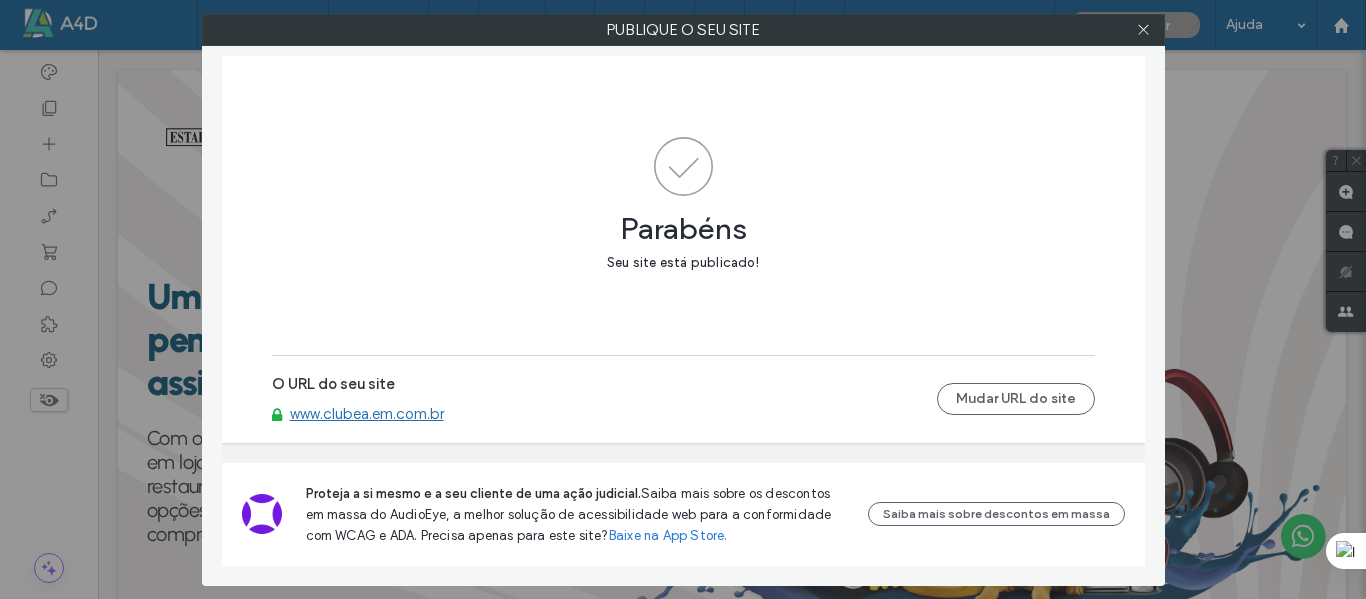 click at bounding box center (1144, 30) 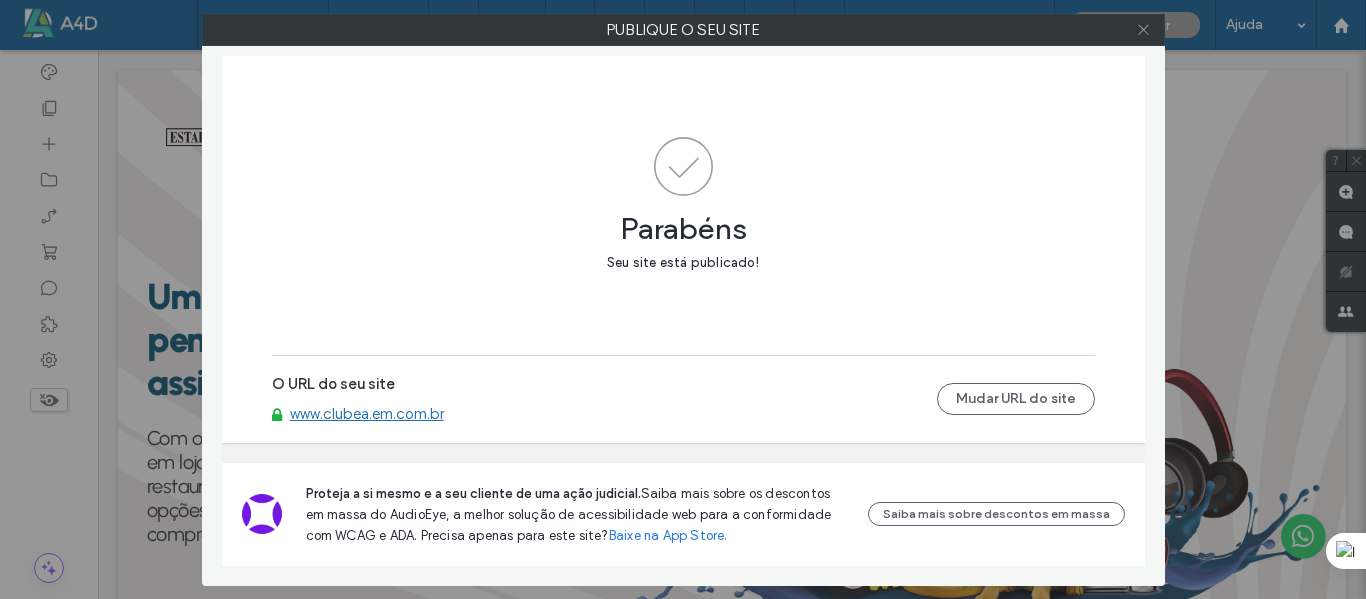 click 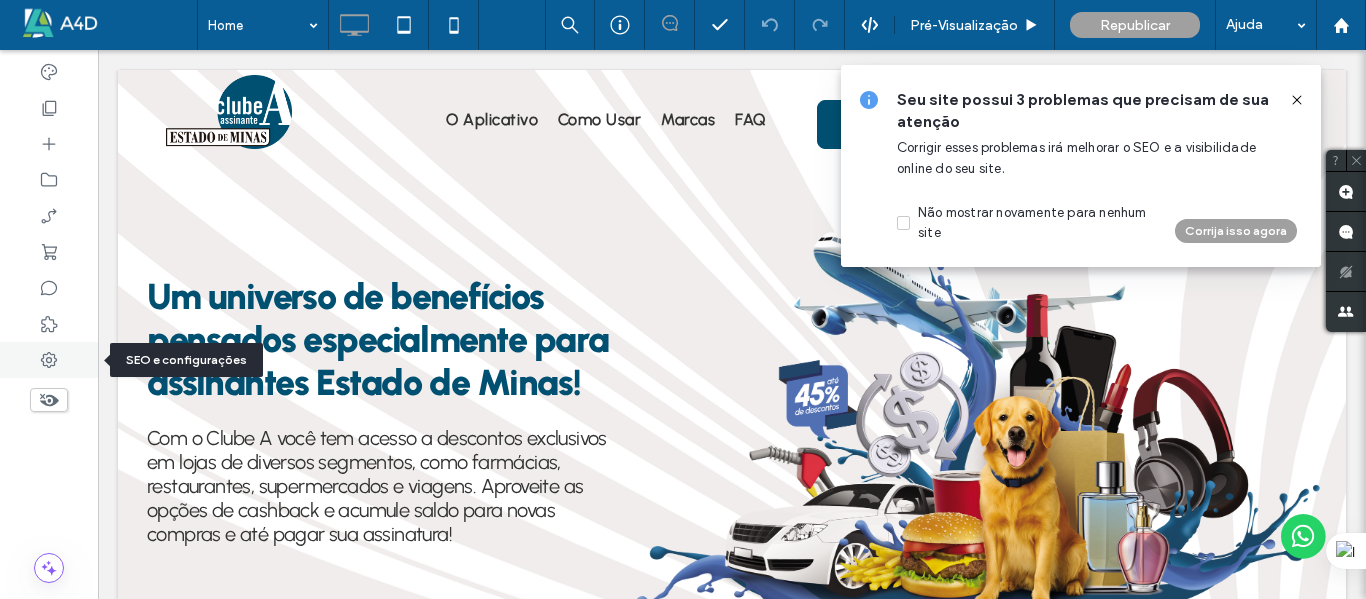 click 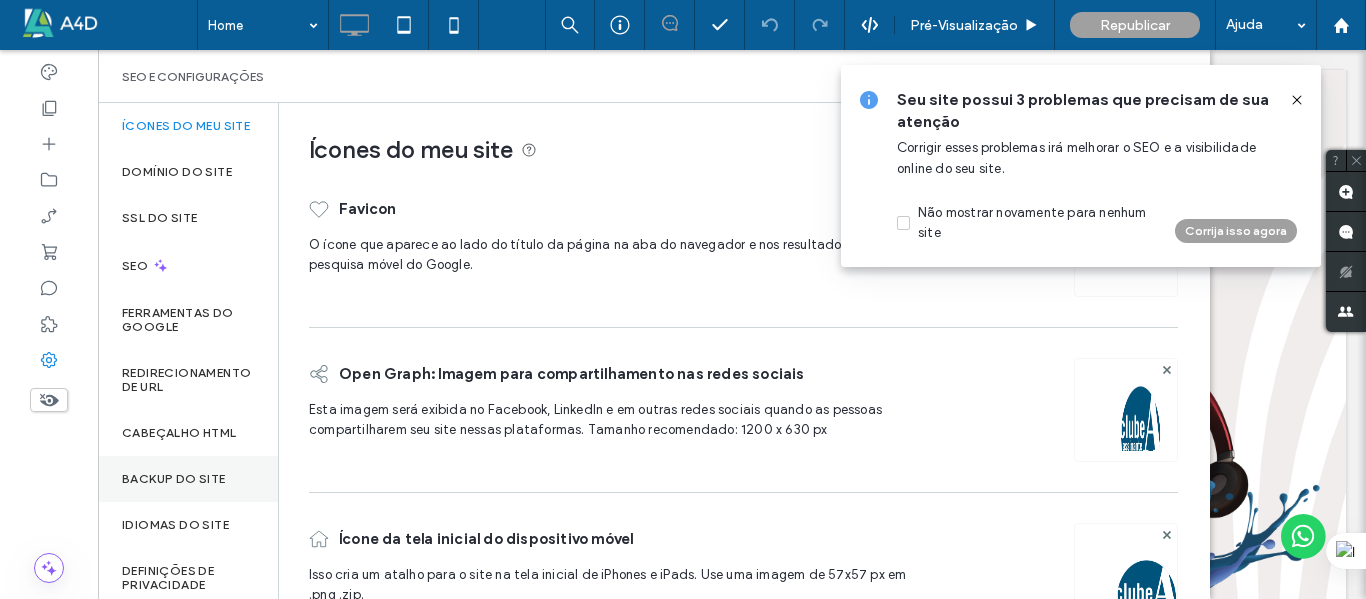 click on "Backup do Site" at bounding box center [188, 479] 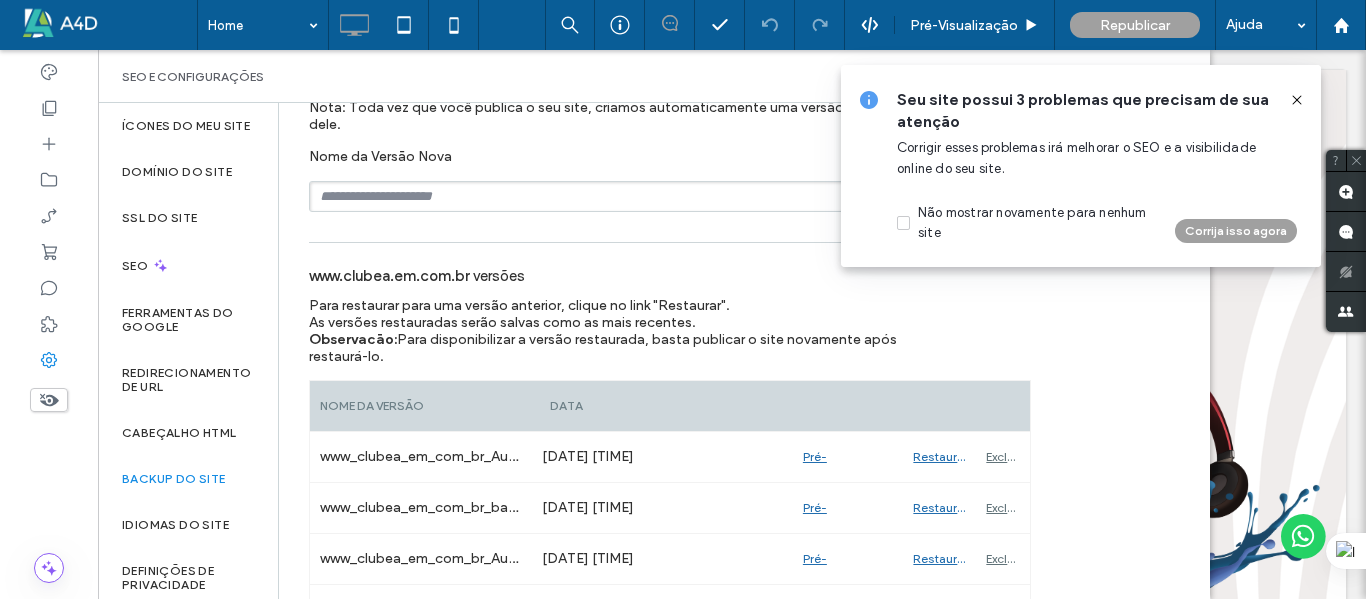 scroll, scrollTop: 0, scrollLeft: 0, axis: both 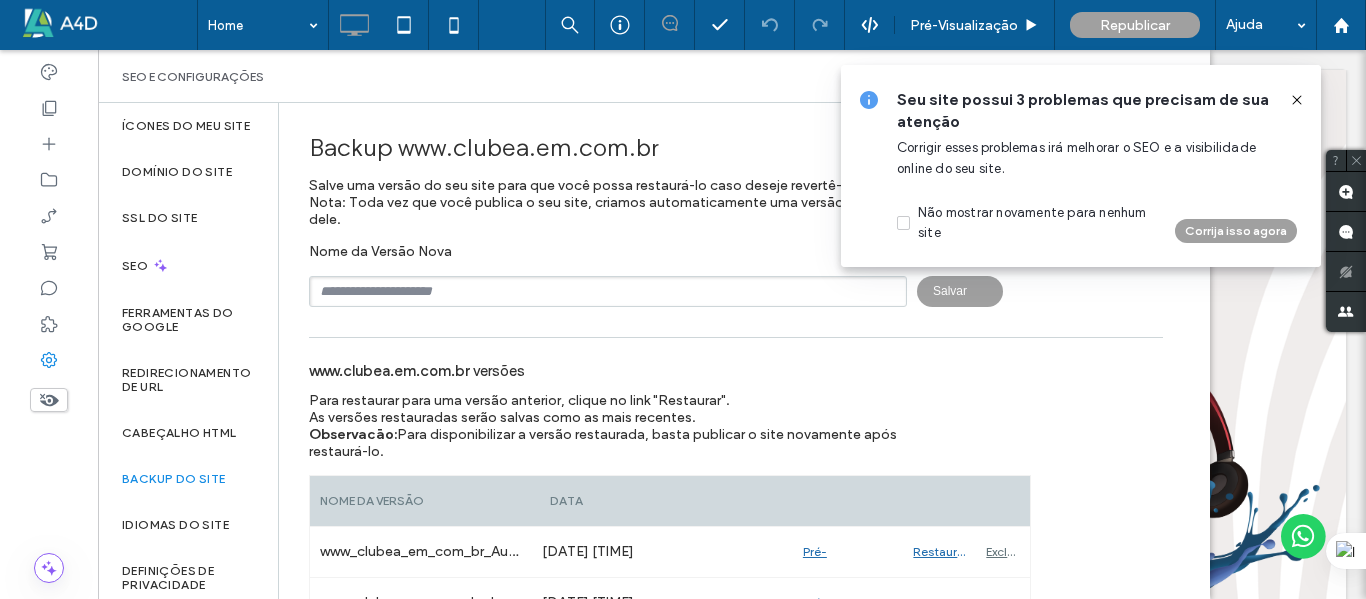 click at bounding box center (608, 291) 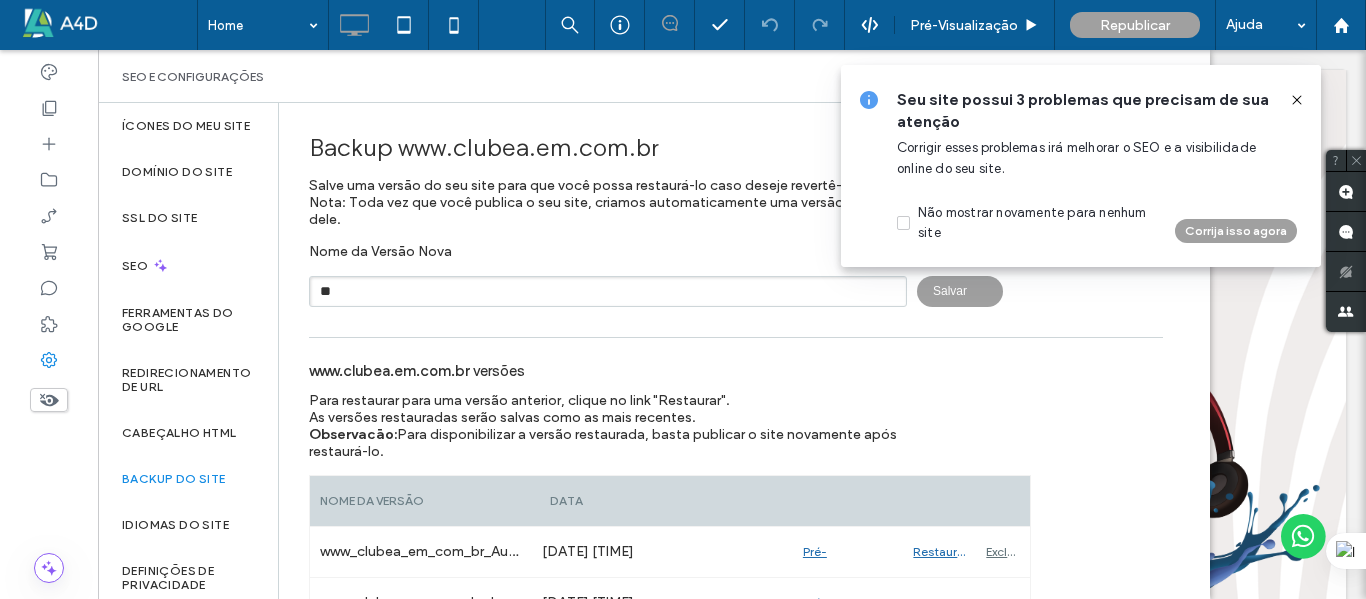 type on "*" 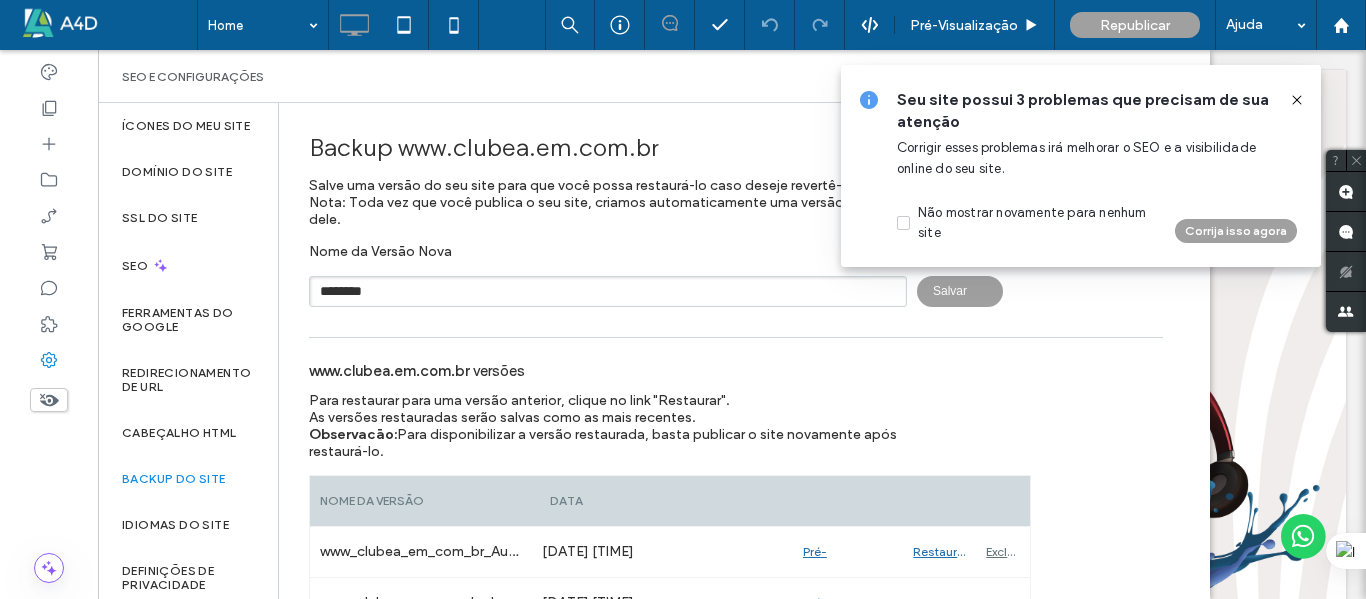 drag, startPoint x: 486, startPoint y: 291, endPoint x: 297, endPoint y: 290, distance: 189.00264 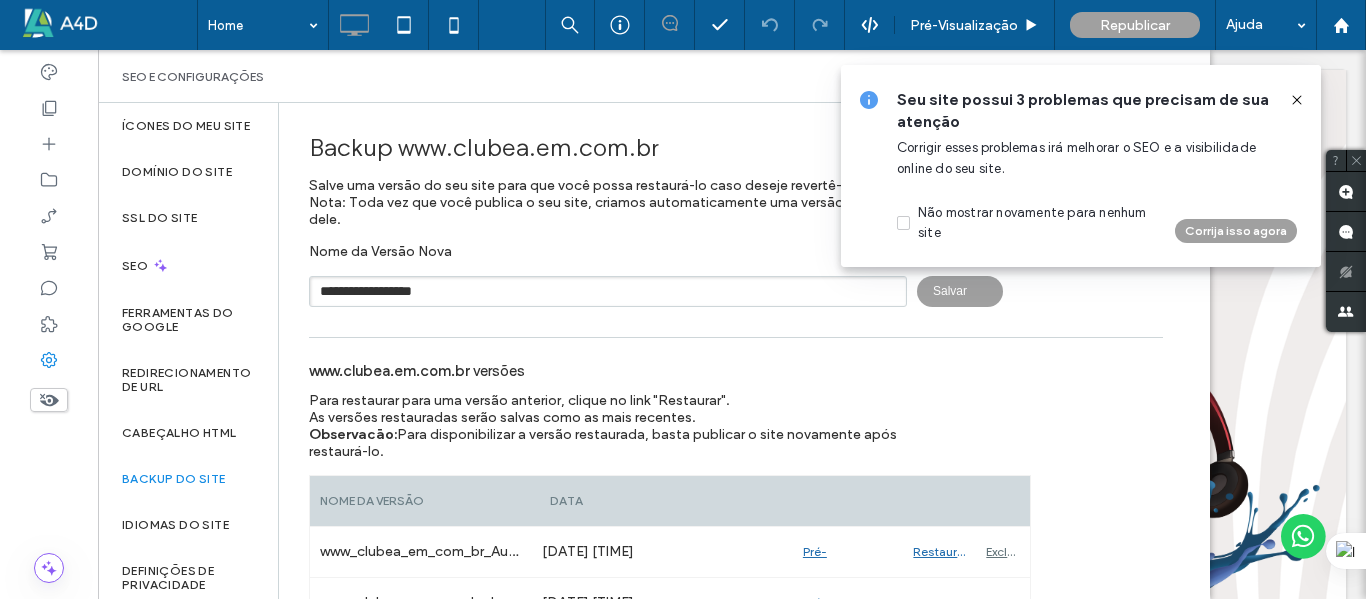 drag, startPoint x: 503, startPoint y: 291, endPoint x: 403, endPoint y: 296, distance: 100.12492 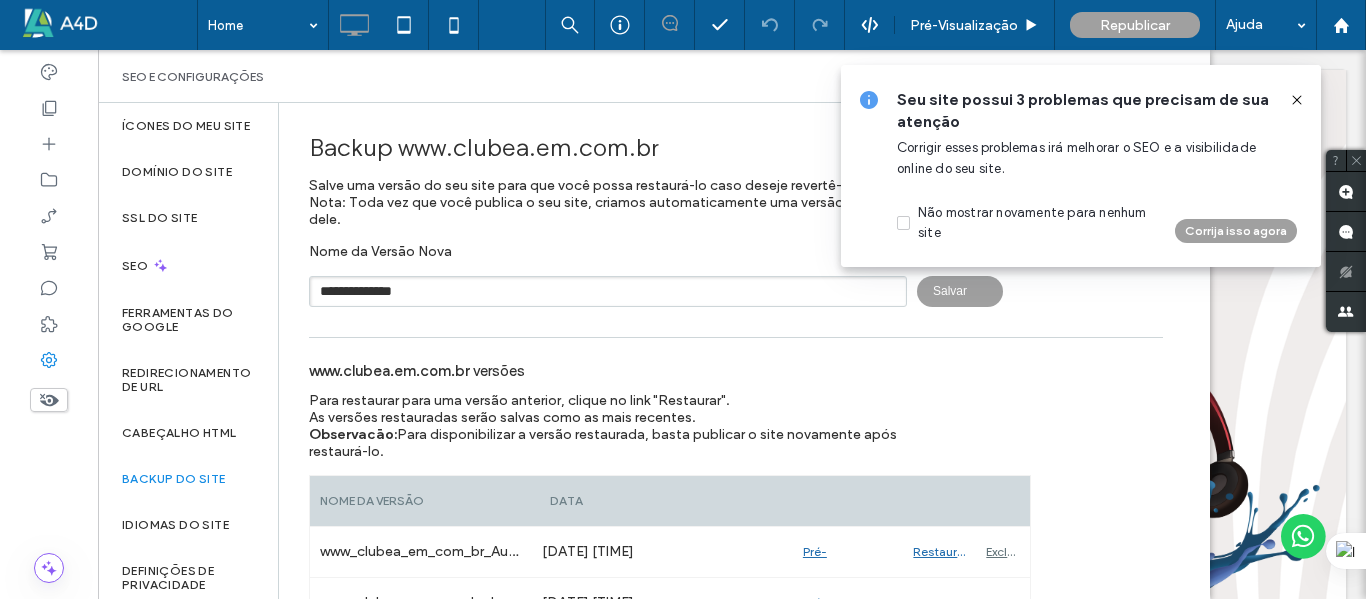 click on "**********" at bounding box center (608, 291) 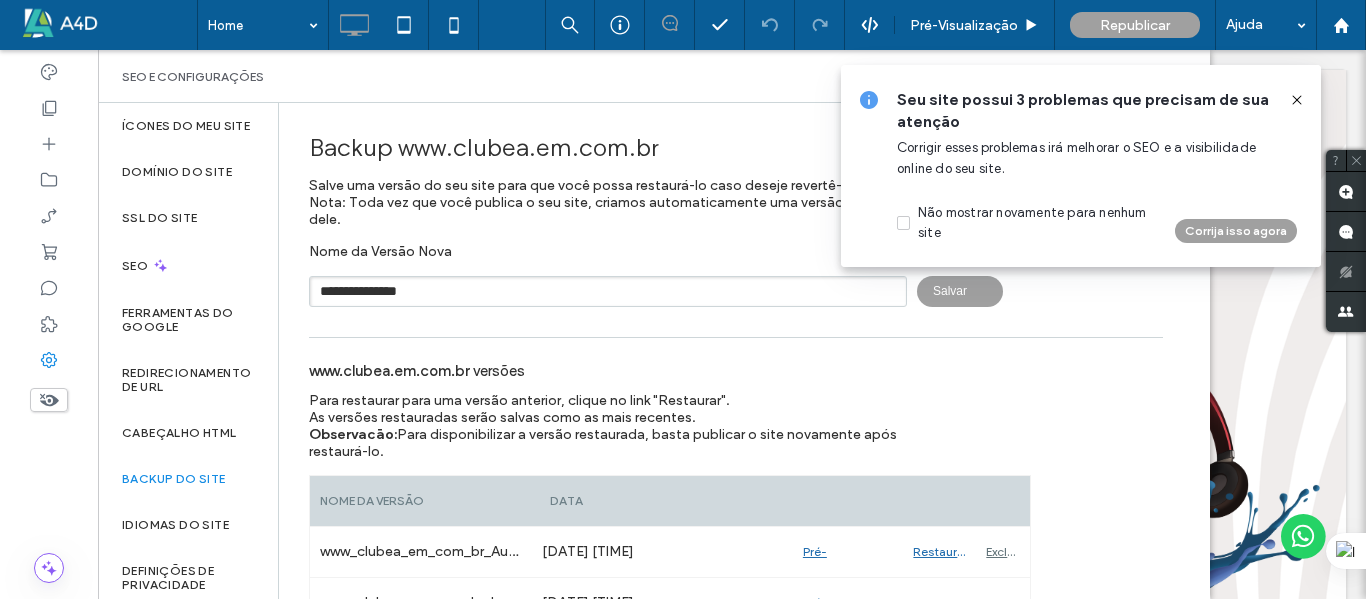 click on "**********" at bounding box center (608, 291) 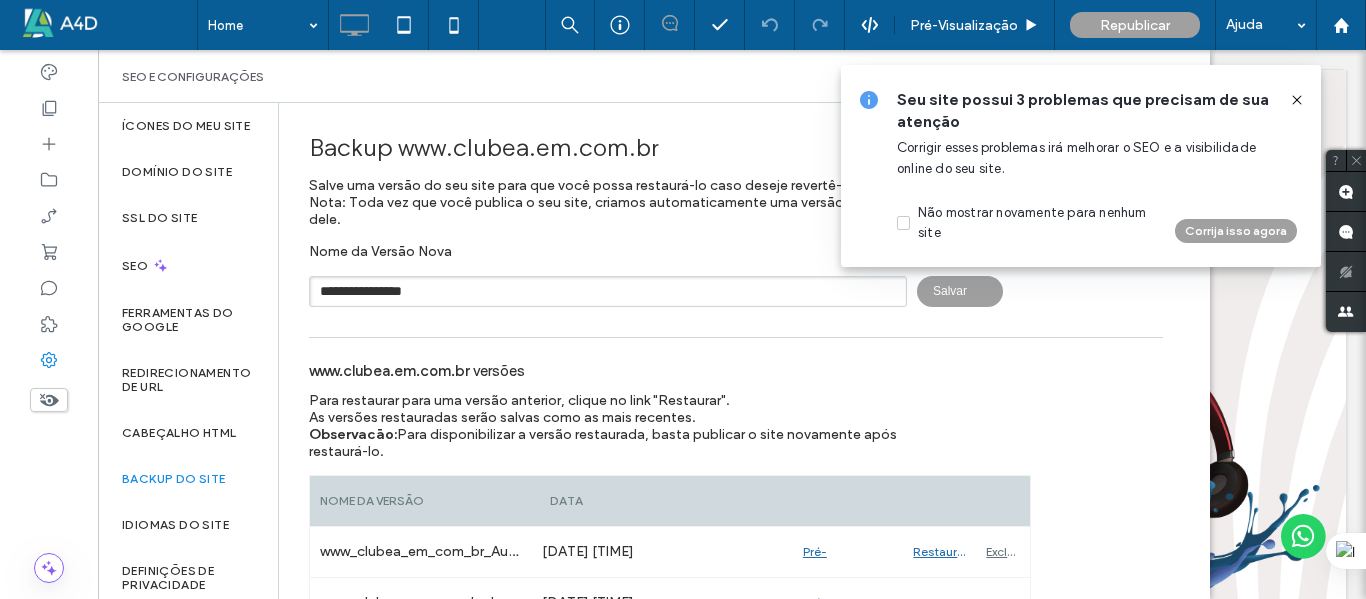 type on "**********" 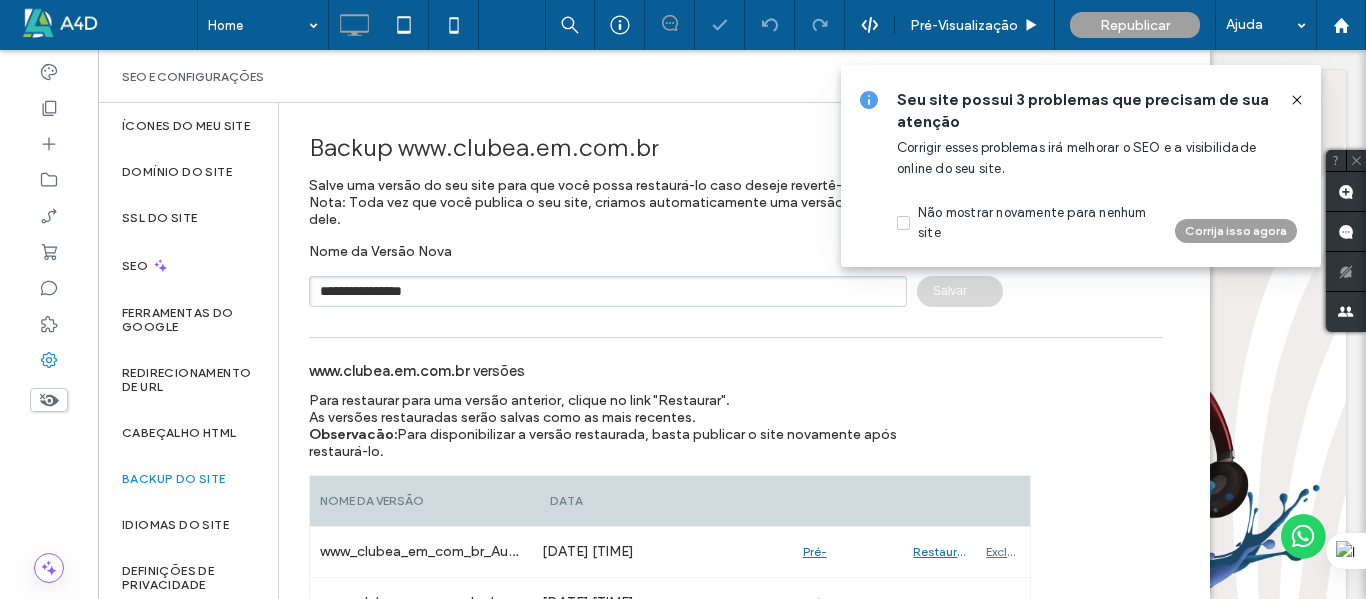 type 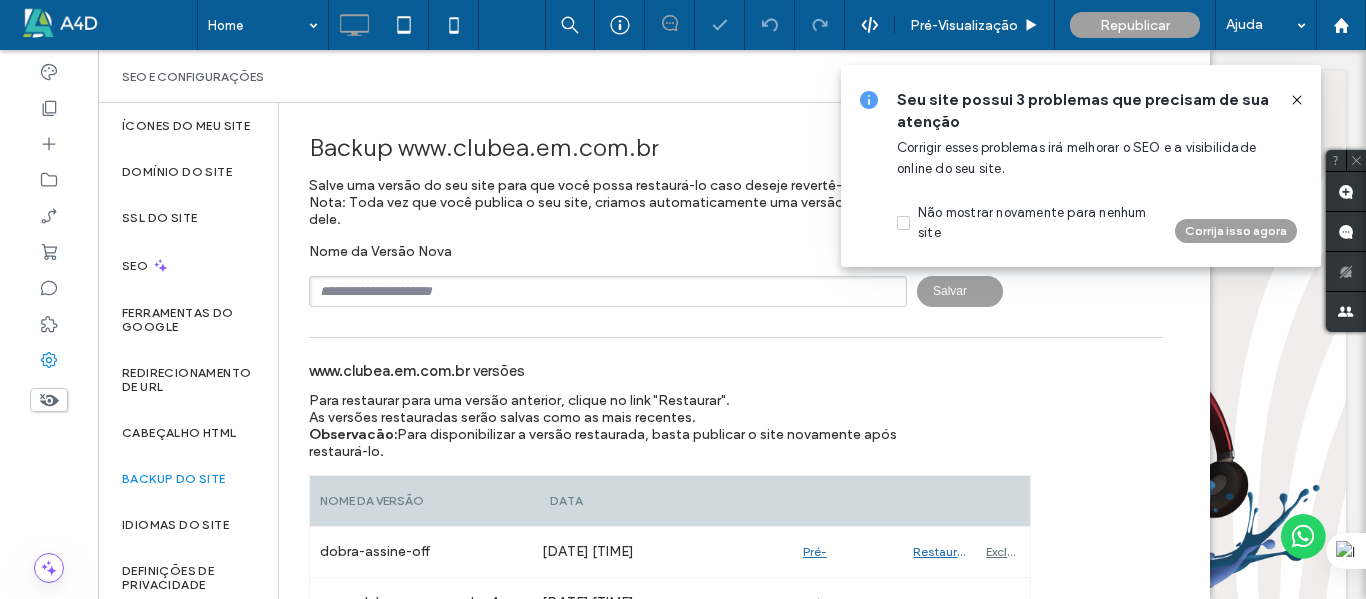 drag, startPoint x: 1305, startPoint y: 101, endPoint x: 1271, endPoint y: 108, distance: 34.713108 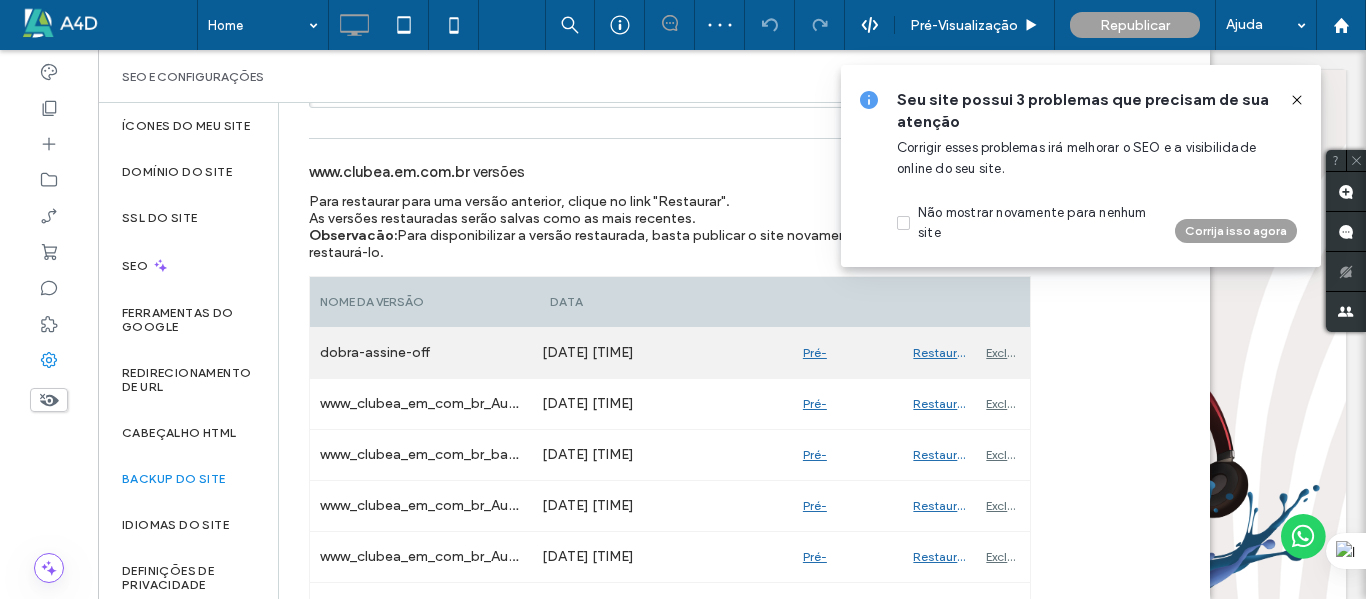 scroll, scrollTop: 200, scrollLeft: 0, axis: vertical 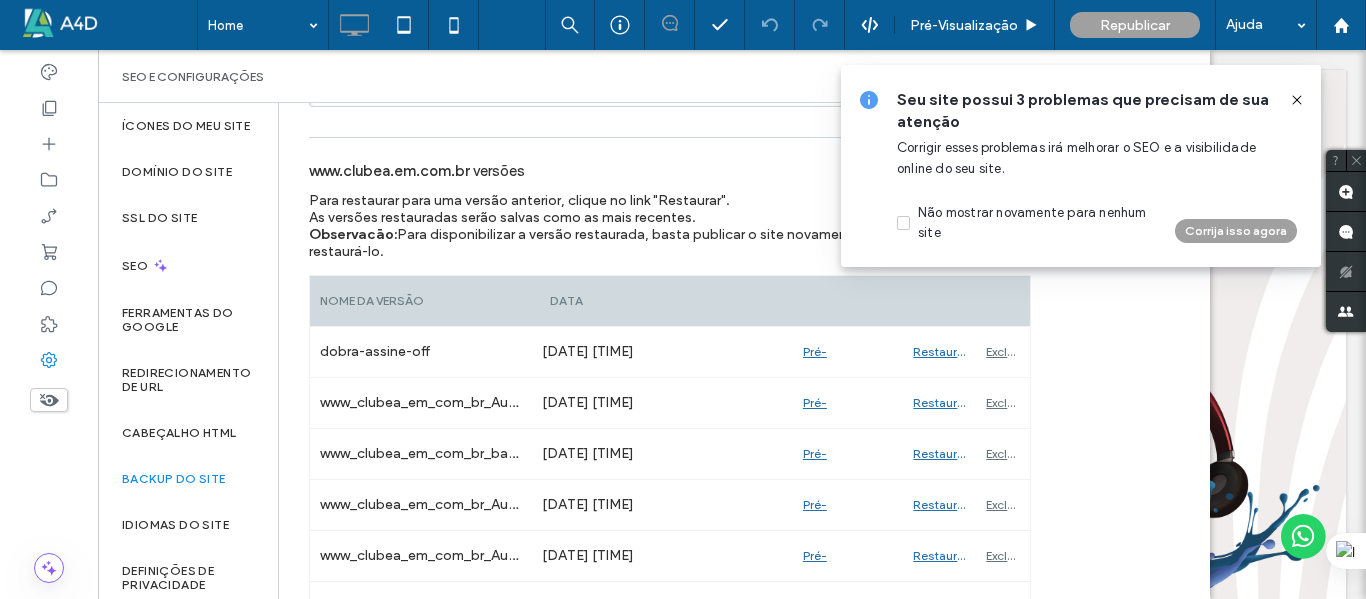 click 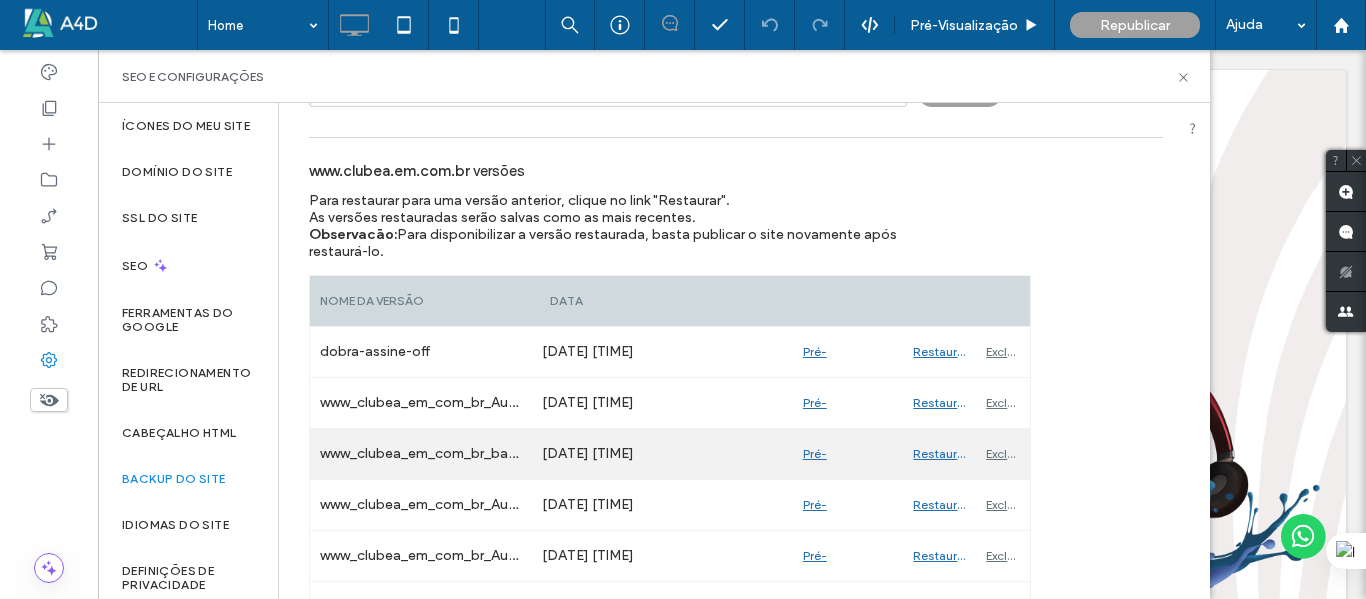 click on "Restaurar" at bounding box center (939, 454) 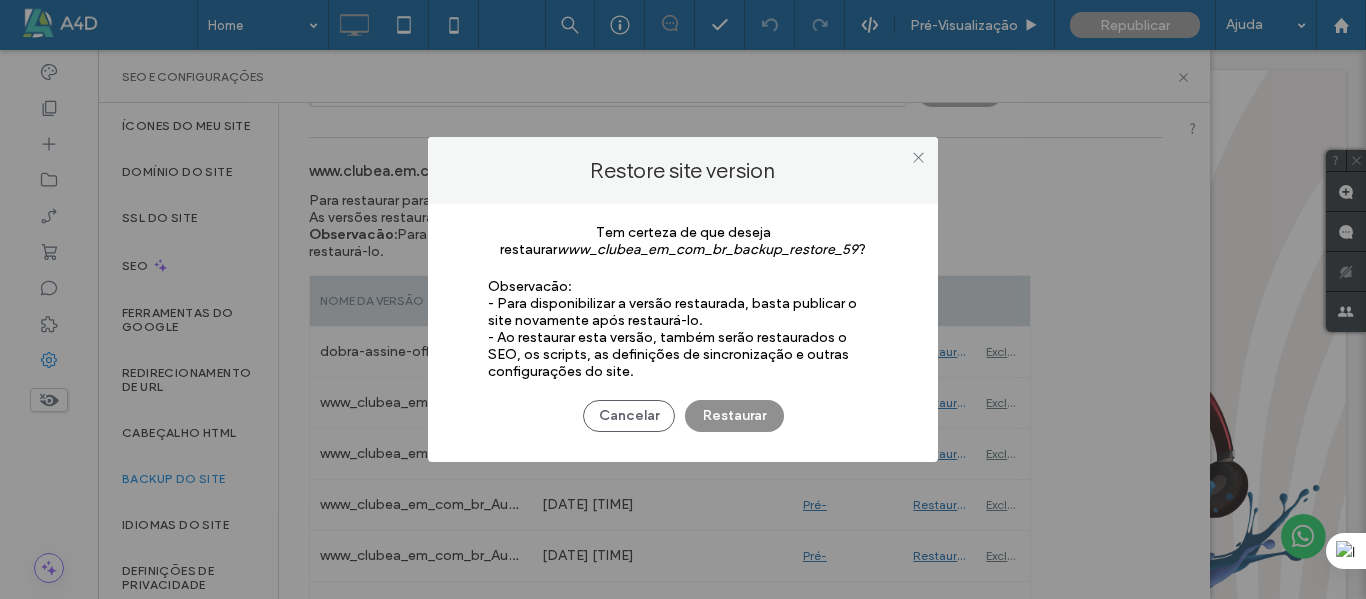 click on "Restaurar" at bounding box center (734, 416) 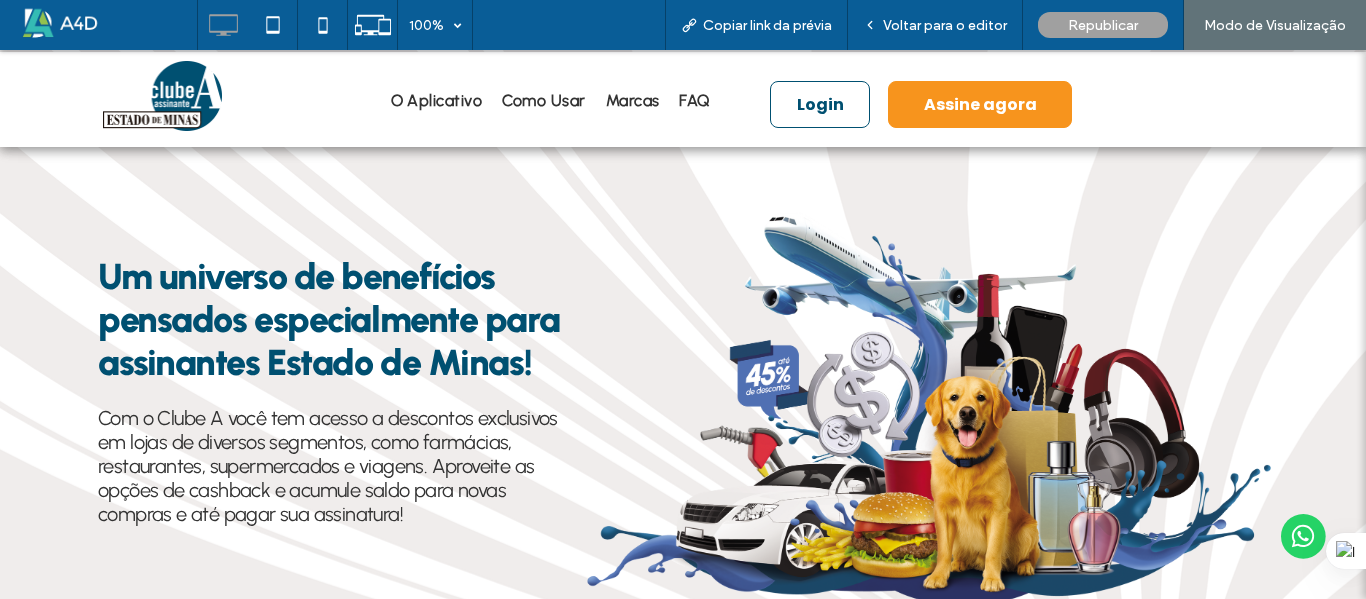scroll, scrollTop: 0, scrollLeft: 0, axis: both 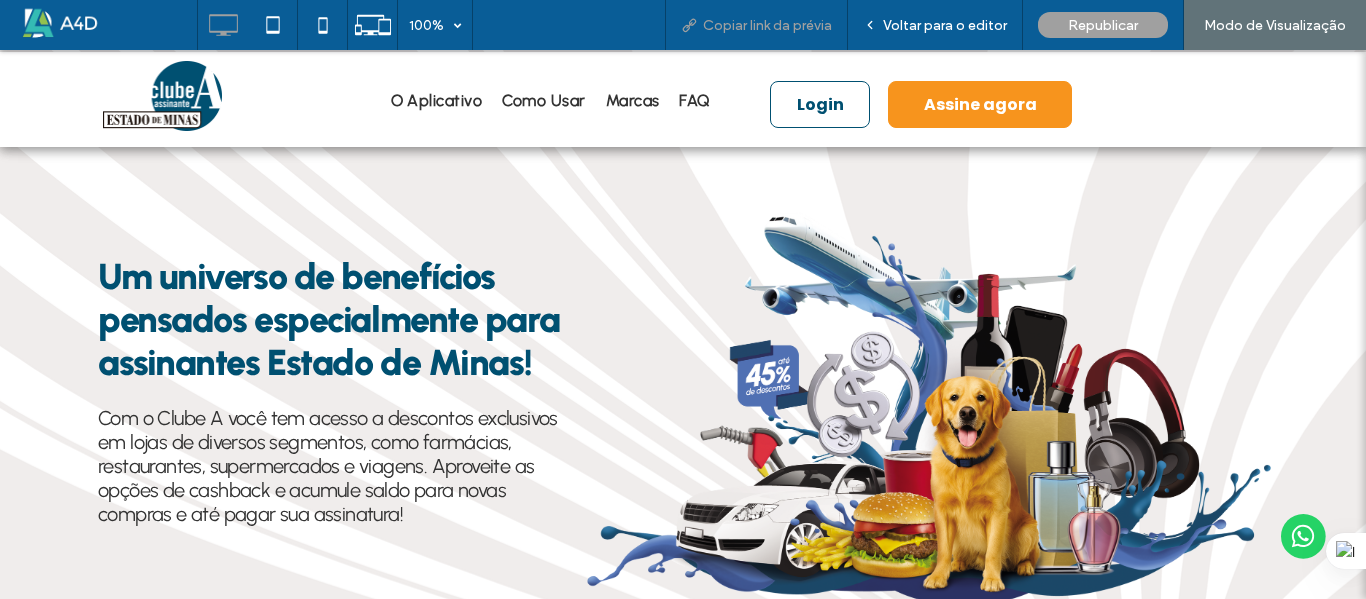 click on "Copiar link da prévia" at bounding box center [767, 25] 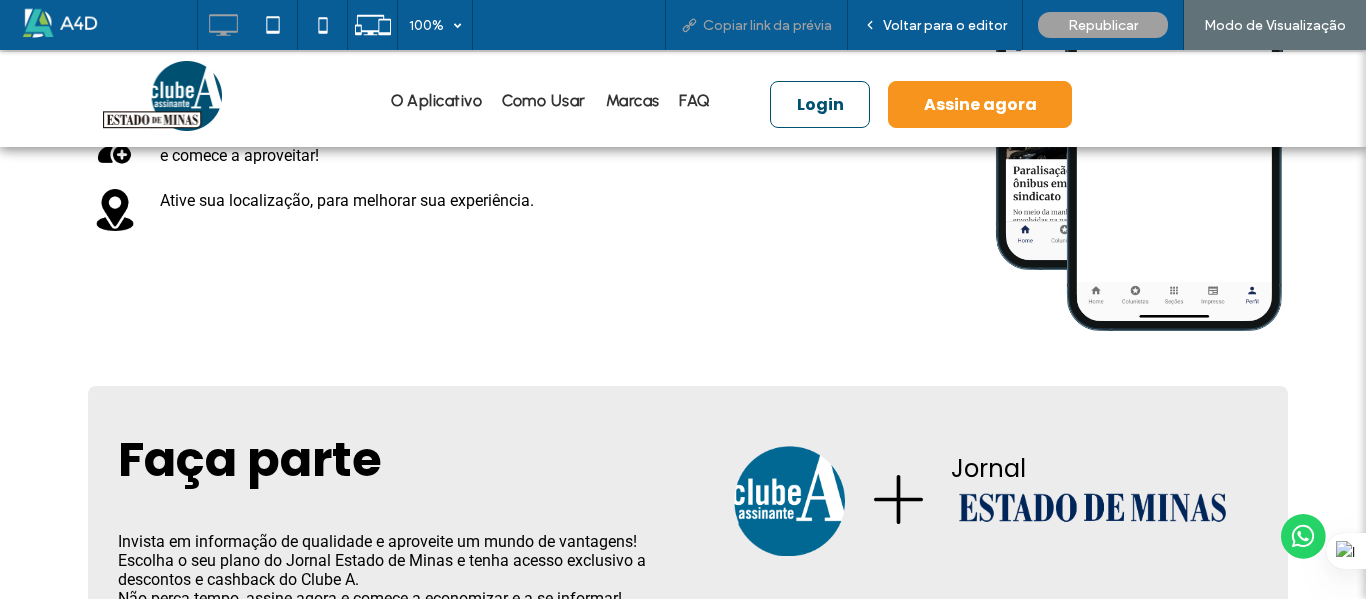 scroll, scrollTop: 300, scrollLeft: 0, axis: vertical 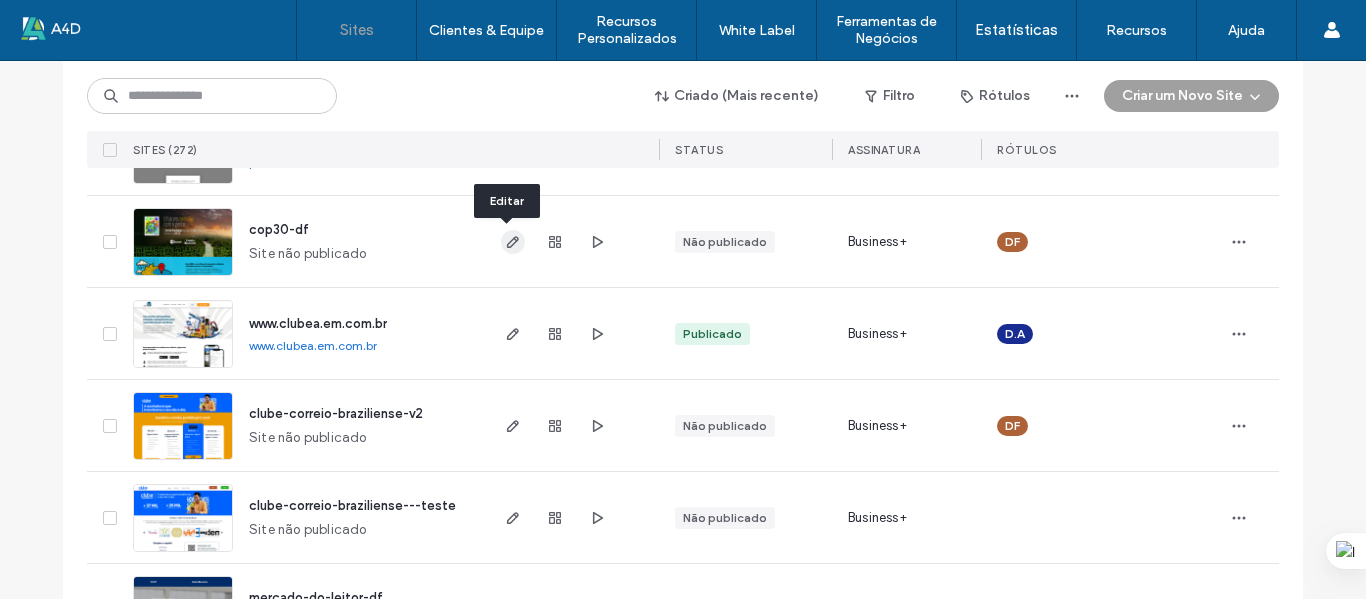 click 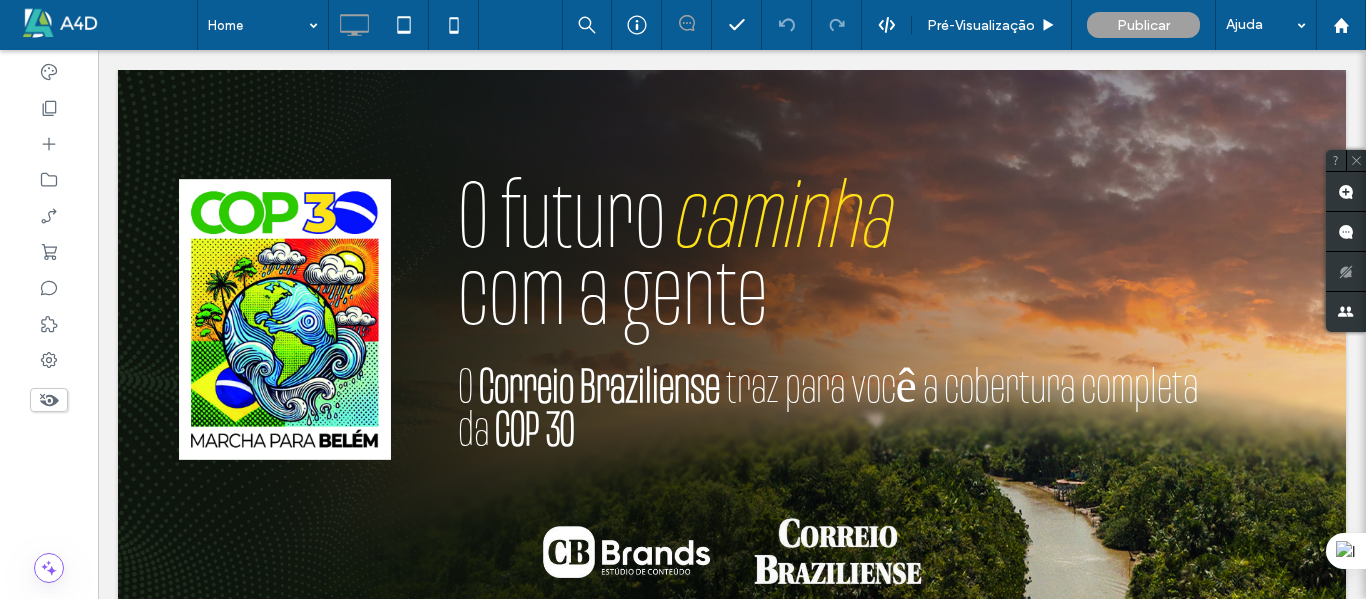 scroll, scrollTop: 0, scrollLeft: 0, axis: both 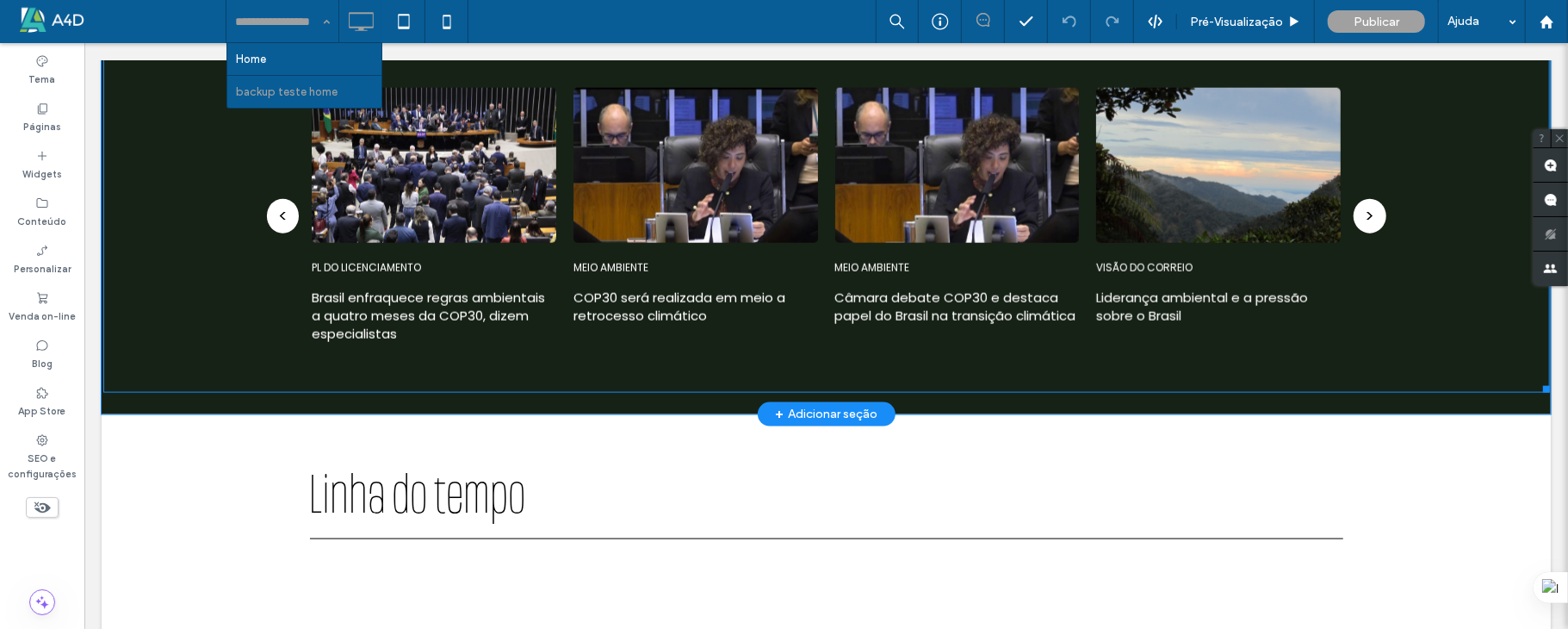 click at bounding box center [826, 207] 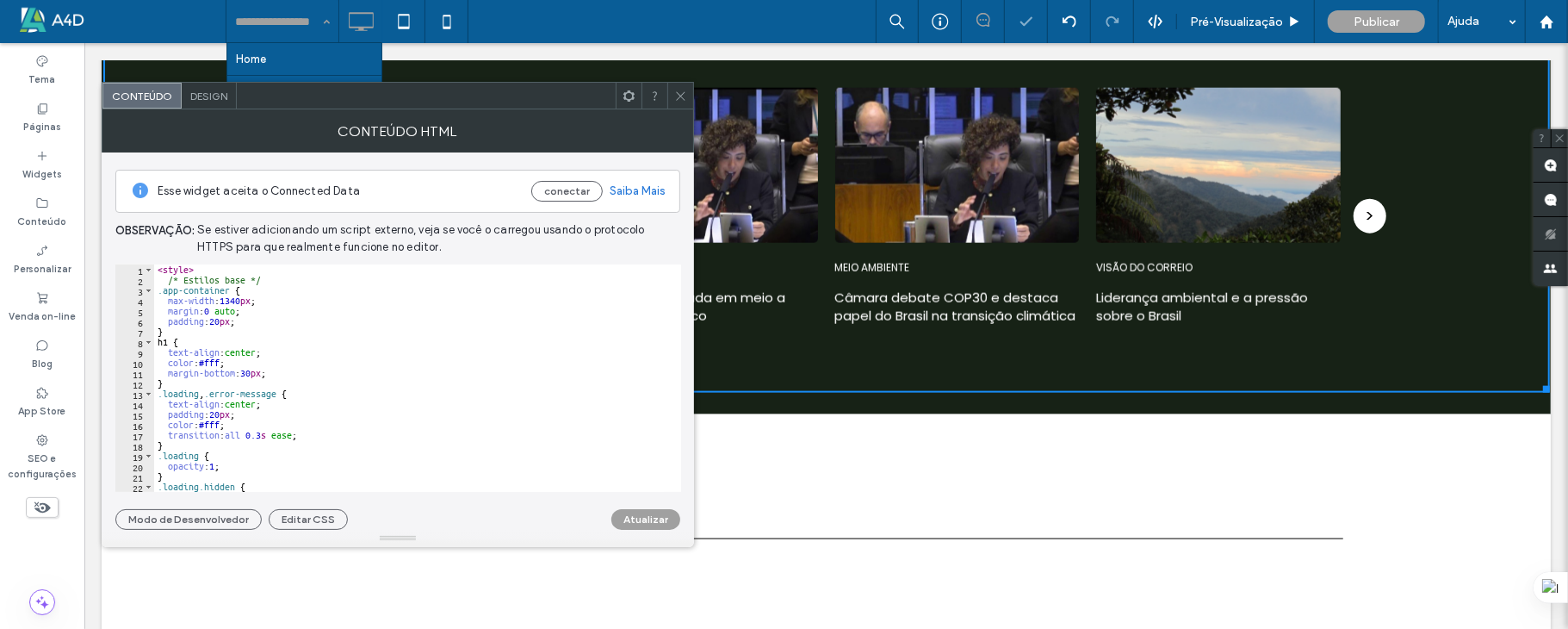 click on "Conteúdo HTML" at bounding box center [398, 131] 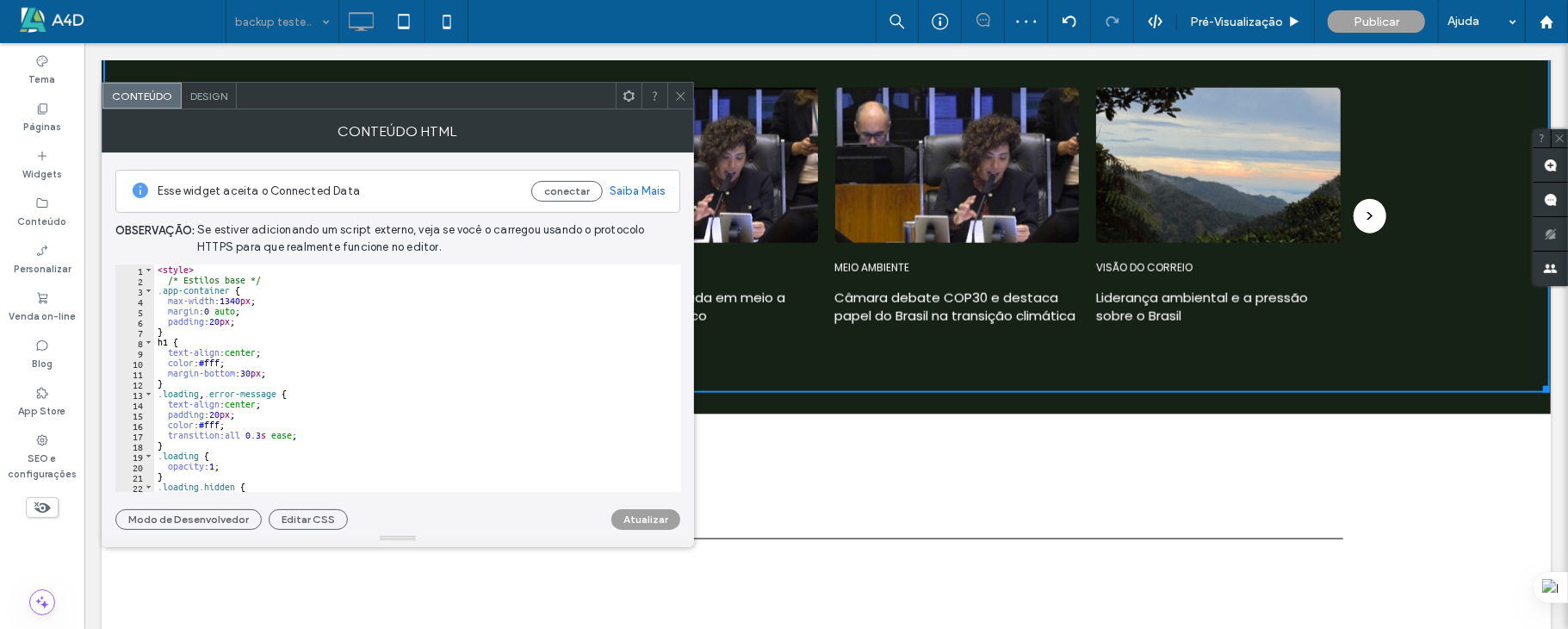 click 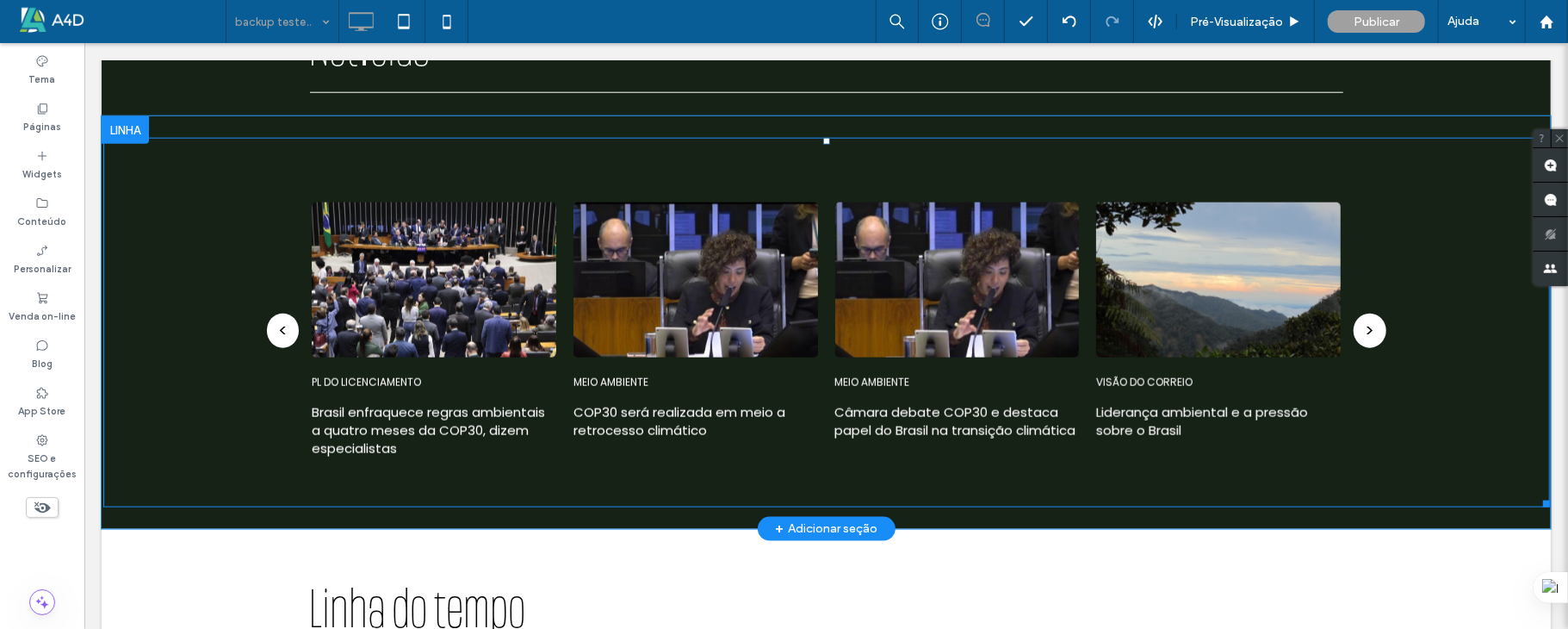 scroll, scrollTop: 1493, scrollLeft: 0, axis: vertical 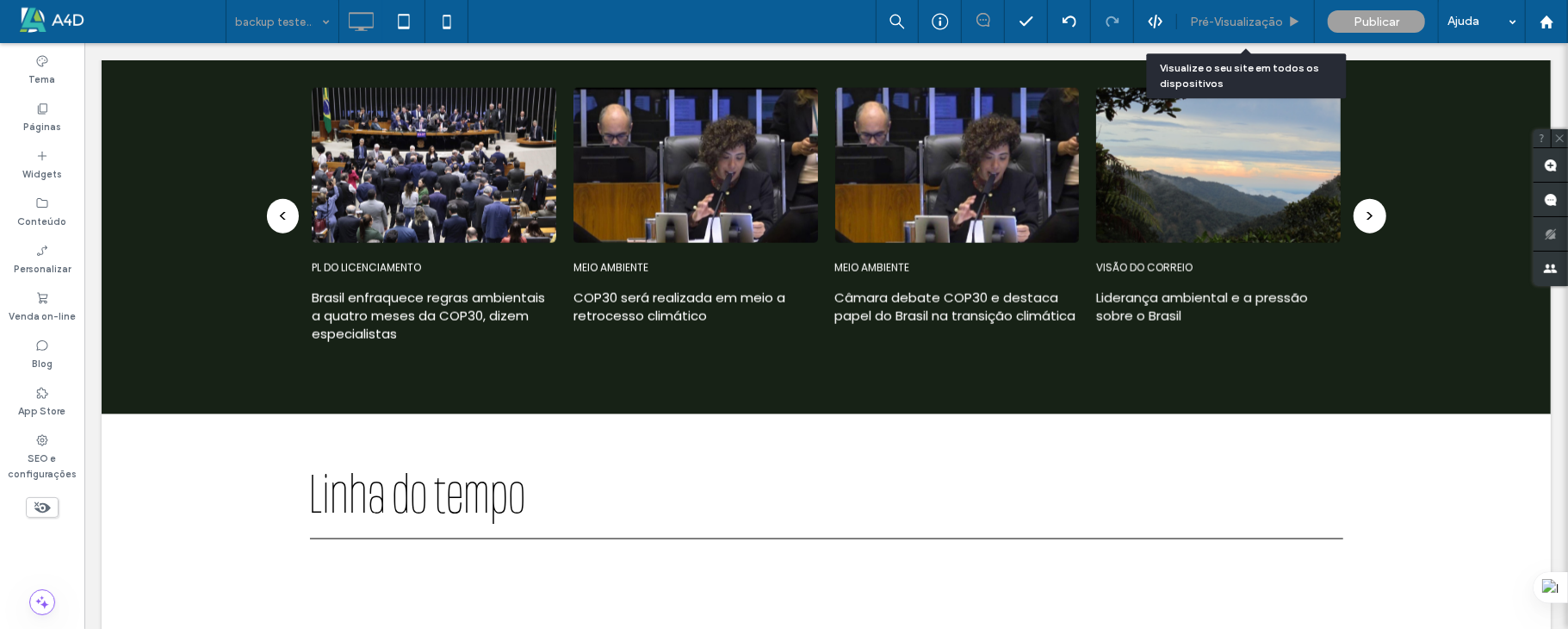 drag, startPoint x: 1224, startPoint y: 21, endPoint x: 55, endPoint y: 217, distance: 1185.317 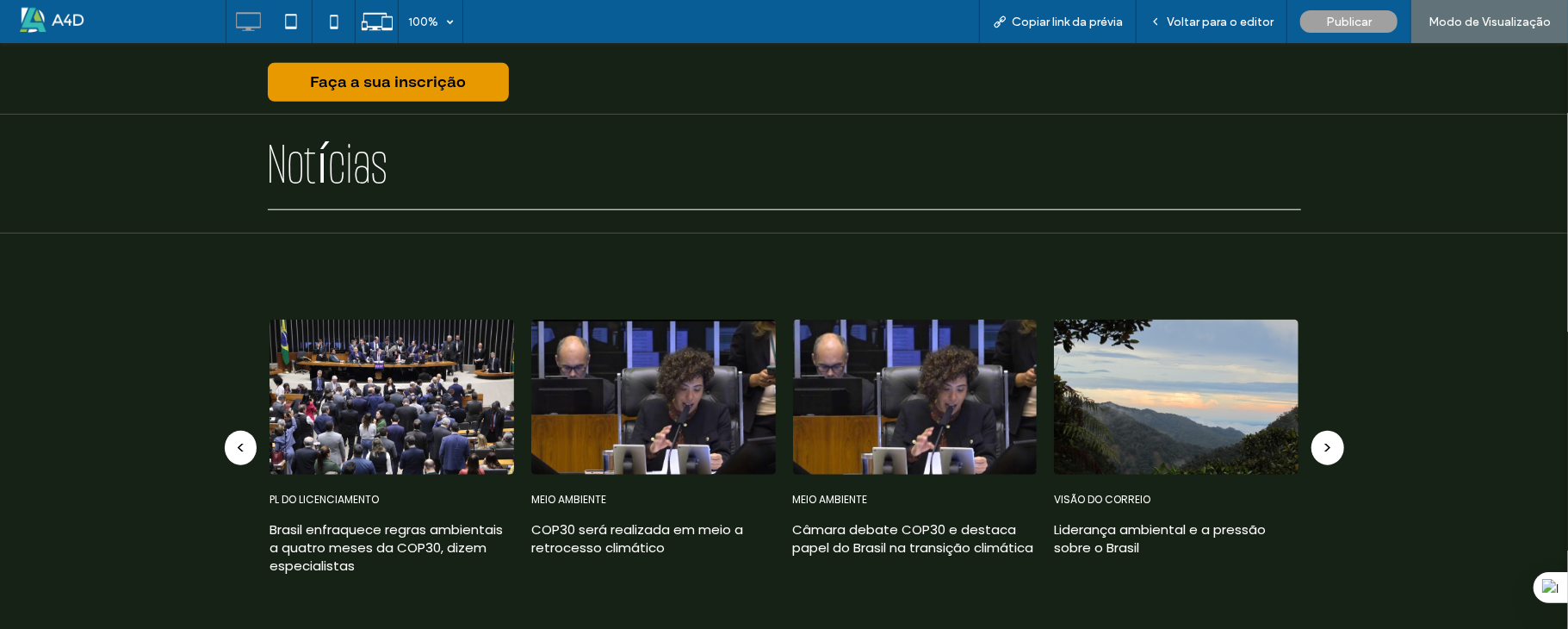 scroll, scrollTop: 1263, scrollLeft: 0, axis: vertical 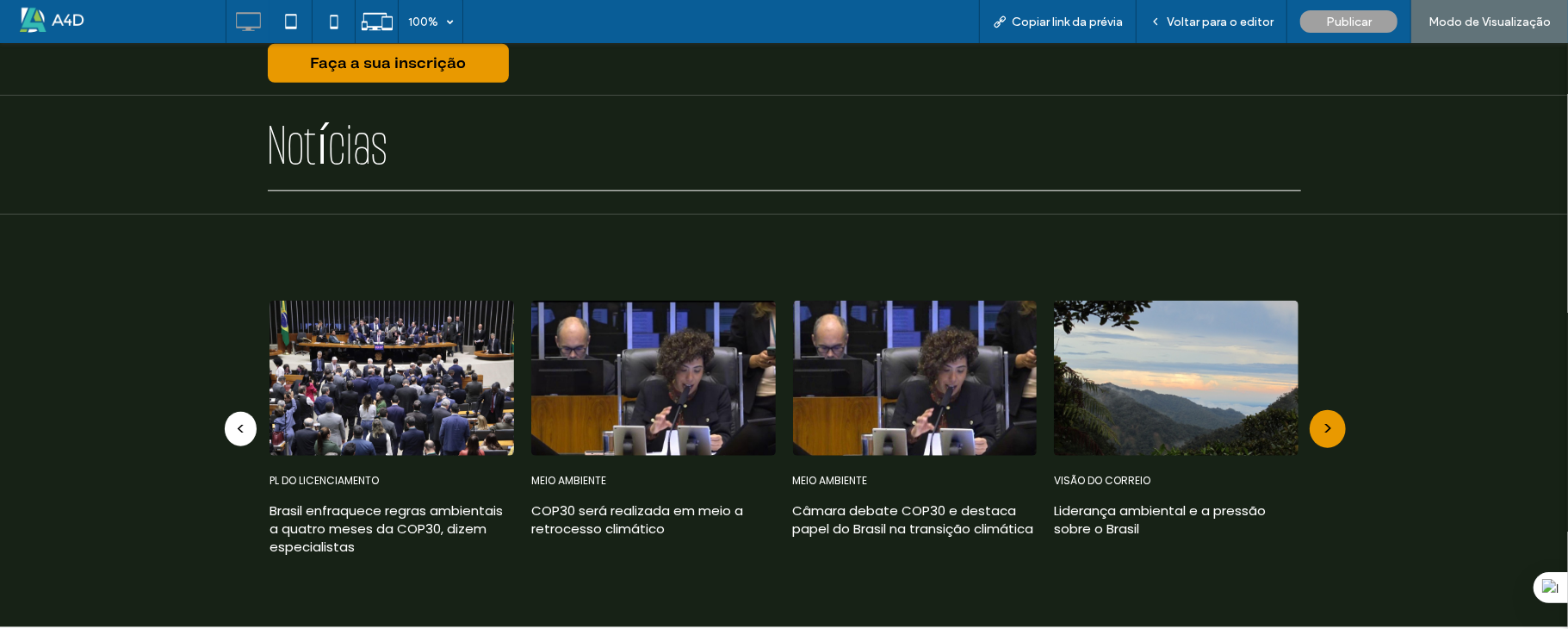 click on ">" at bounding box center (1328, 428) 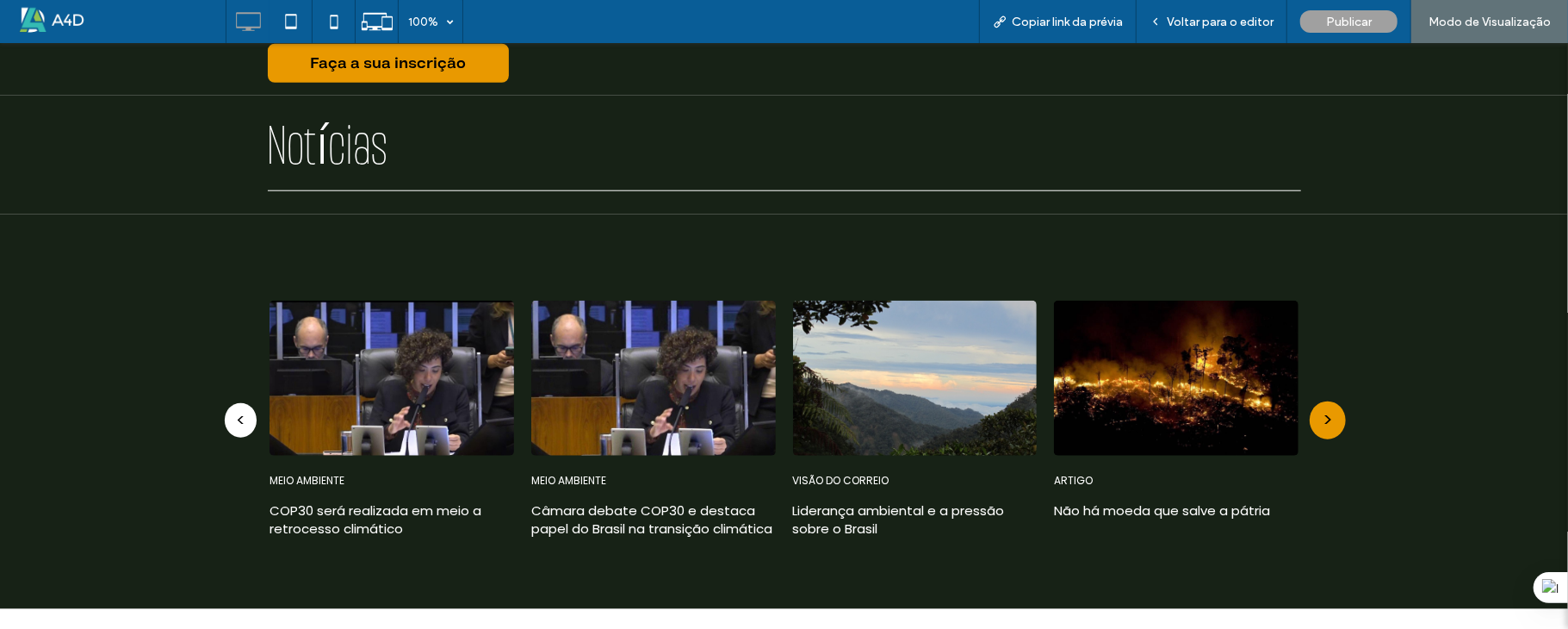 click on ">" at bounding box center [1328, 420] 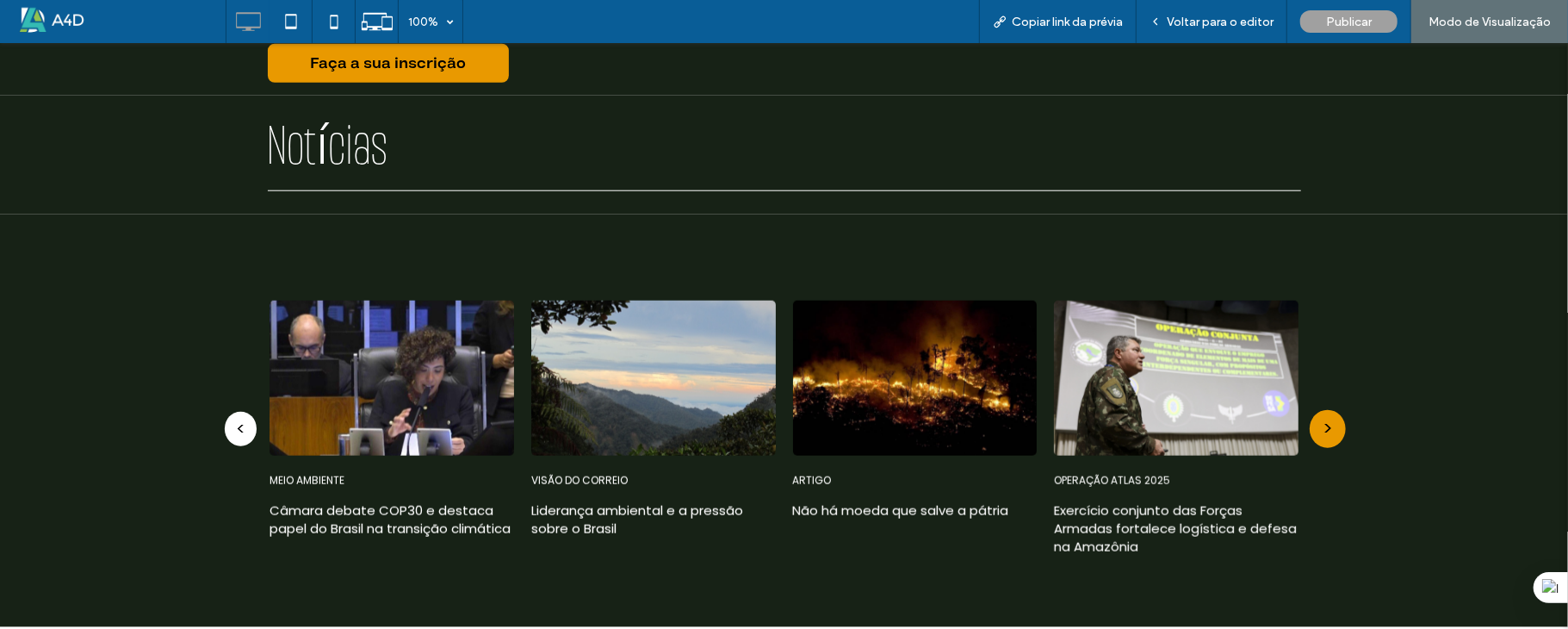 click on ">" at bounding box center [1328, 428] 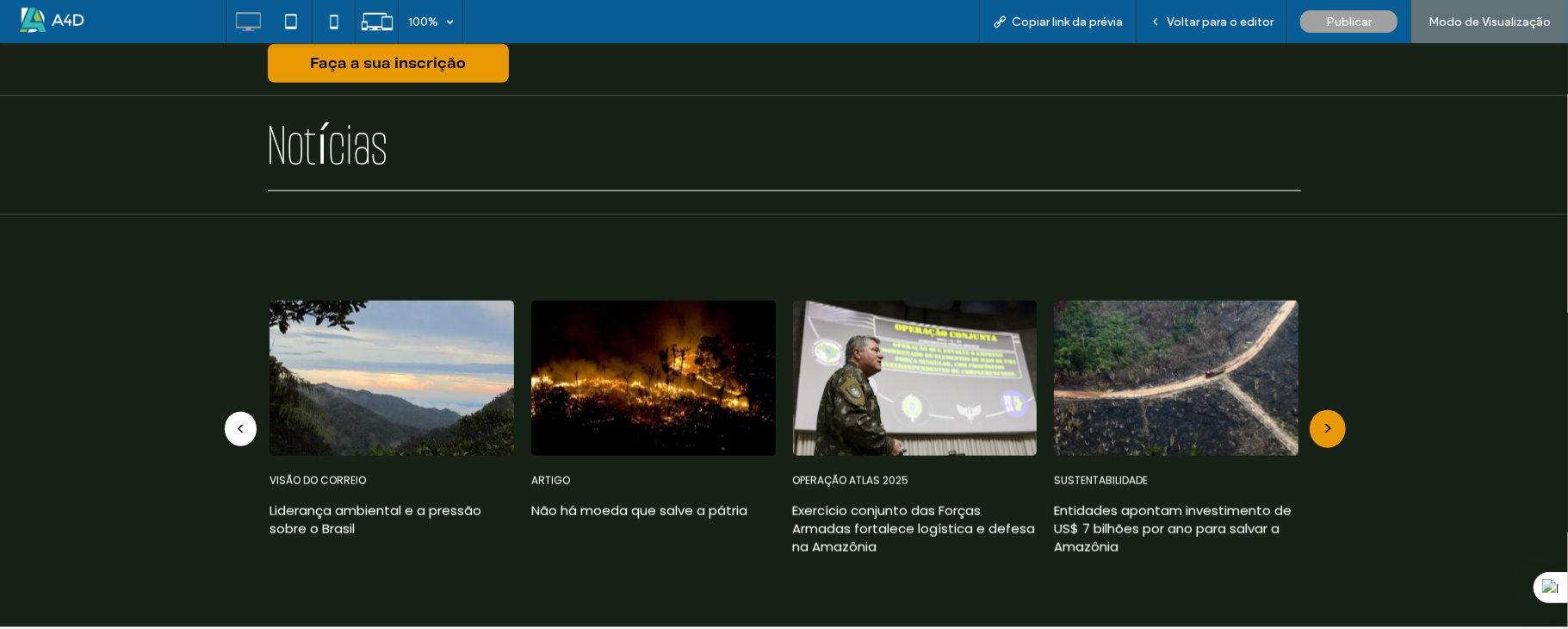 click on ">" at bounding box center [1328, 428] 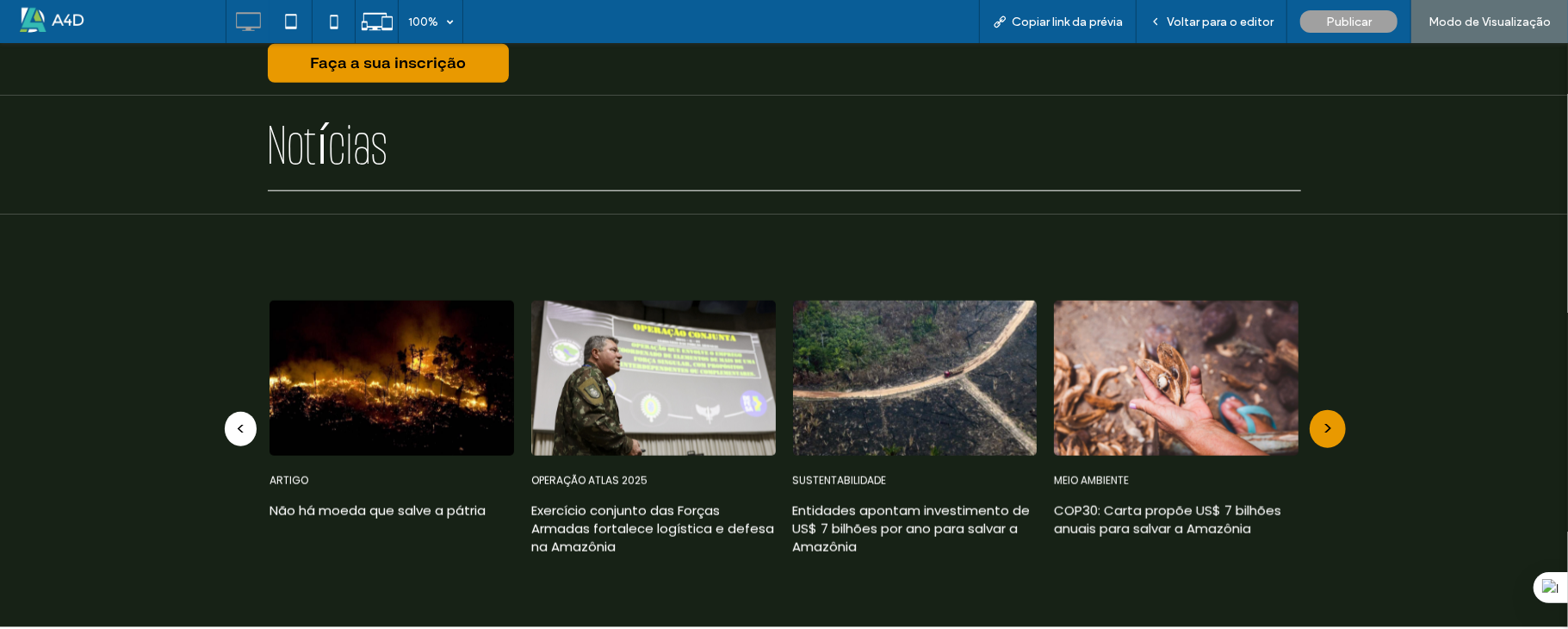click on ">" at bounding box center (1328, 428) 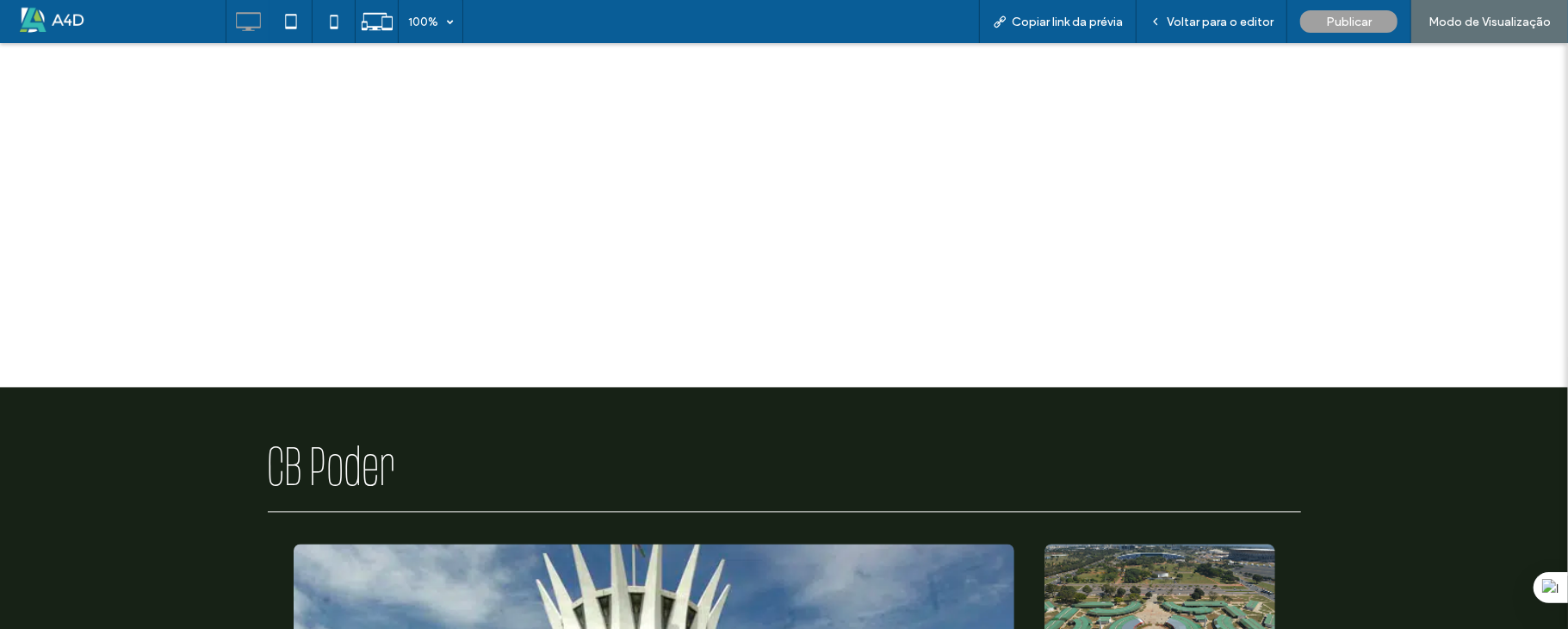 scroll, scrollTop: 2297, scrollLeft: 0, axis: vertical 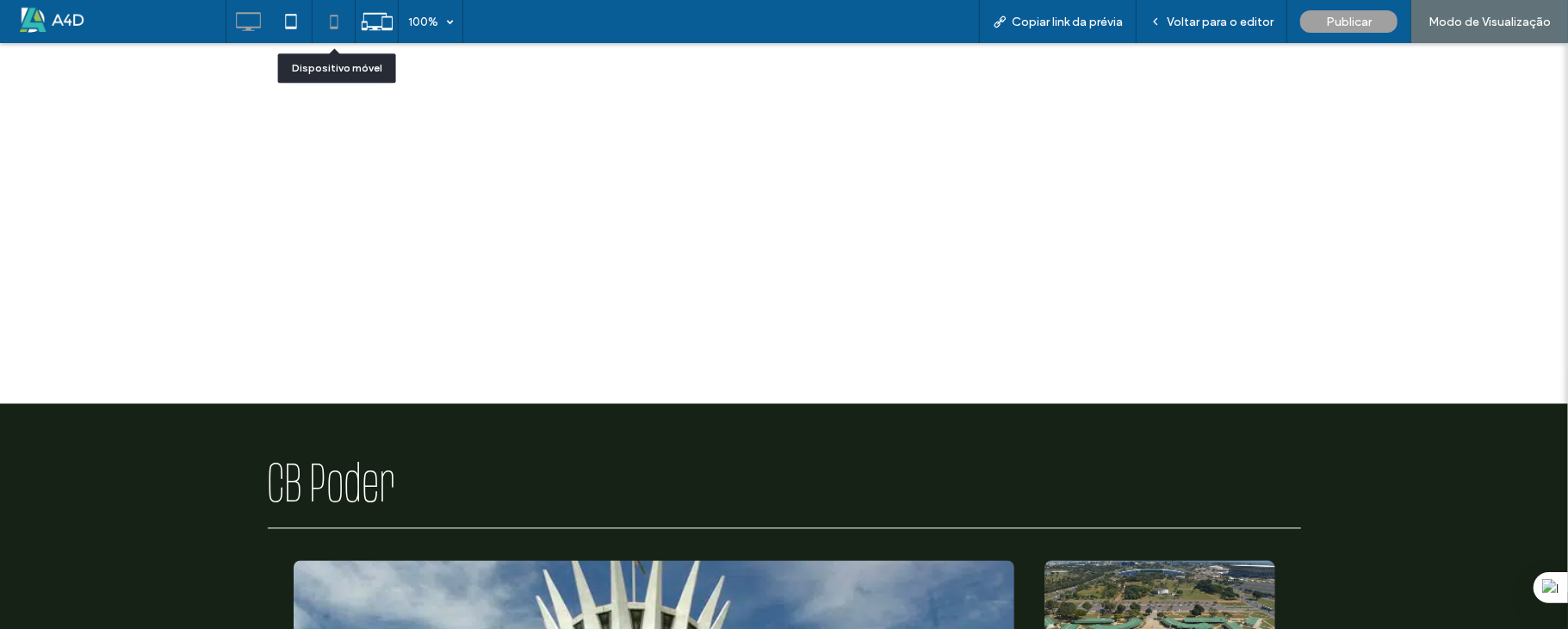 click 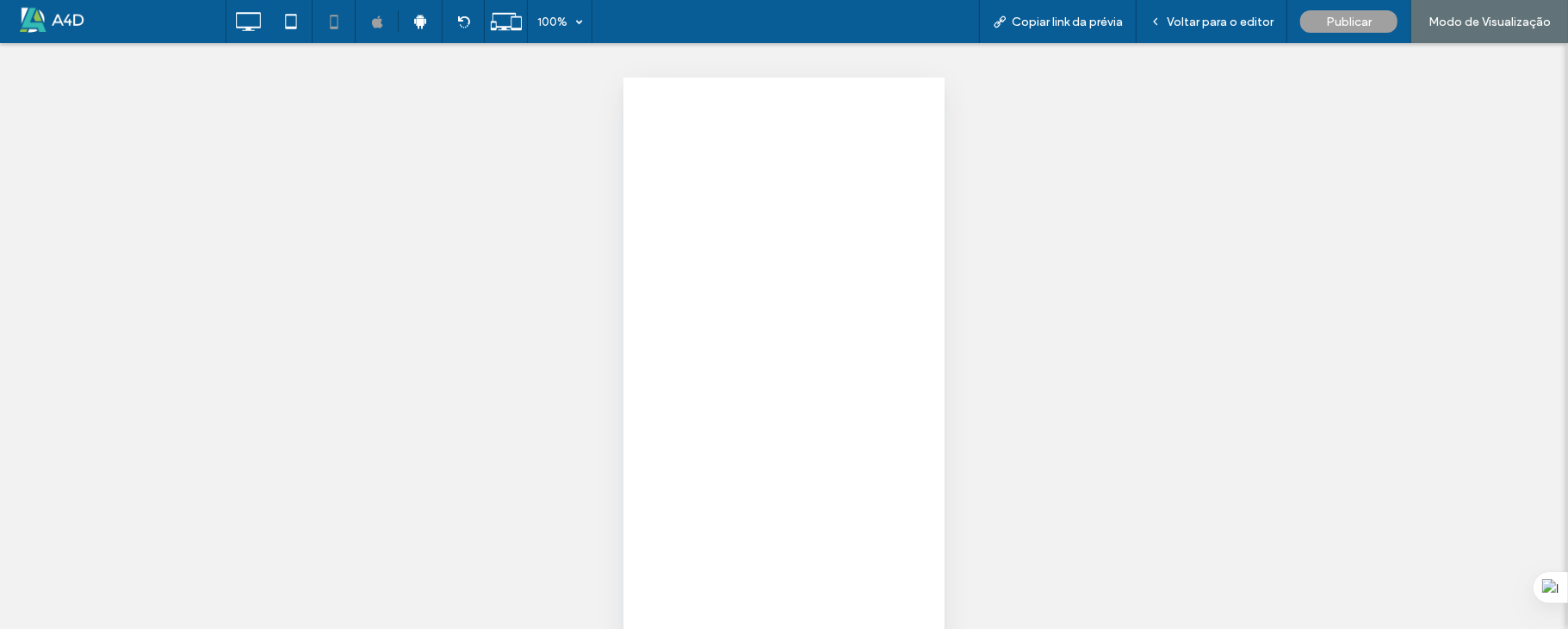 scroll, scrollTop: 0, scrollLeft: 0, axis: both 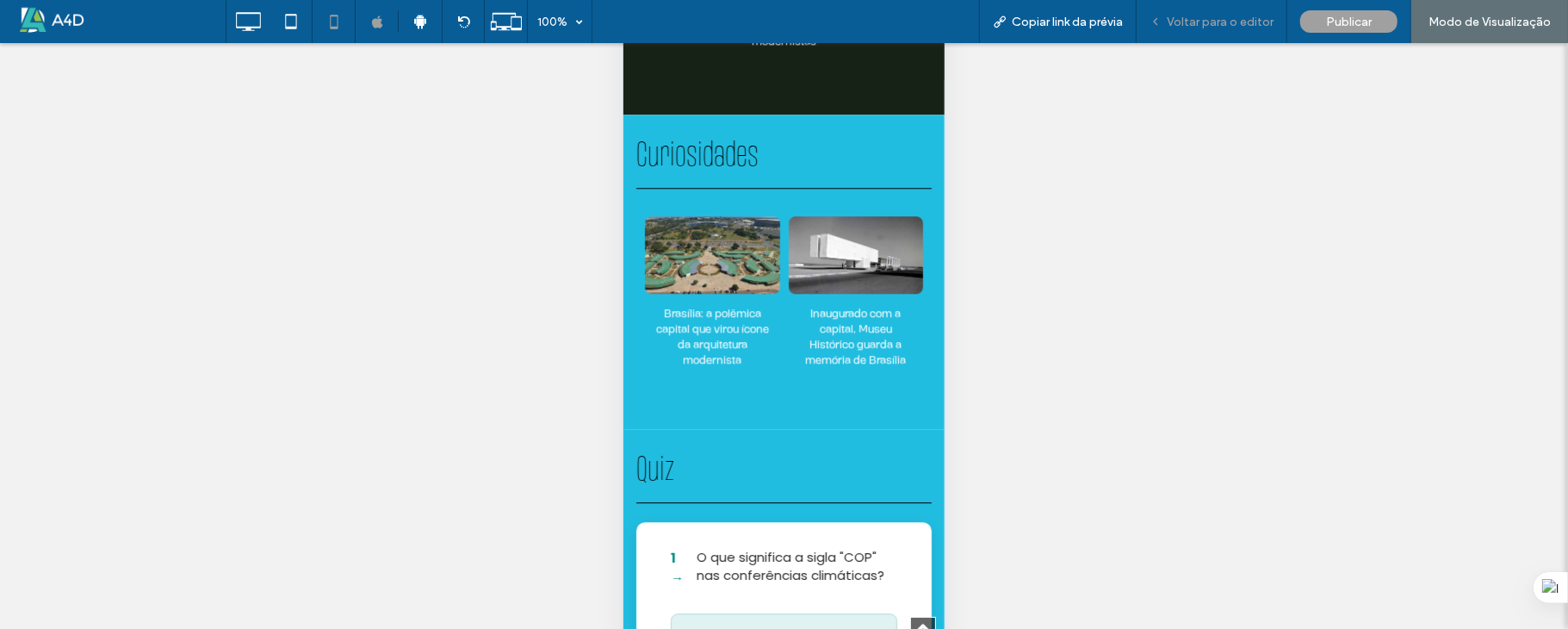 click on "Voltar para o editor" at bounding box center [1220, 22] 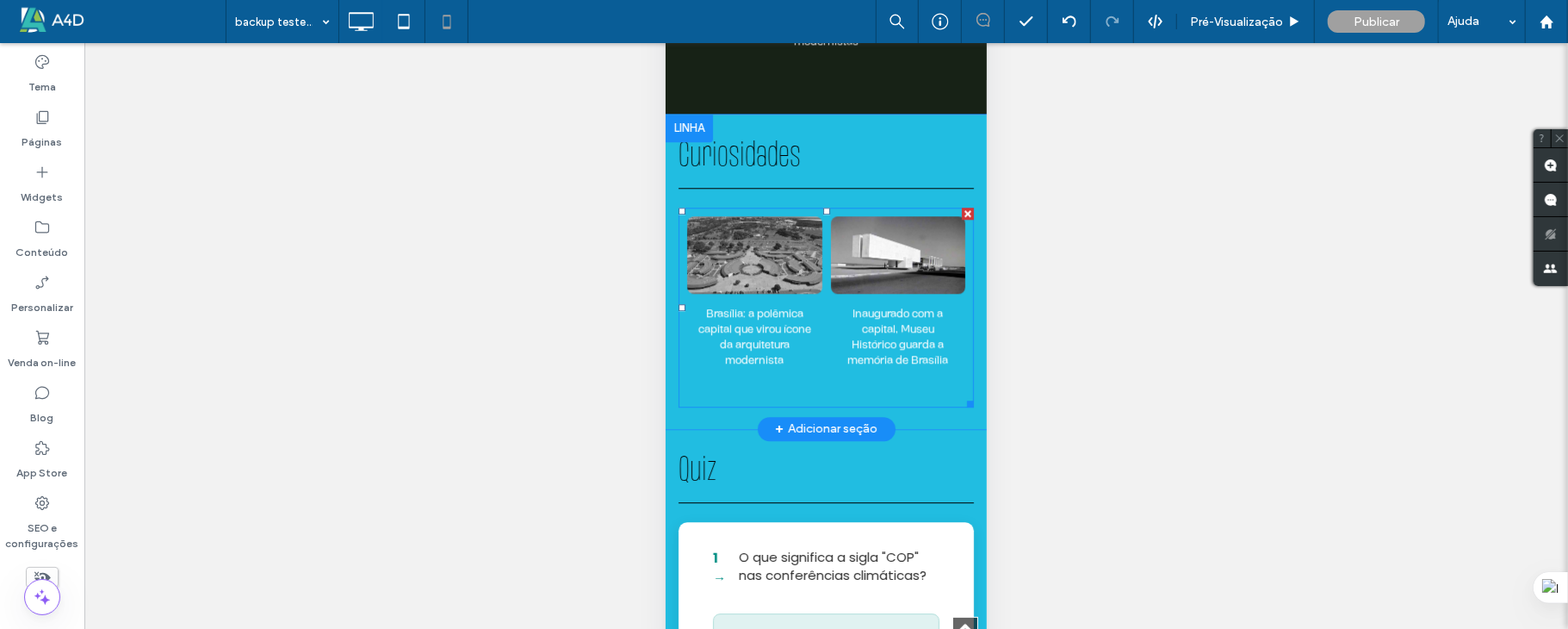 click at bounding box center (753, 255) 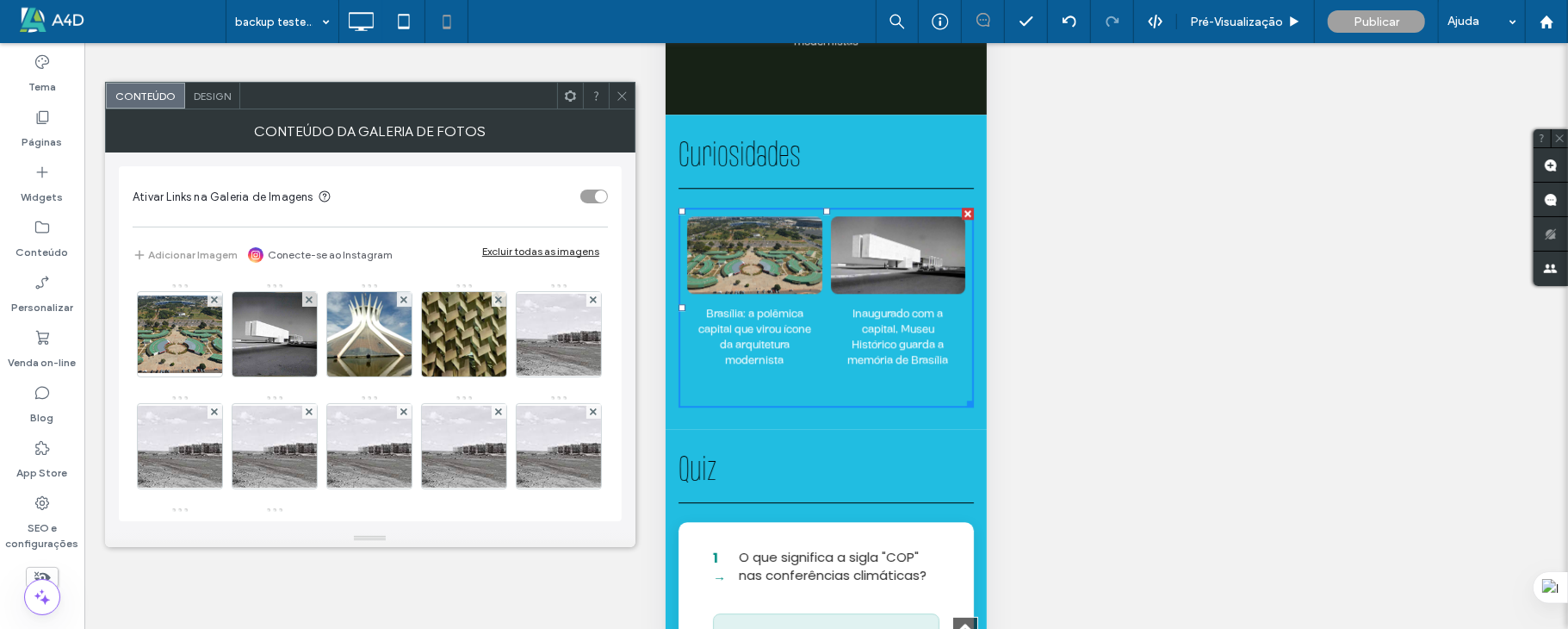 click on "Conteúdo Design" at bounding box center (370, 96) 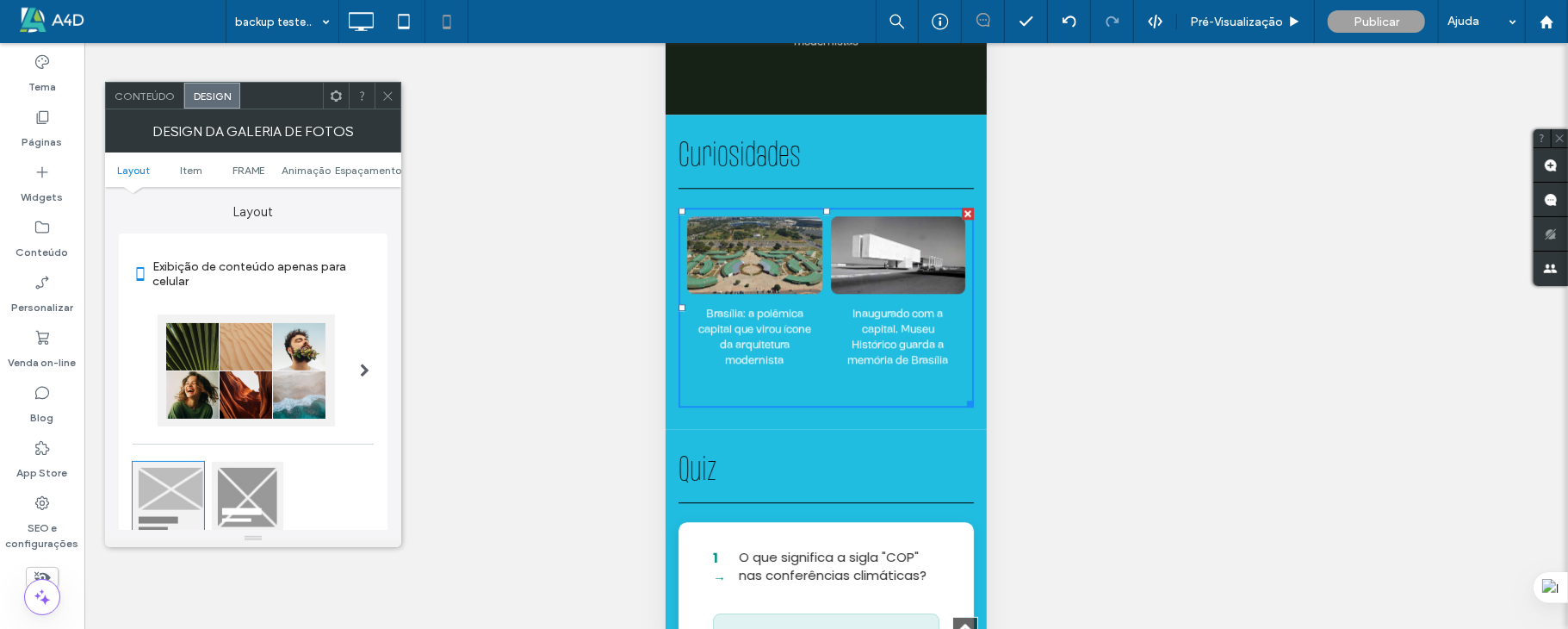 scroll, scrollTop: 334, scrollLeft: 0, axis: vertical 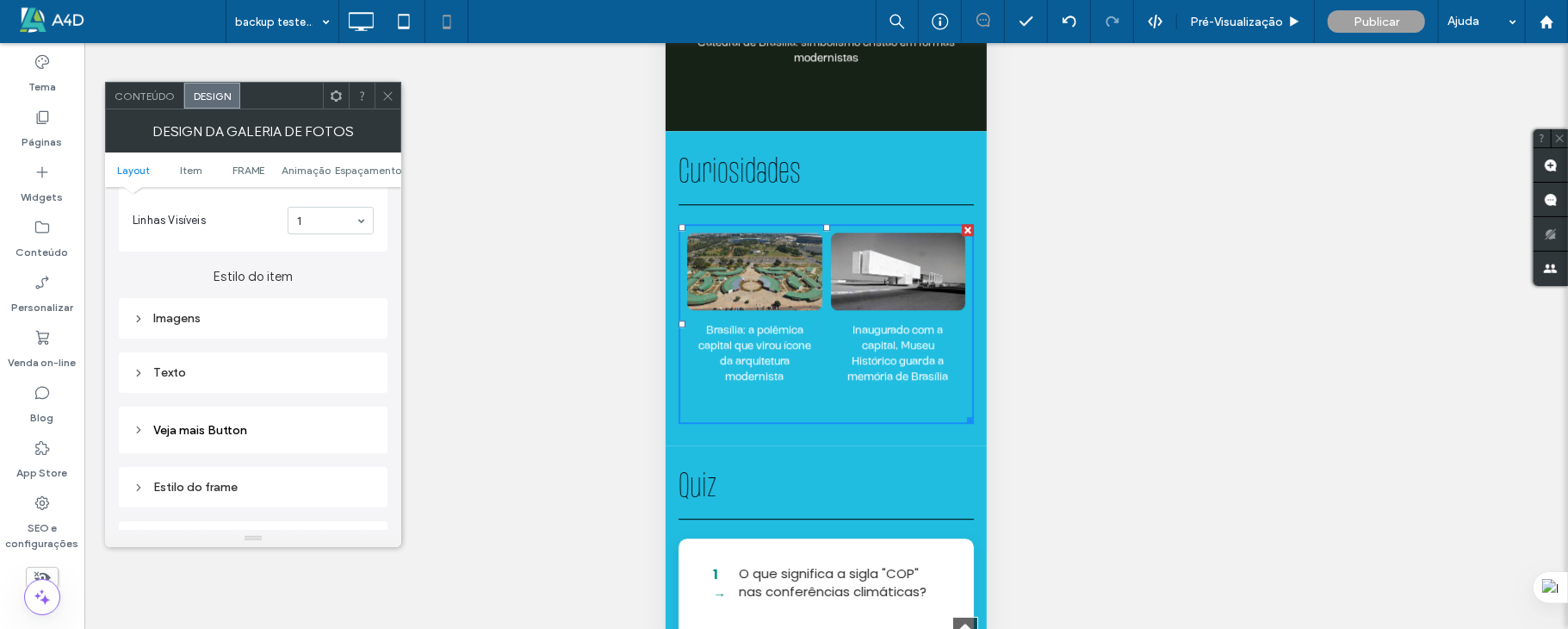 click on "Imagens" at bounding box center [253, 318] 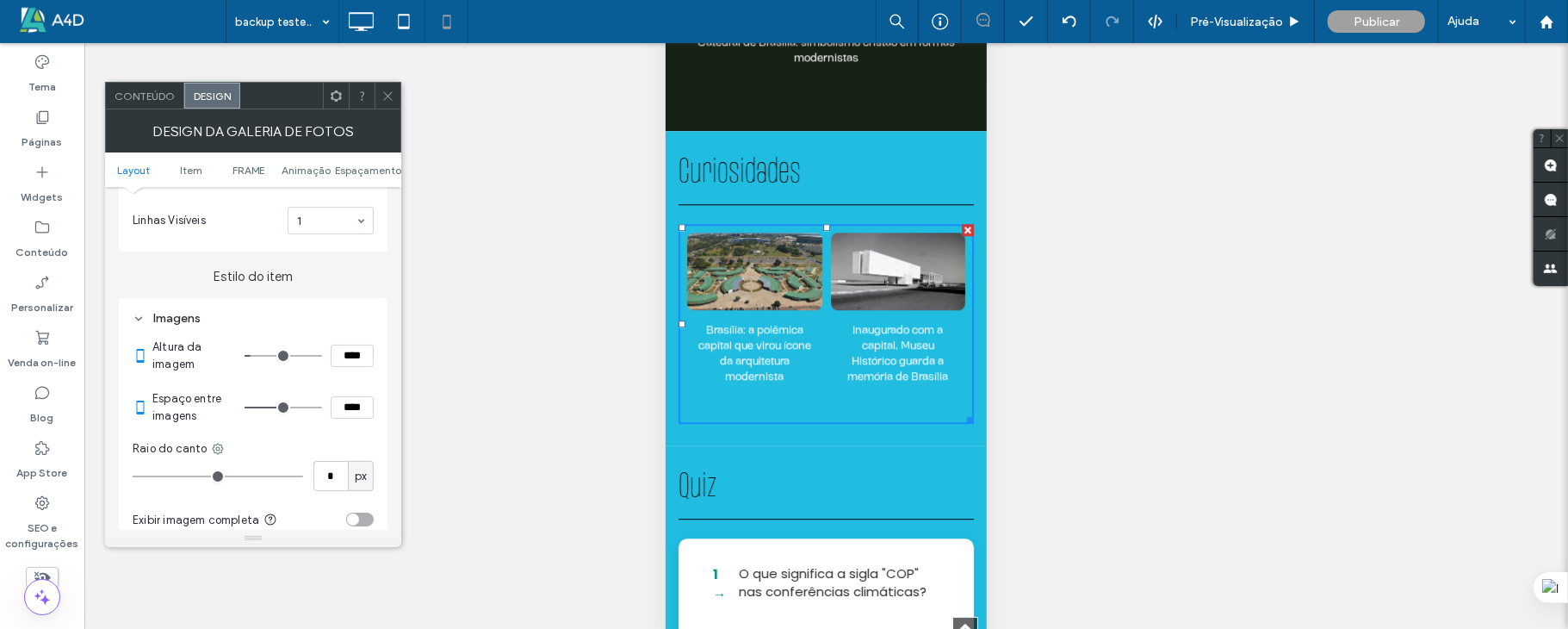 type on "***" 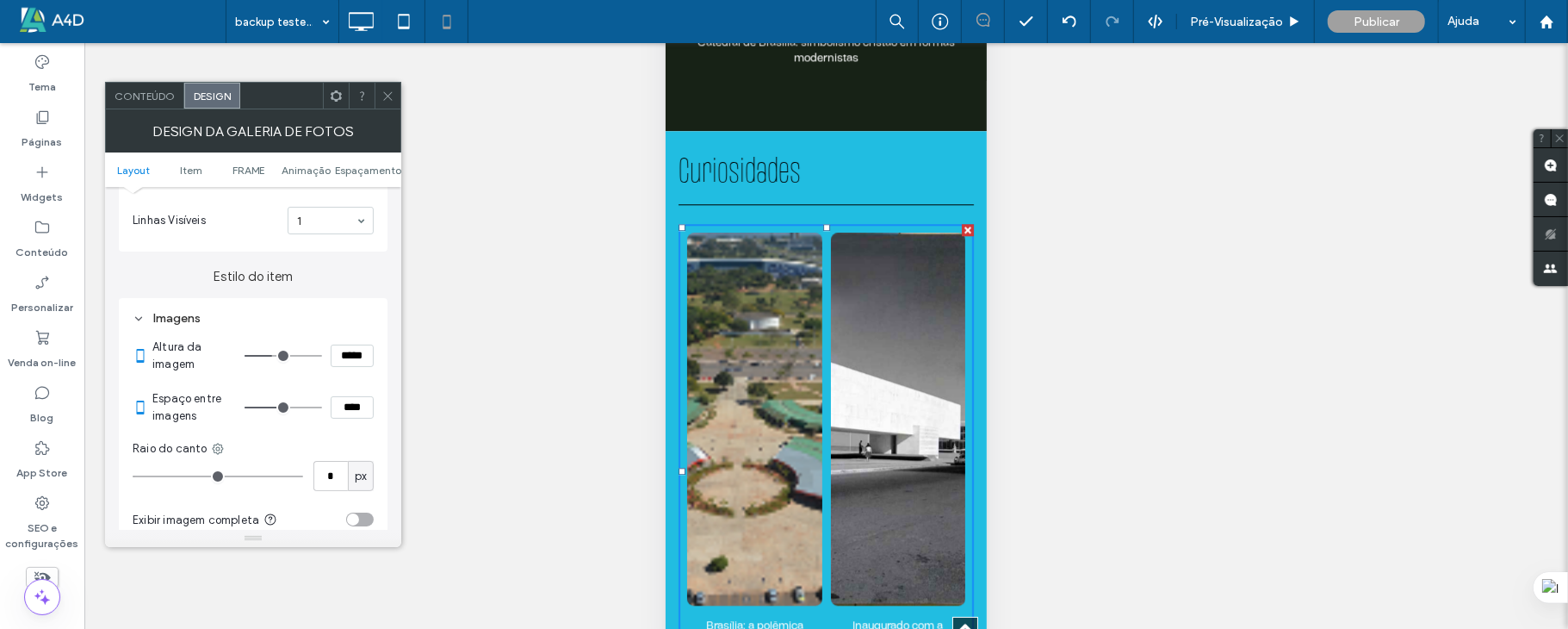 type on "***" 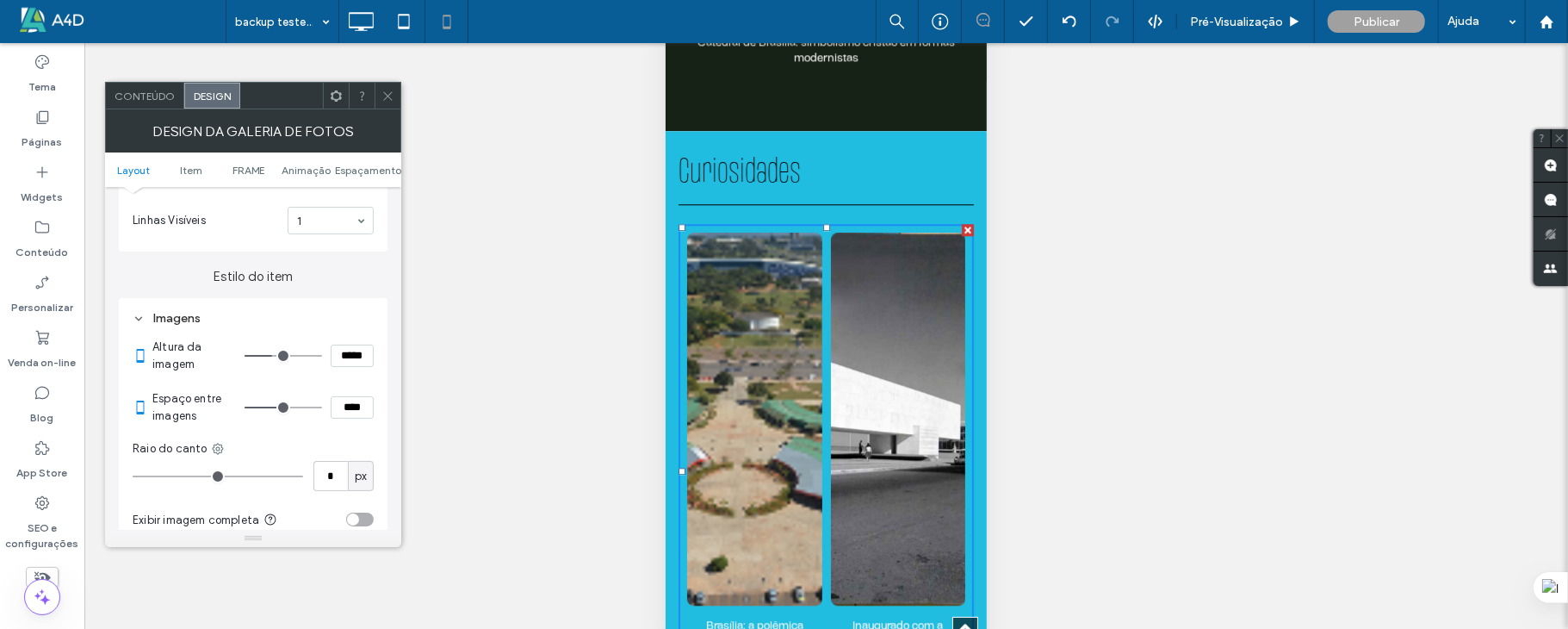 type on "*****" 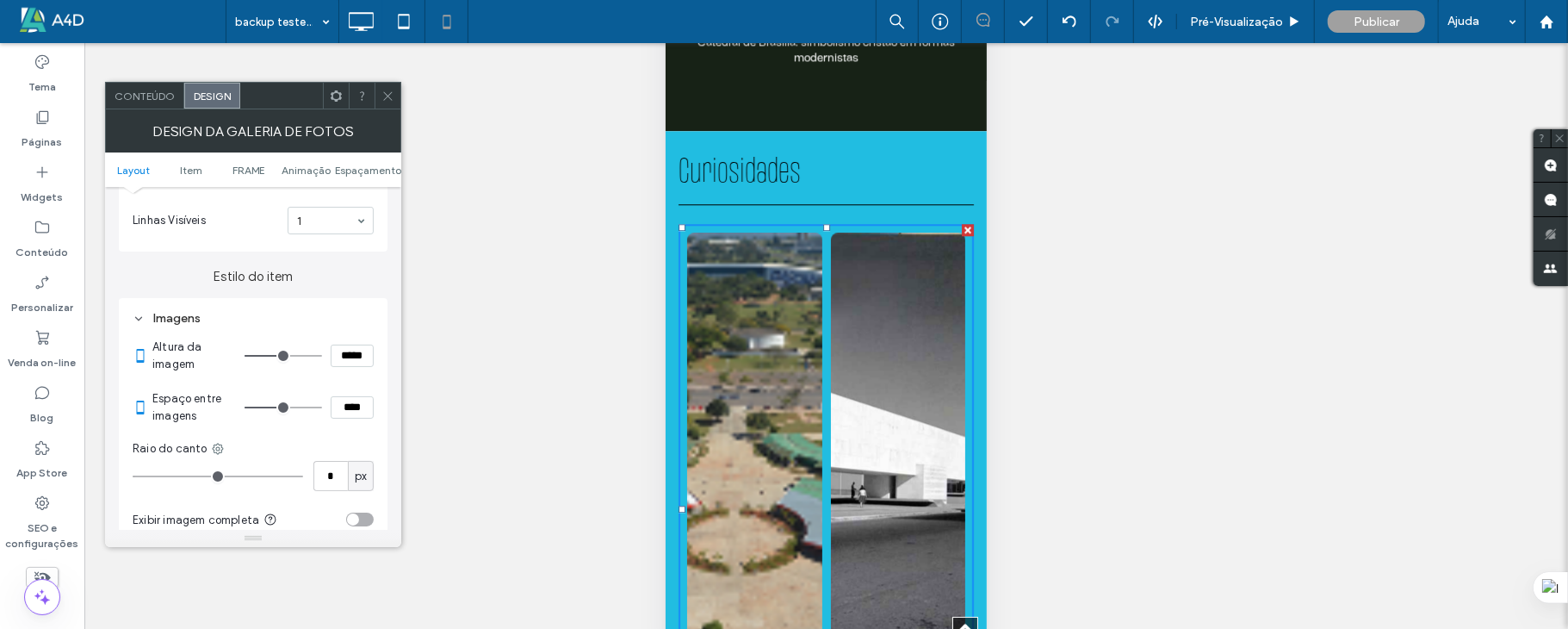 type on "***" 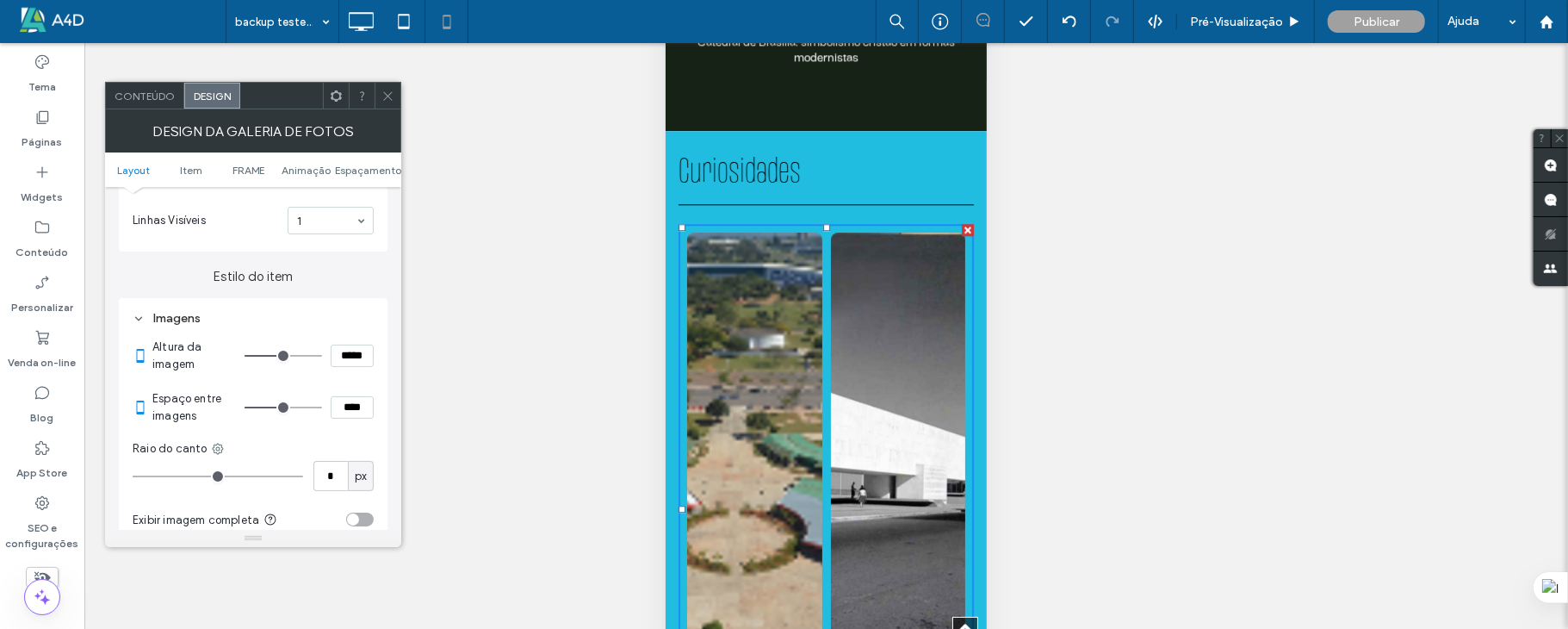 type on "*****" 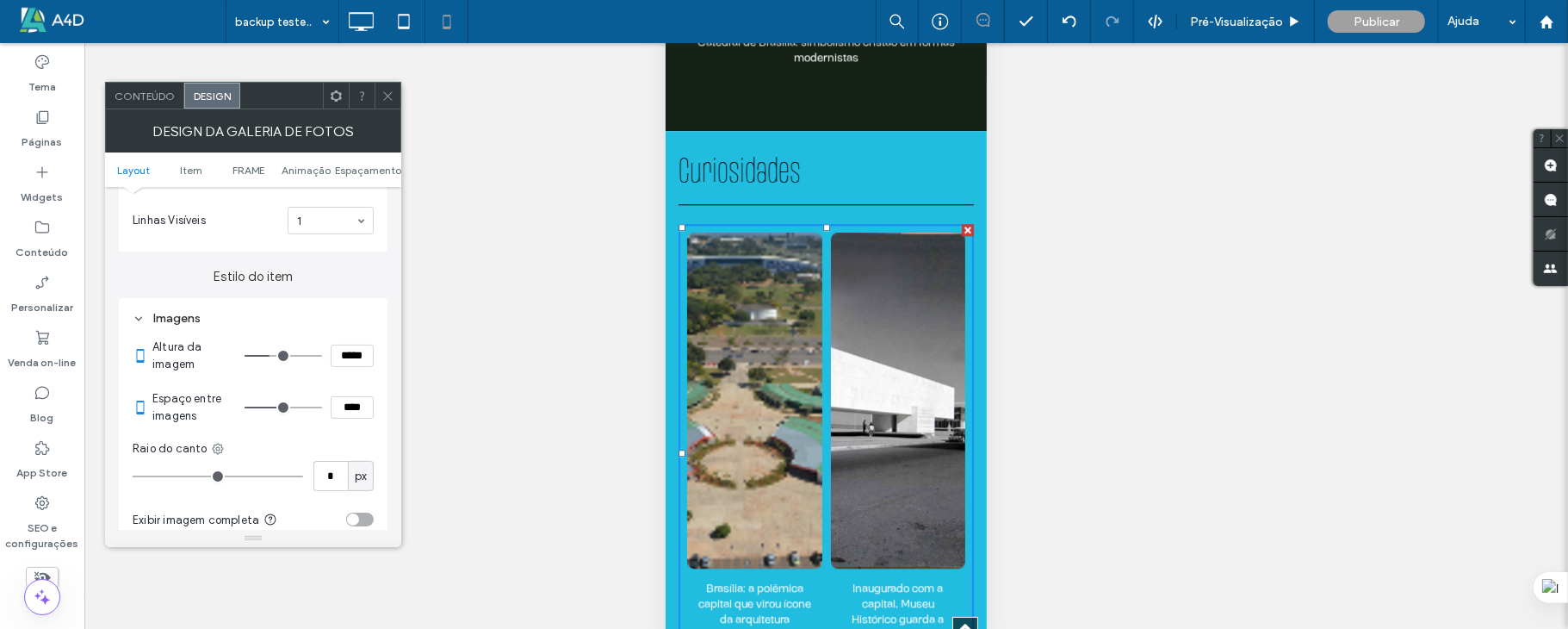 type on "***" 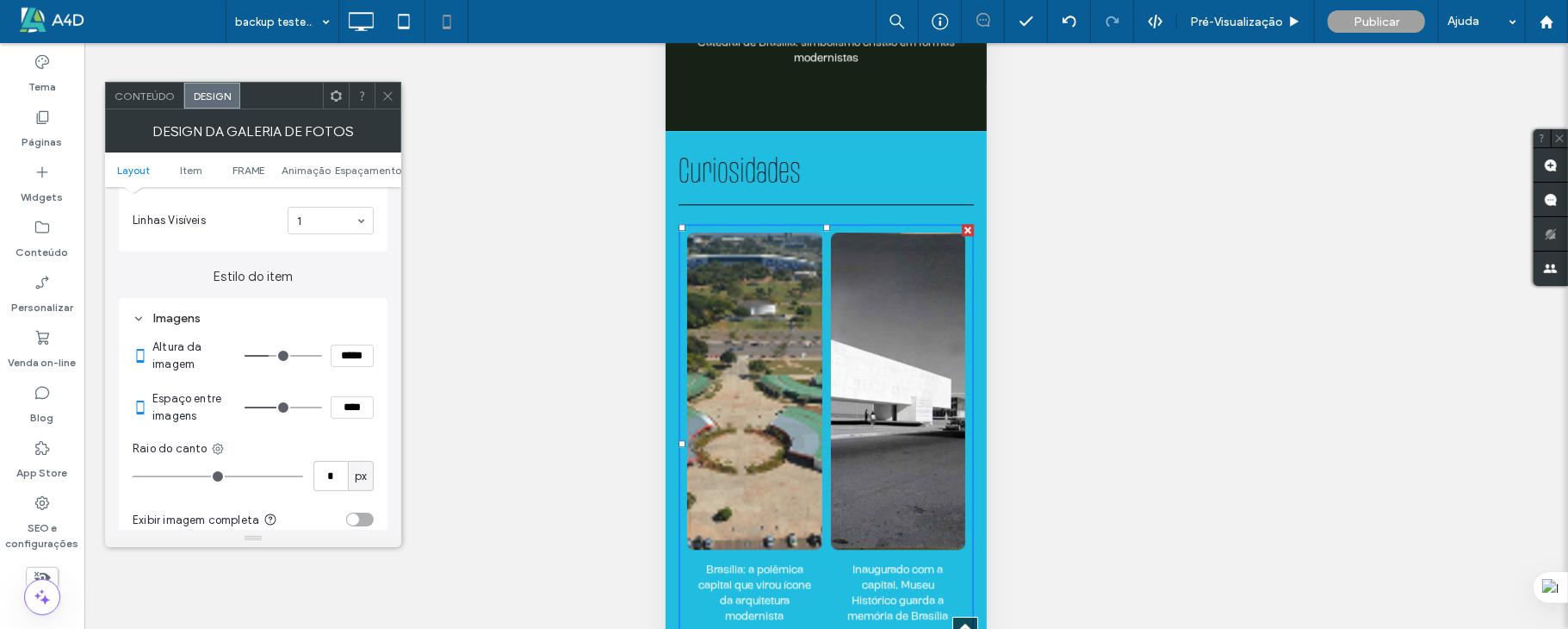 type on "***" 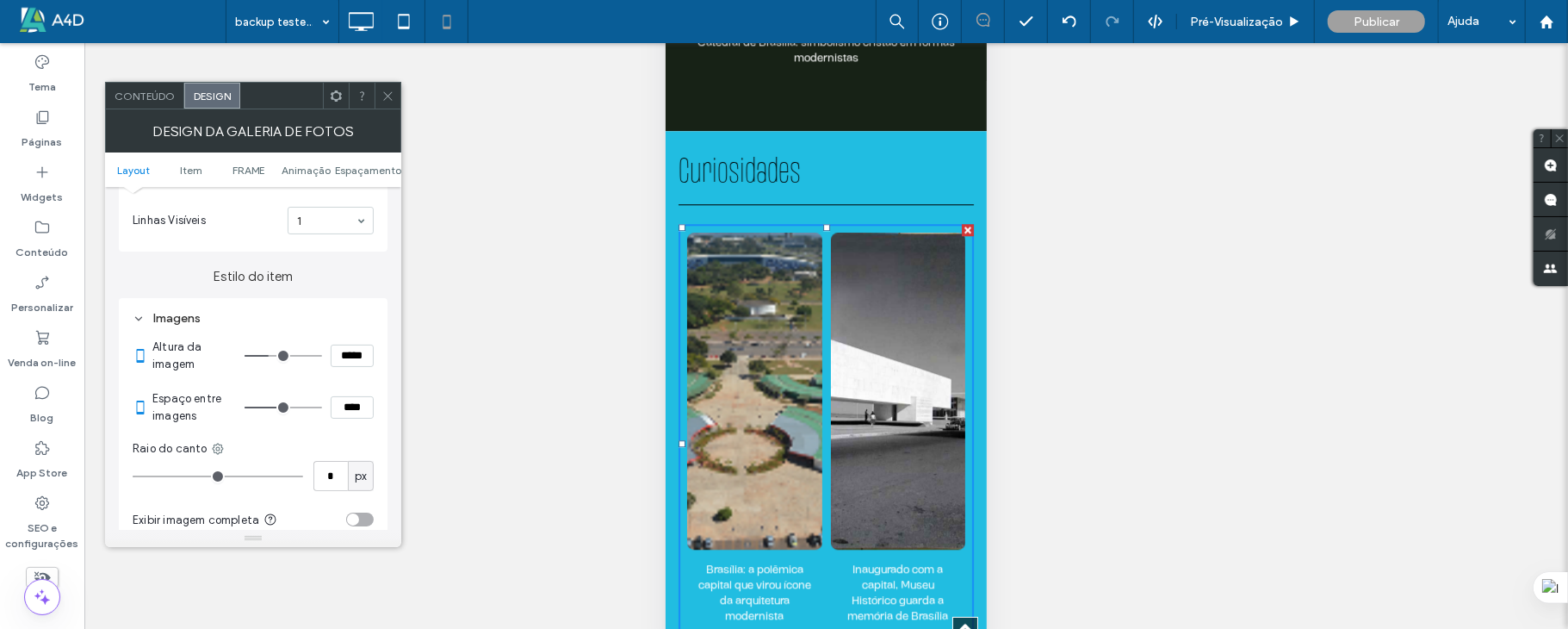 type on "*****" 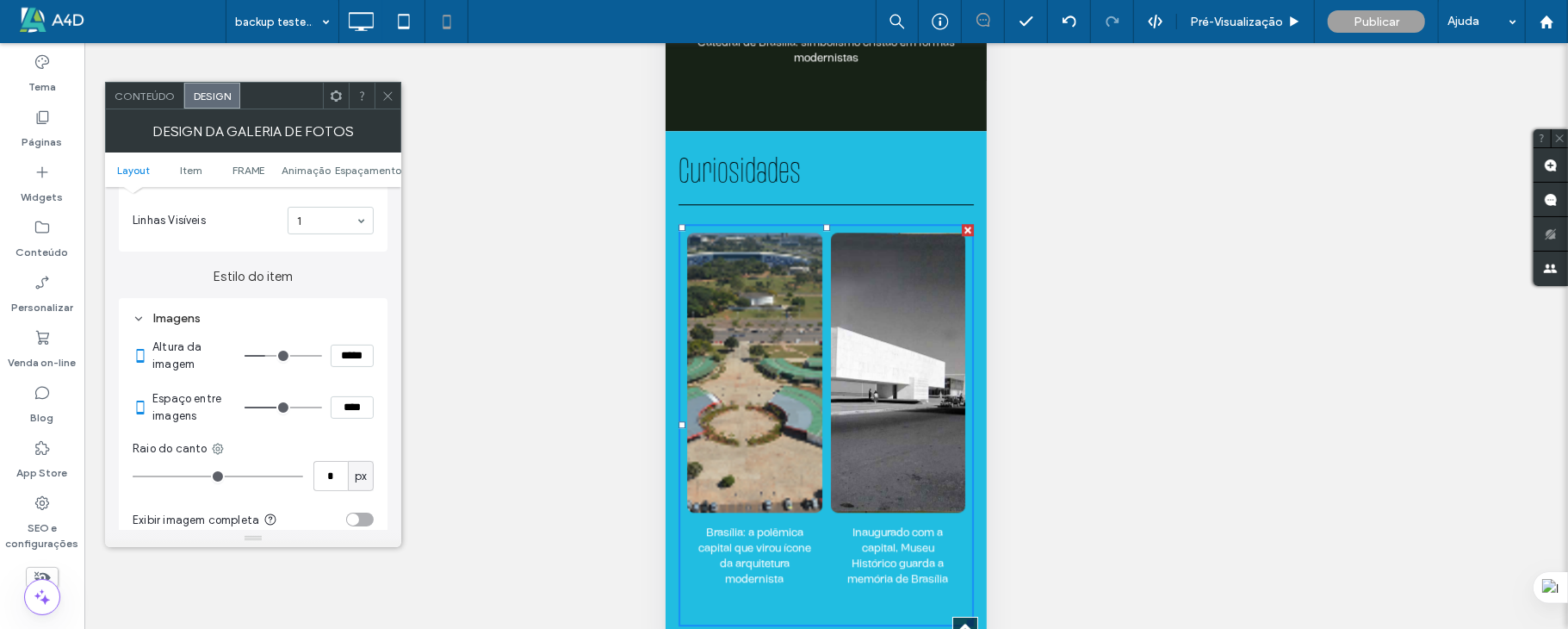 type on "***" 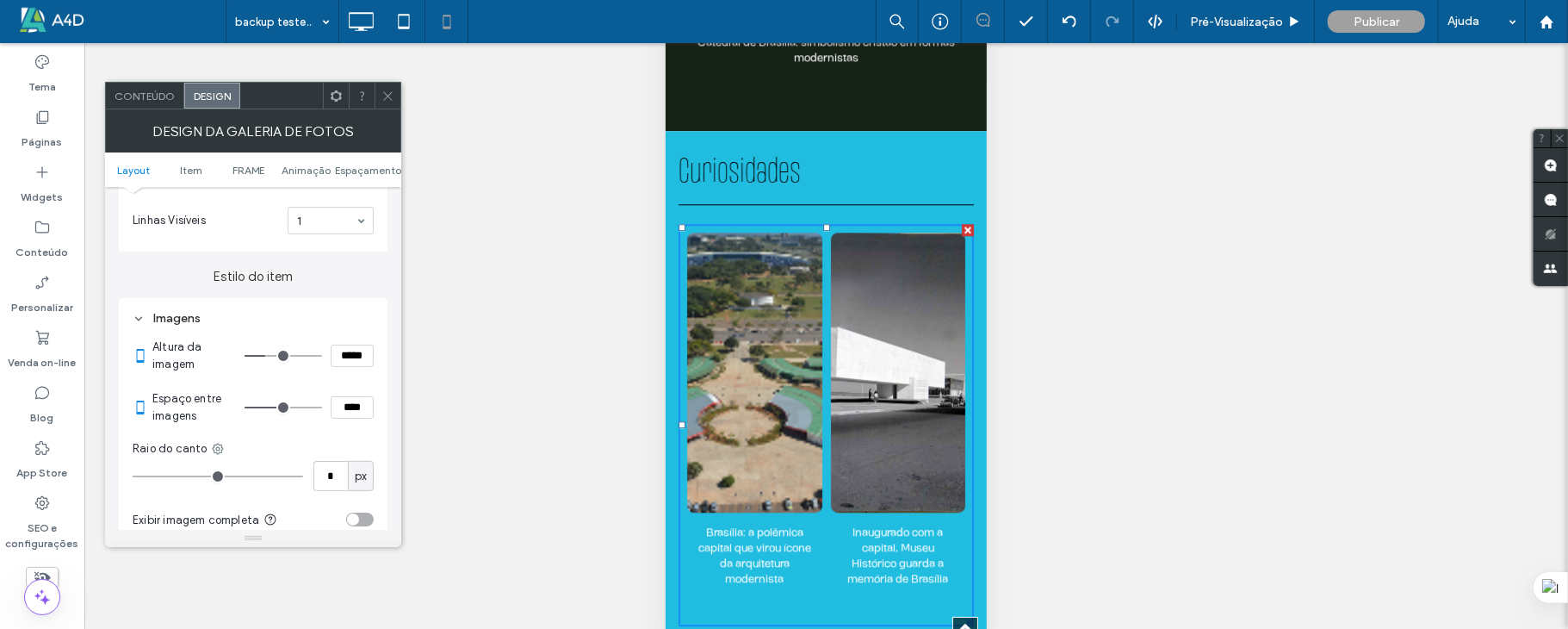 type on "***" 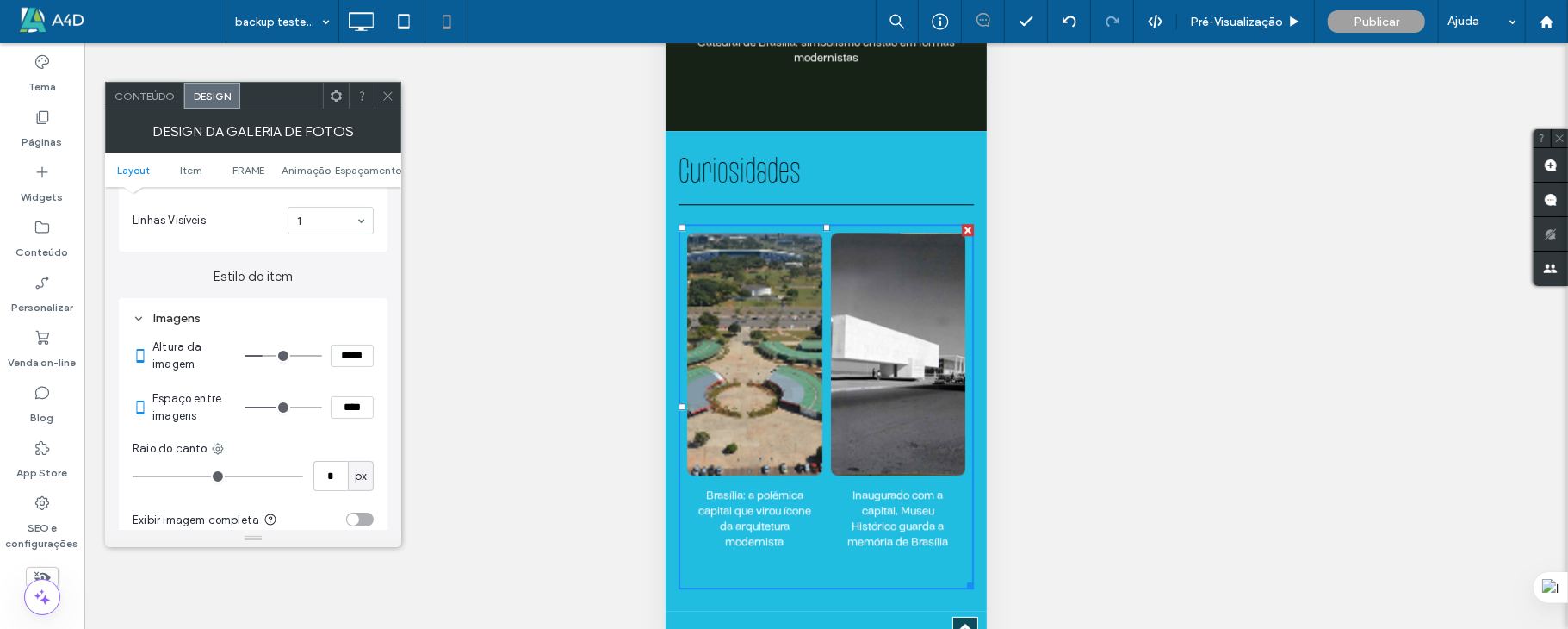 type on "***" 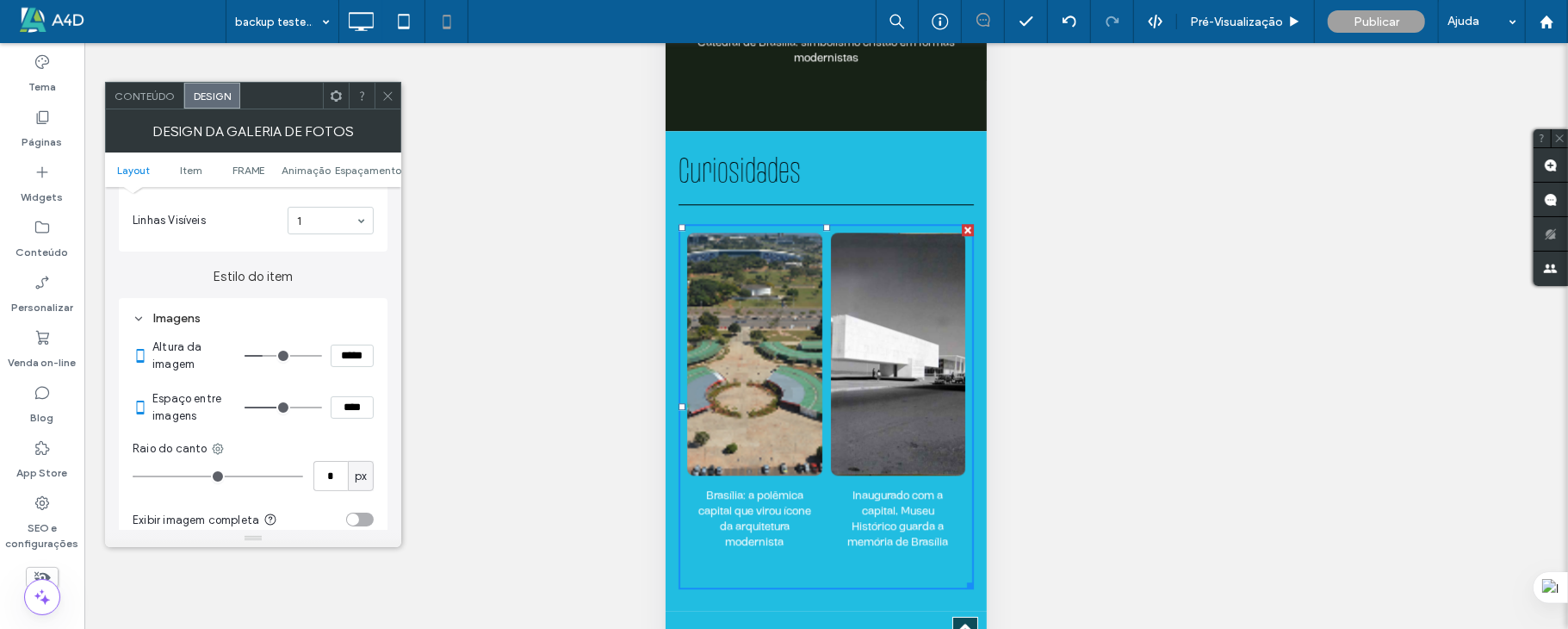 type on "*****" 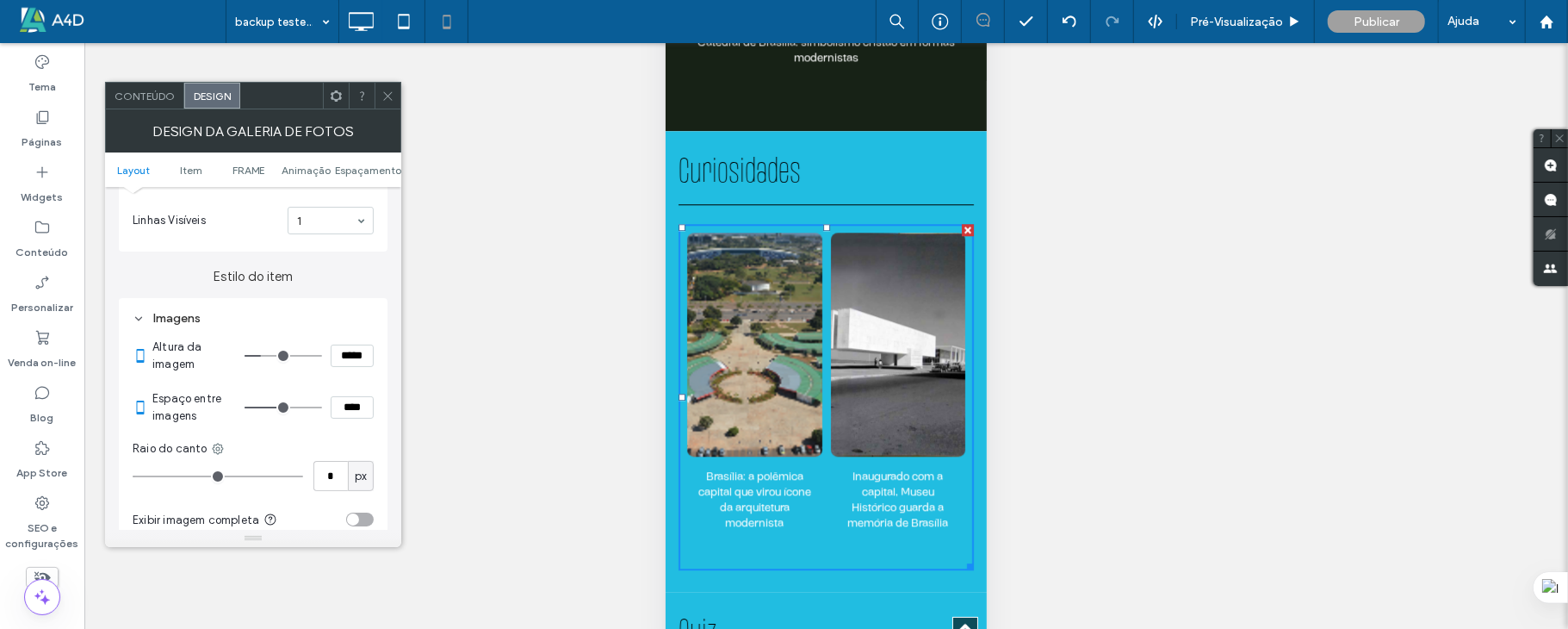 type on "***" 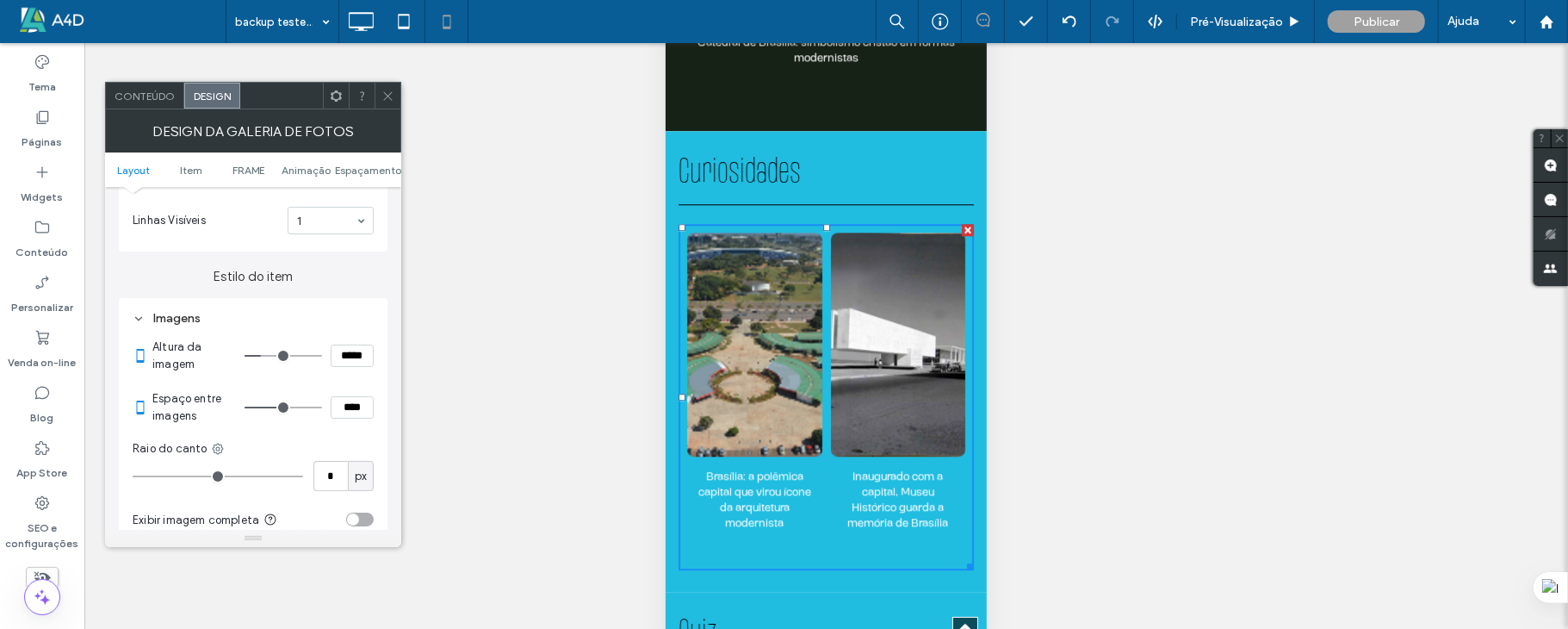 type on "*****" 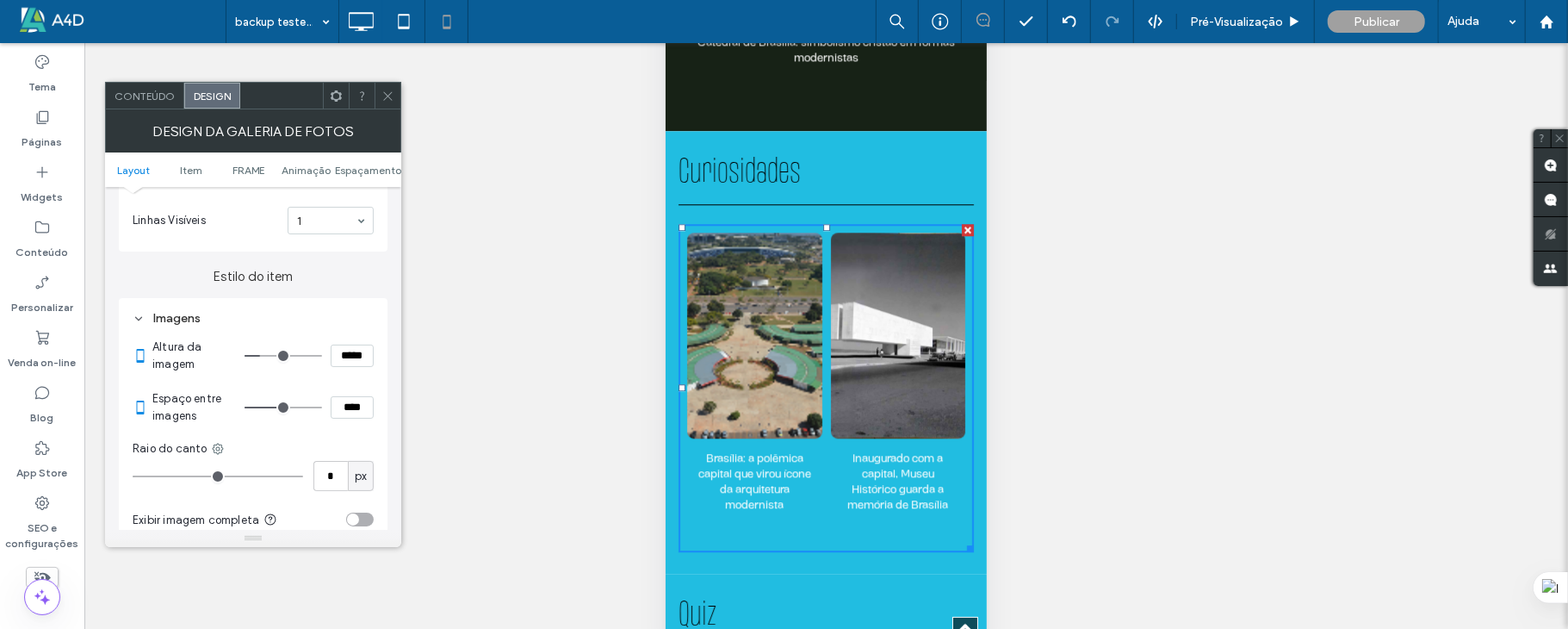 drag, startPoint x: 251, startPoint y: 360, endPoint x: 263, endPoint y: 359, distance: 12.041595 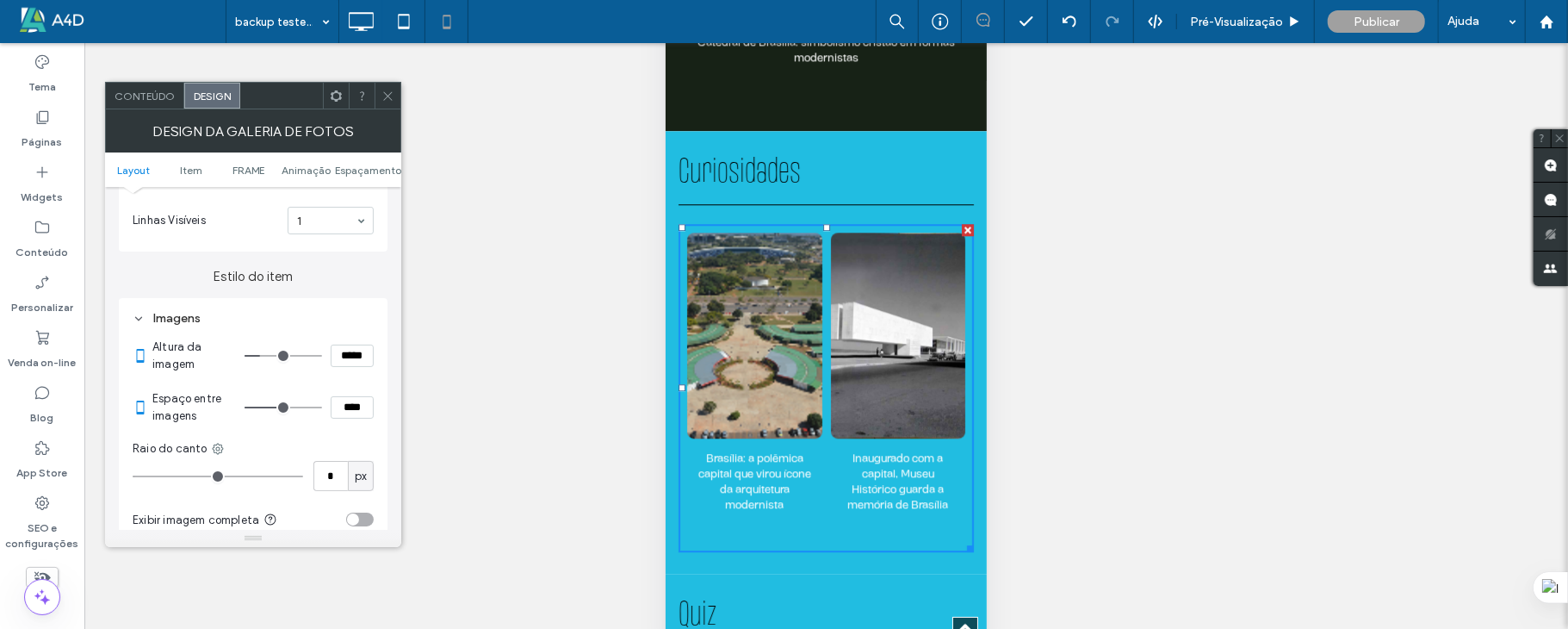 type on "***" 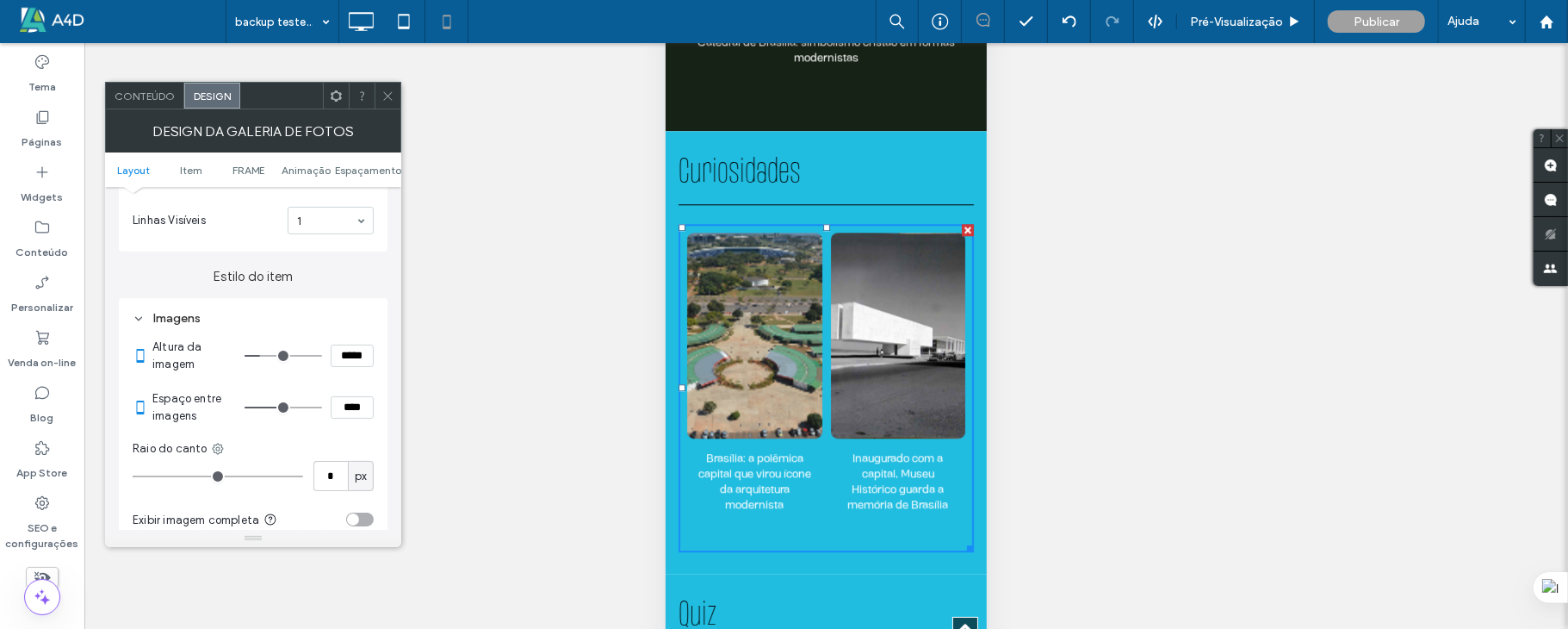 click at bounding box center [283, 356] 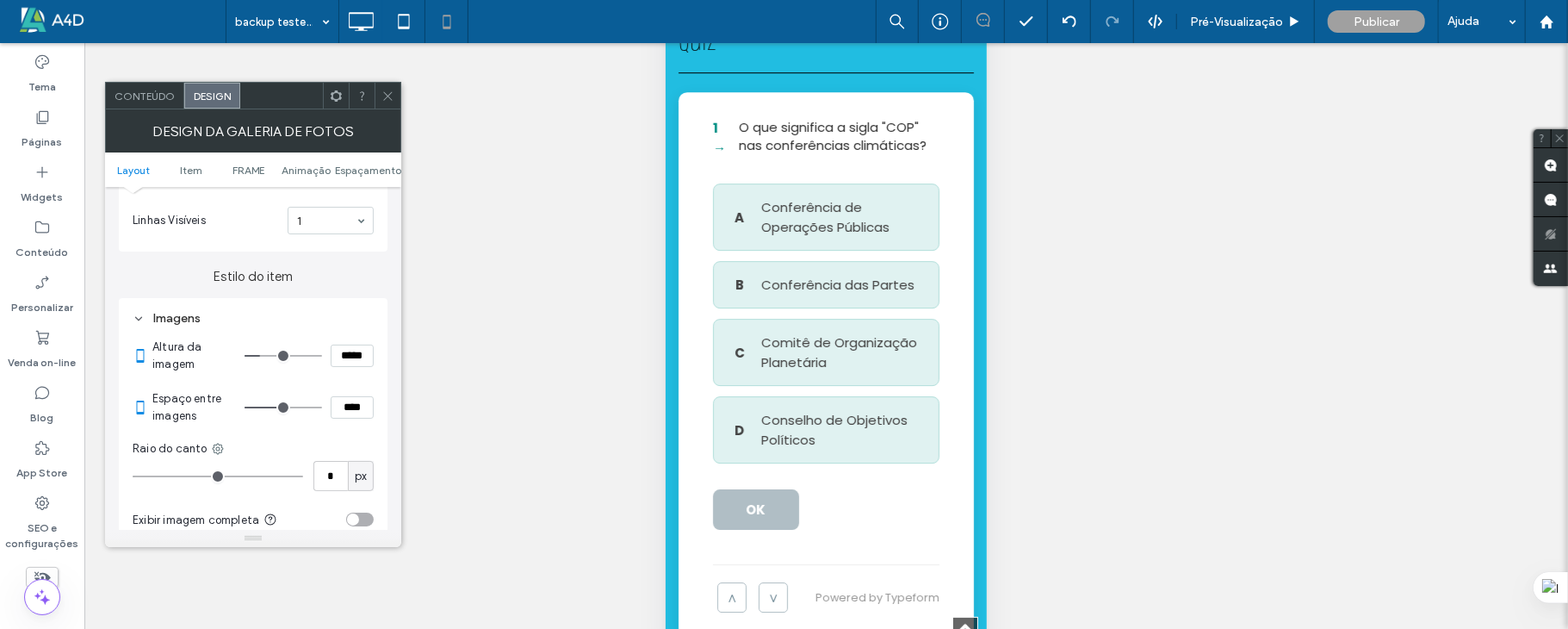 scroll, scrollTop: 3791, scrollLeft: 0, axis: vertical 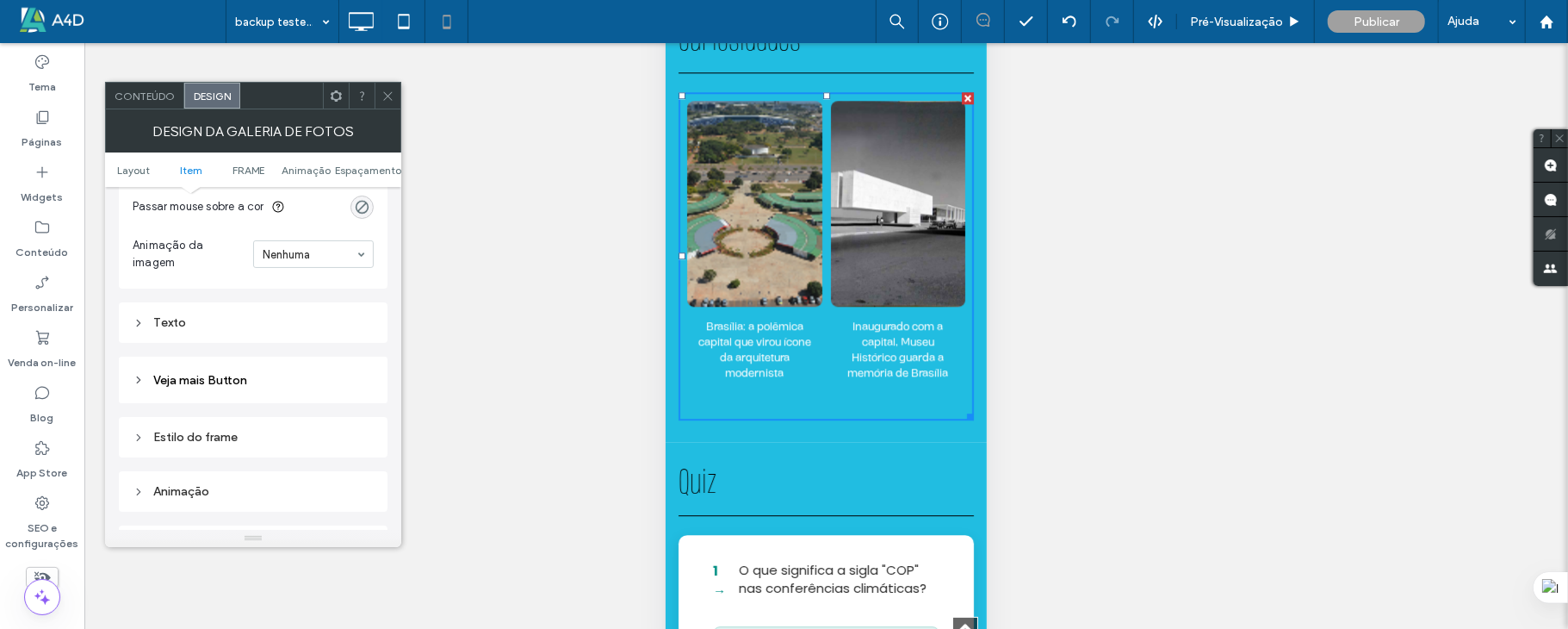 click on "Conteúdo" at bounding box center [145, 96] 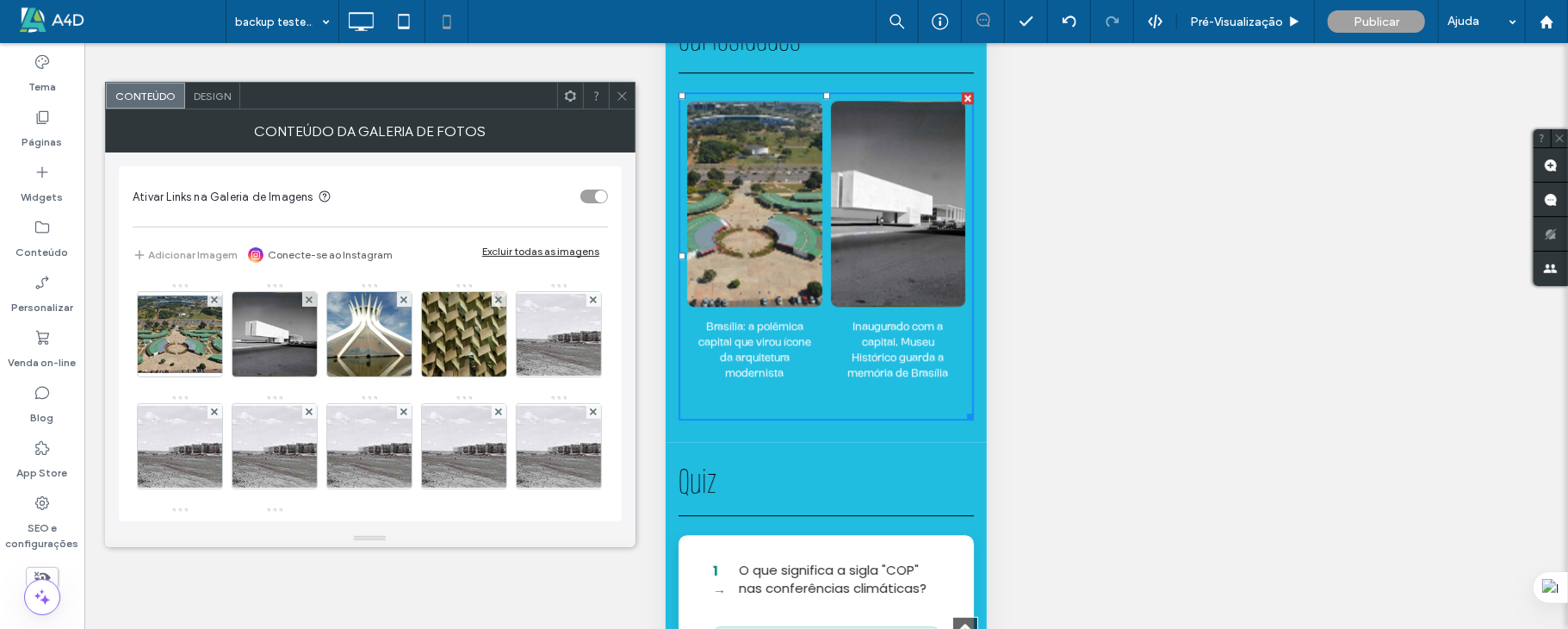 click on "Design" at bounding box center (212, 96) 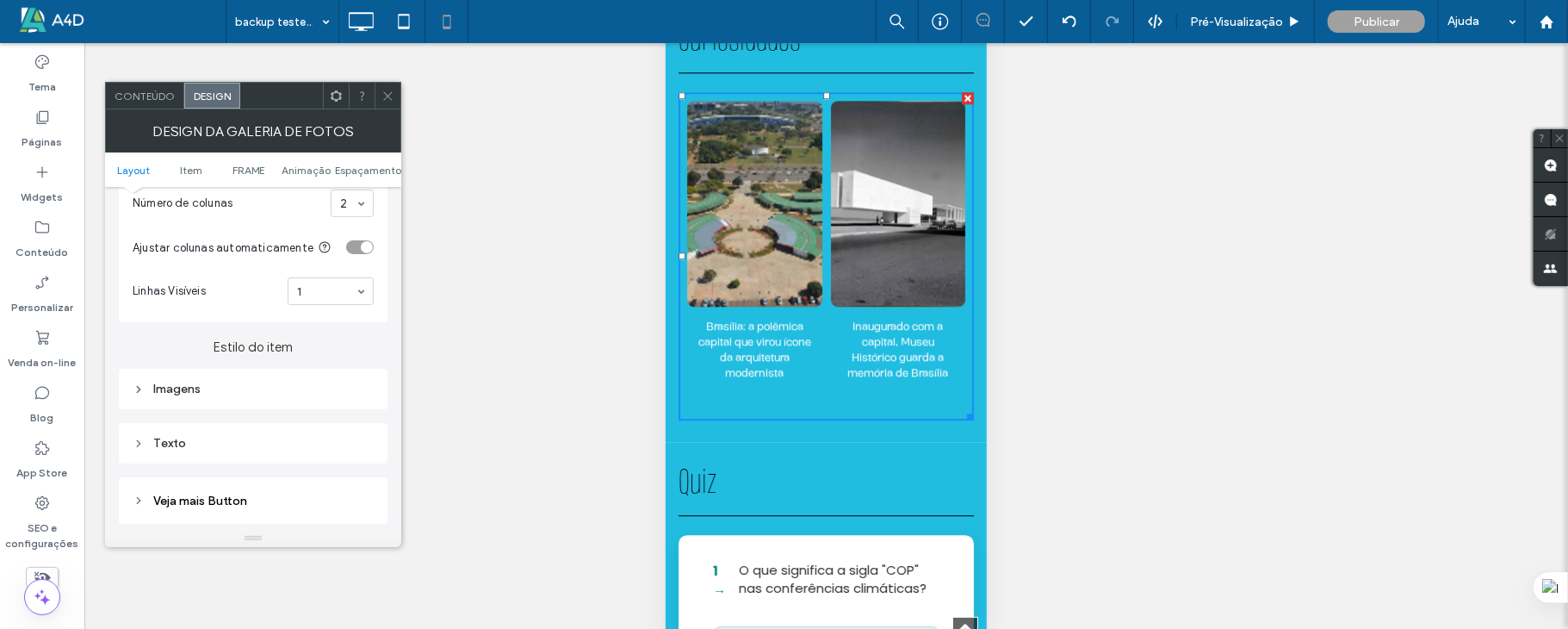 scroll, scrollTop: 3280, scrollLeft: 0, axis: vertical 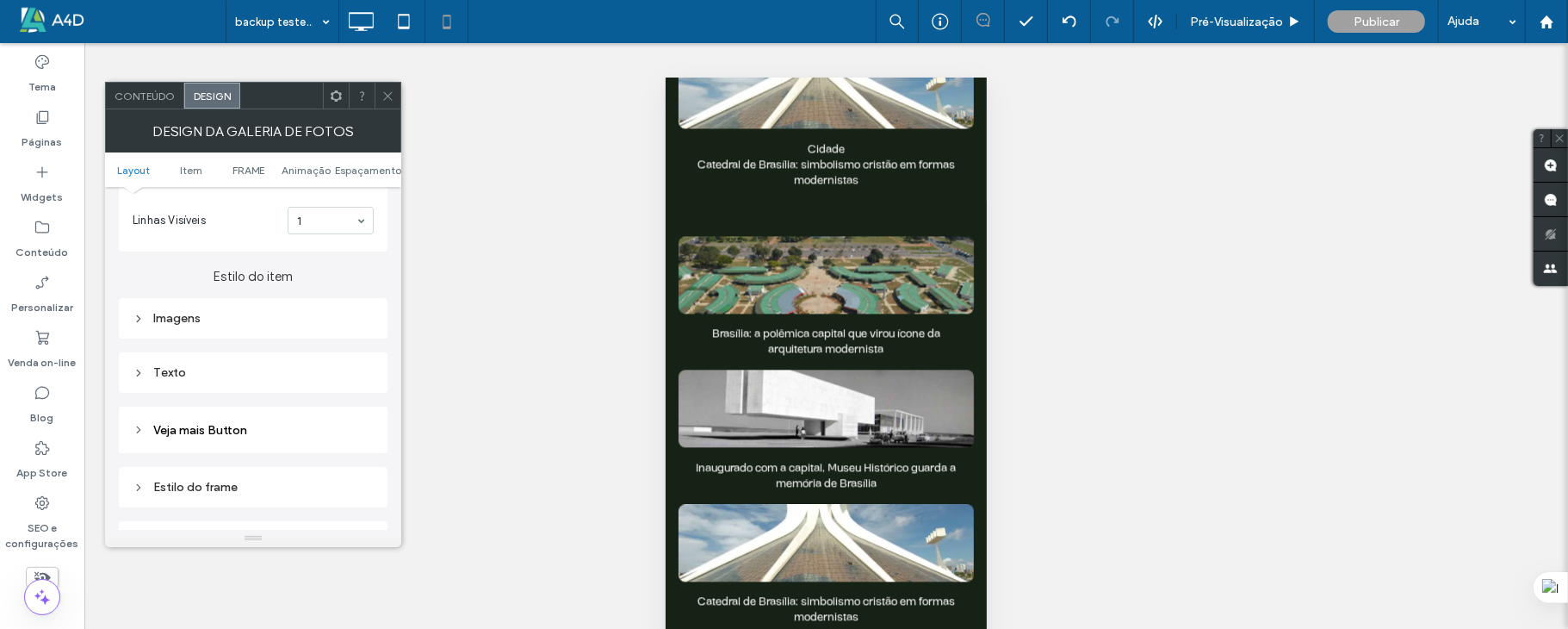 click at bounding box center (387, 96) 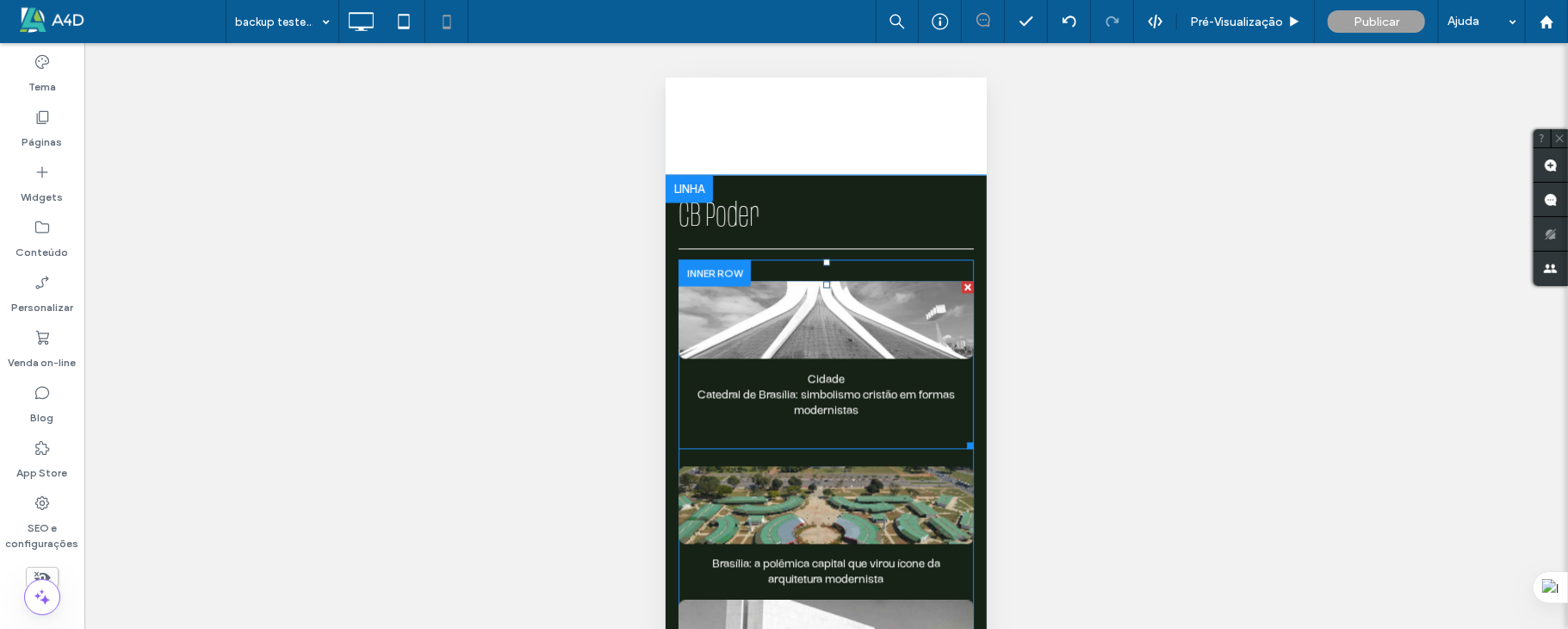 click at bounding box center (825, 319) 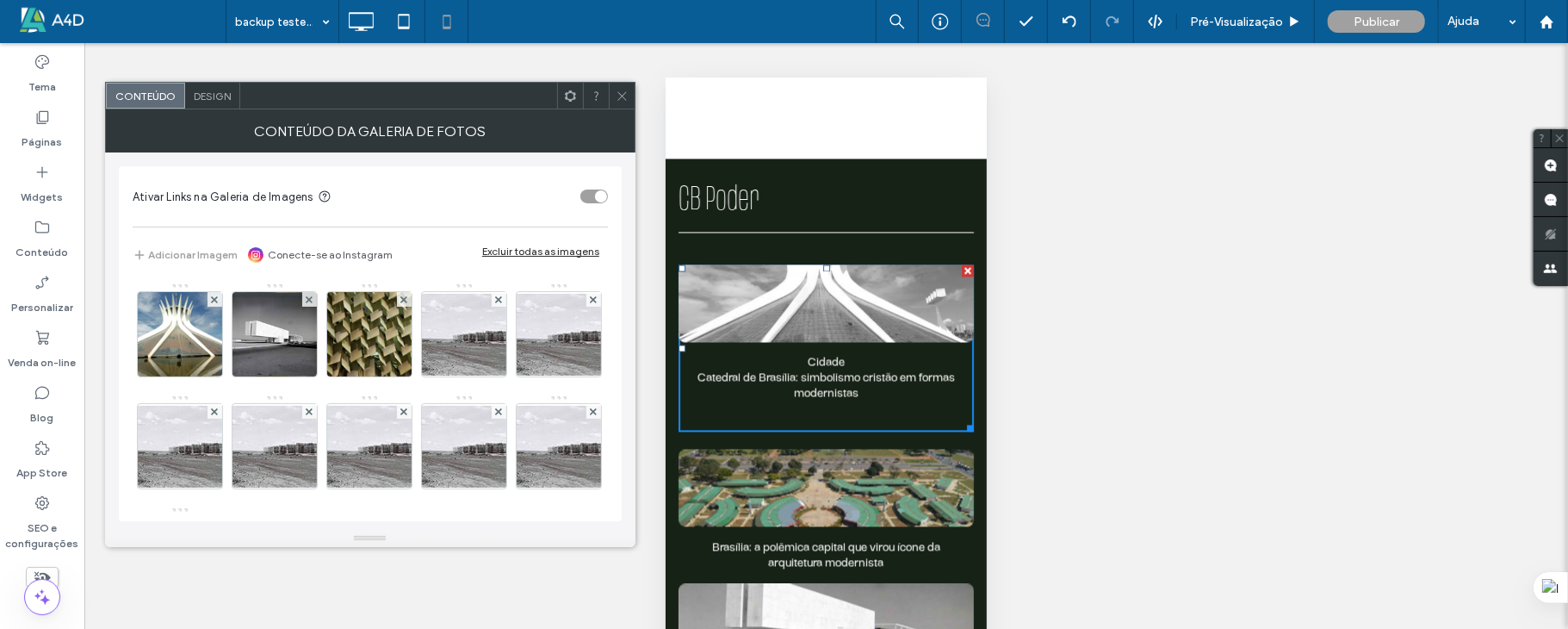 scroll, scrollTop: 2476, scrollLeft: 0, axis: vertical 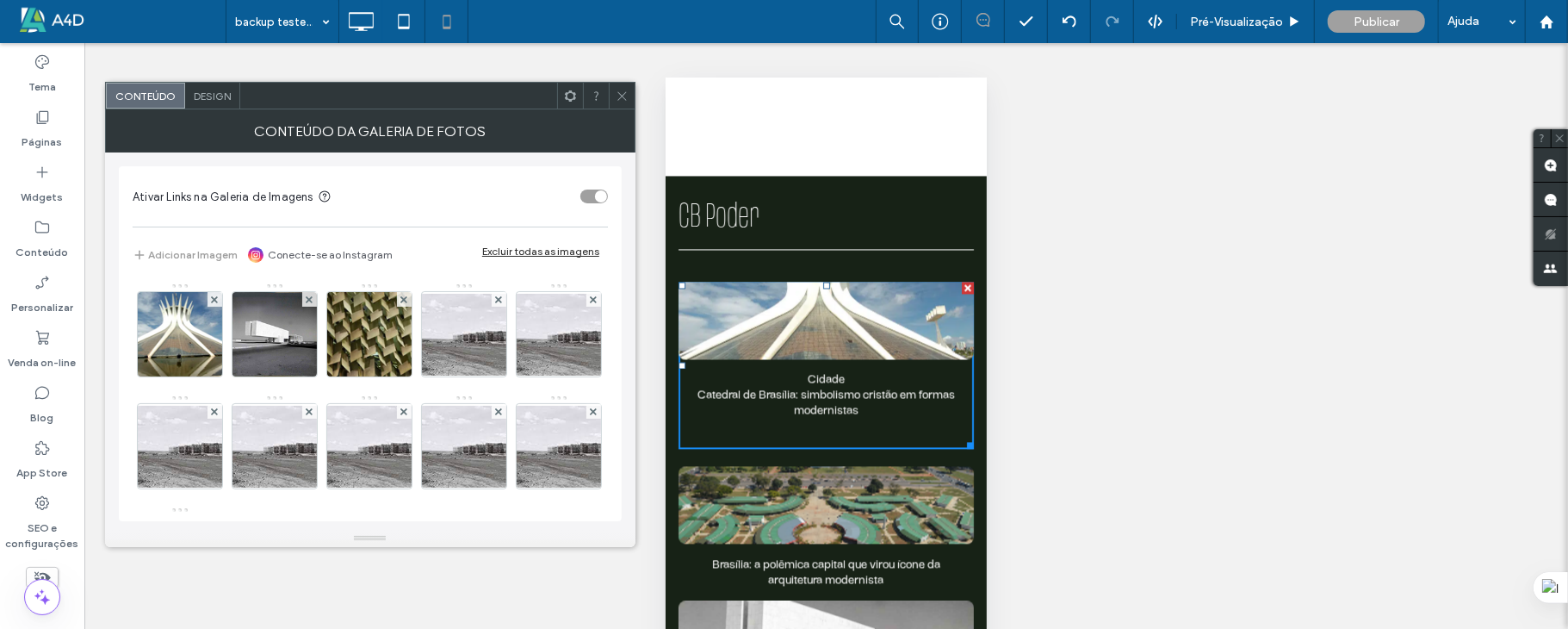 click on "Conteúdo da galeria de fotos" at bounding box center (370, 131) 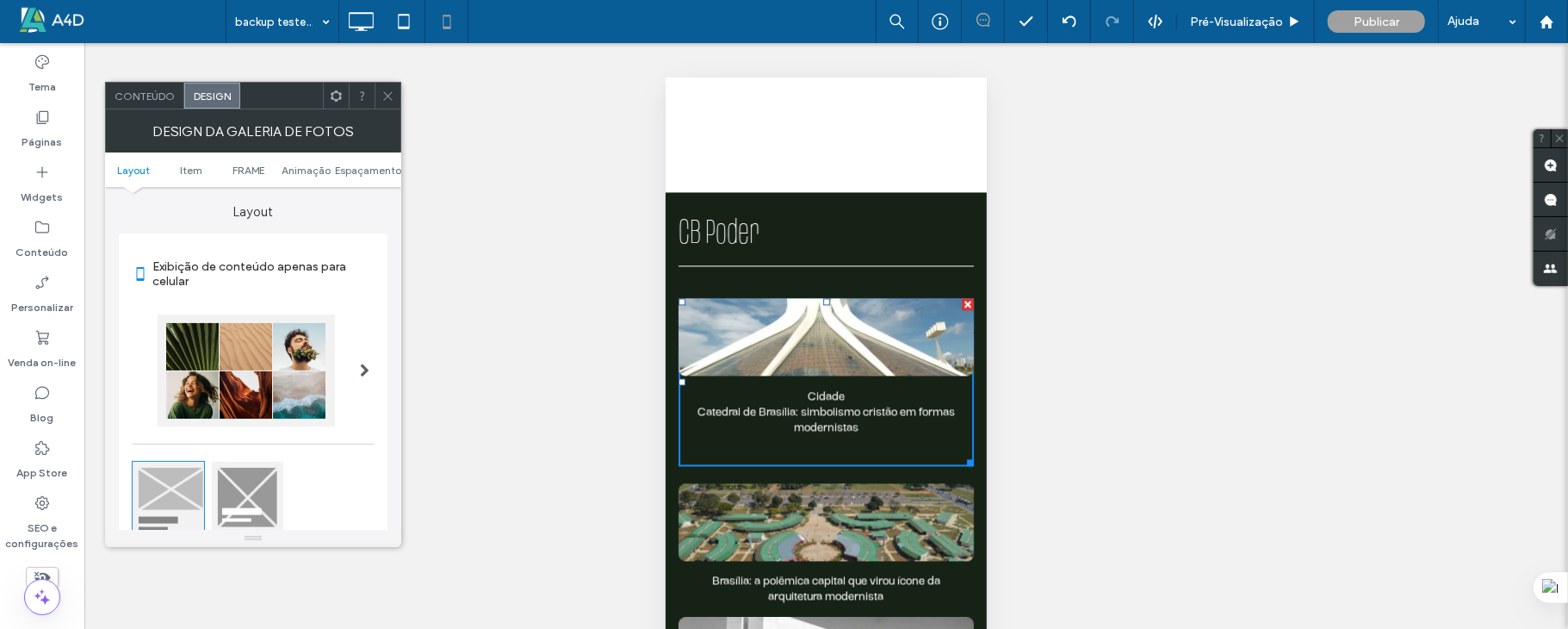 click 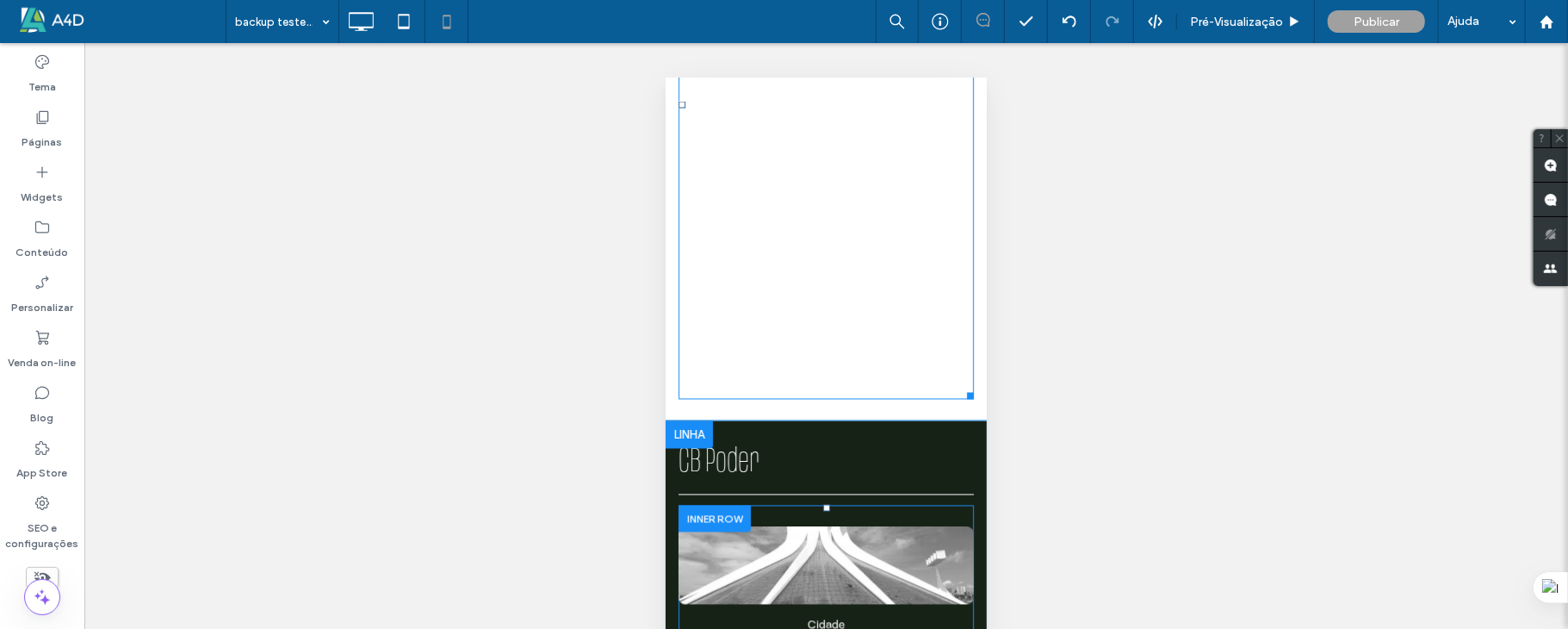 scroll, scrollTop: 2476, scrollLeft: 0, axis: vertical 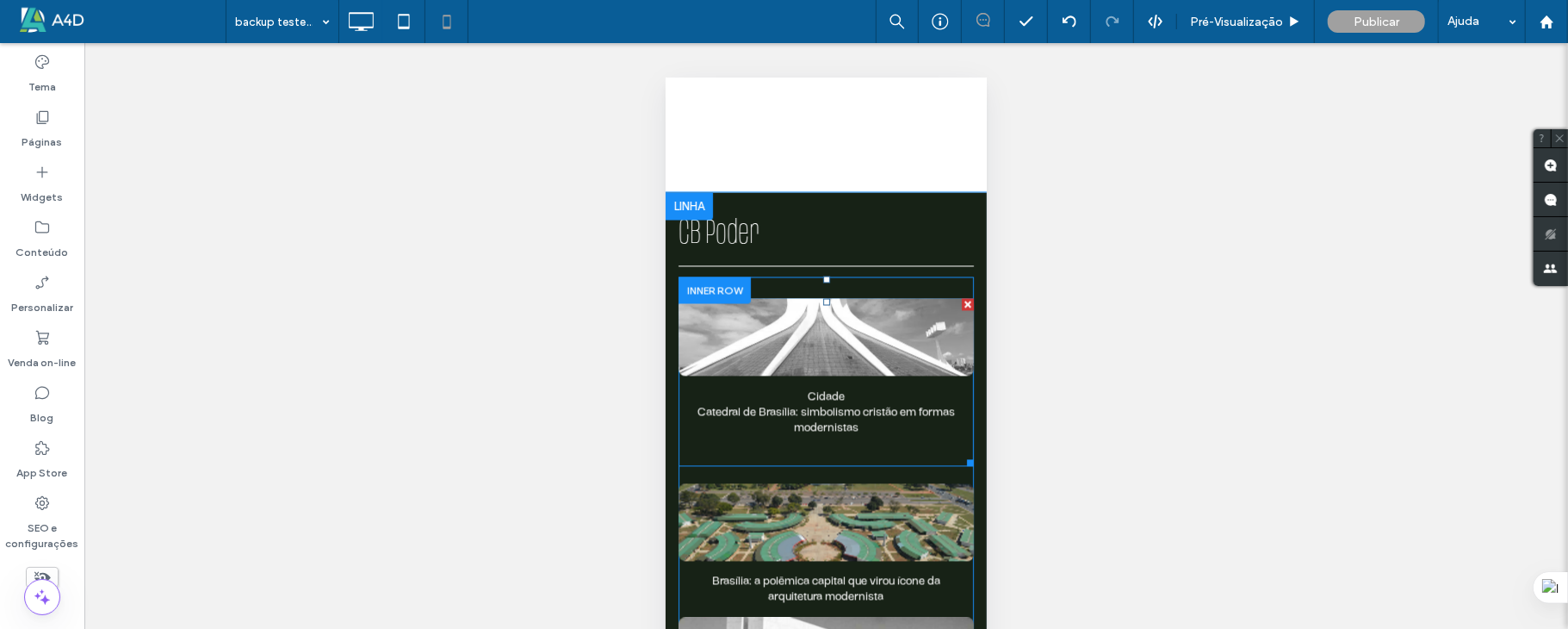 click at bounding box center (825, 336) 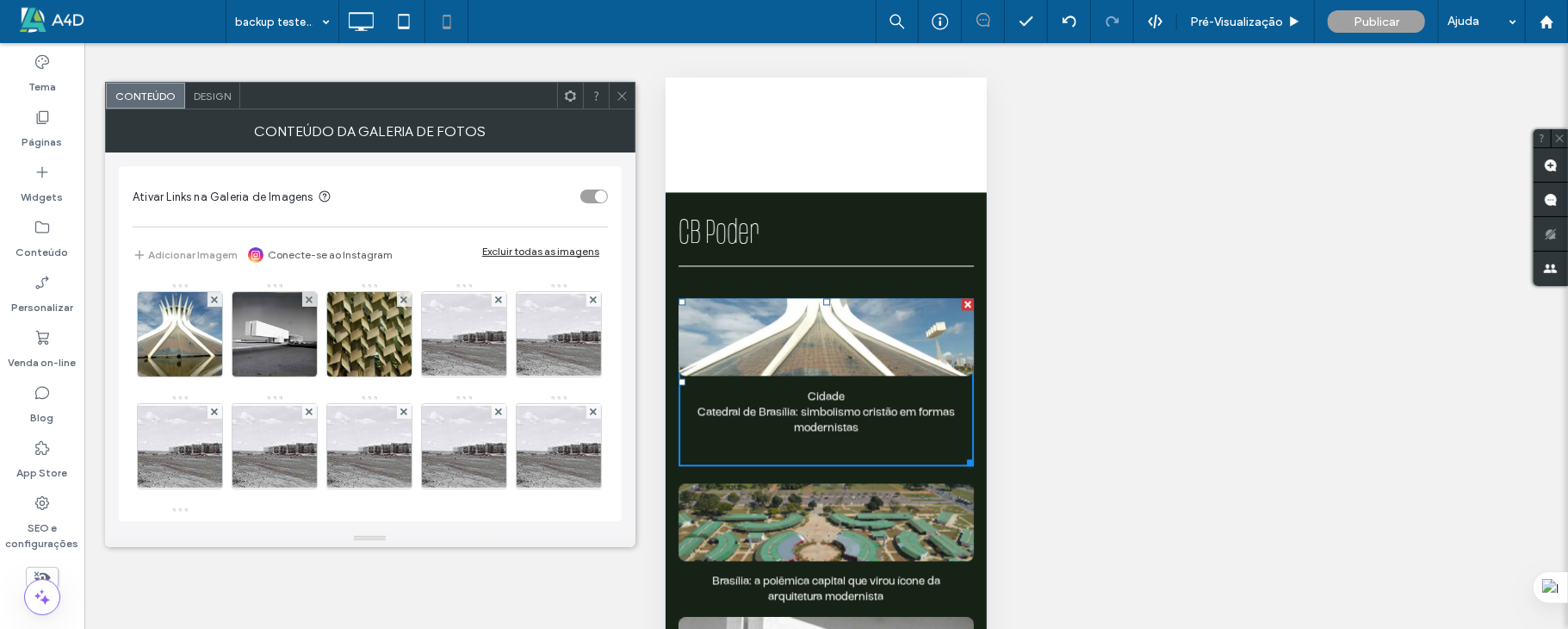 click on "Design" at bounding box center [213, 96] 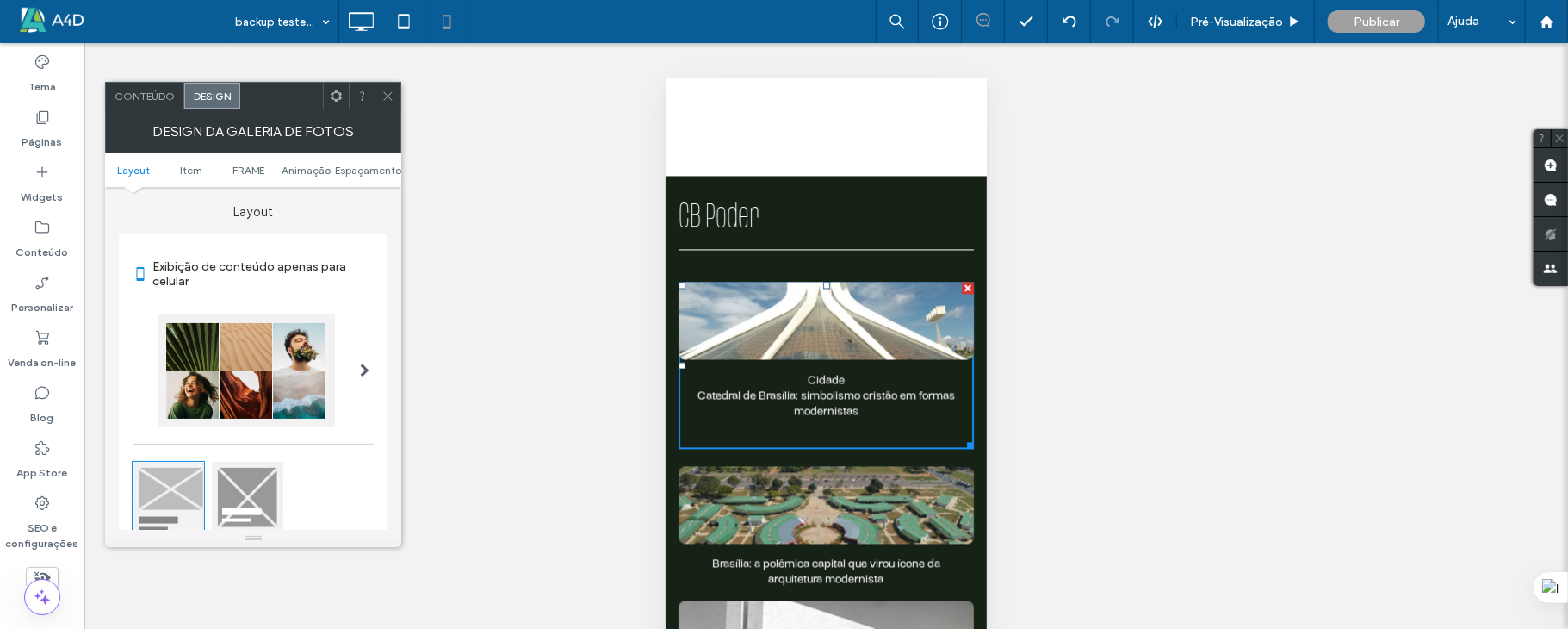 scroll, scrollTop: 2459, scrollLeft: 0, axis: vertical 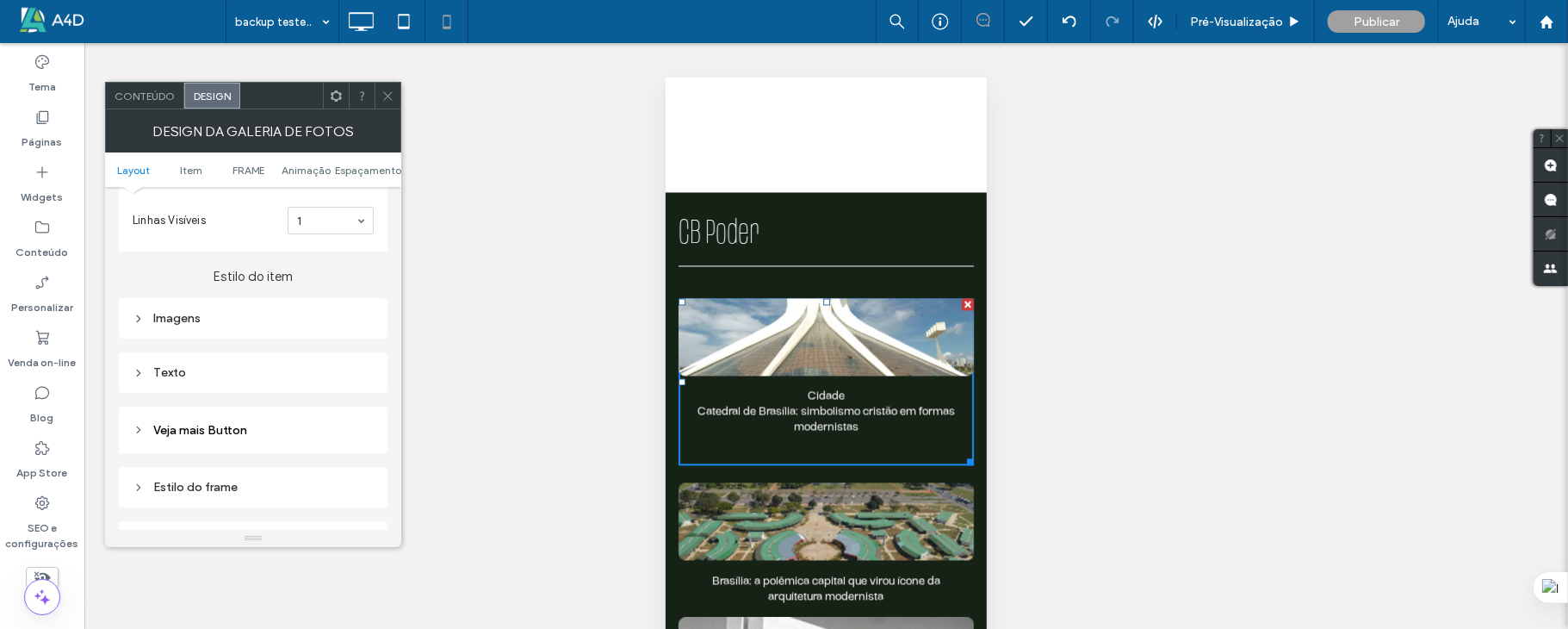 click on "Imagens" at bounding box center [253, 318] 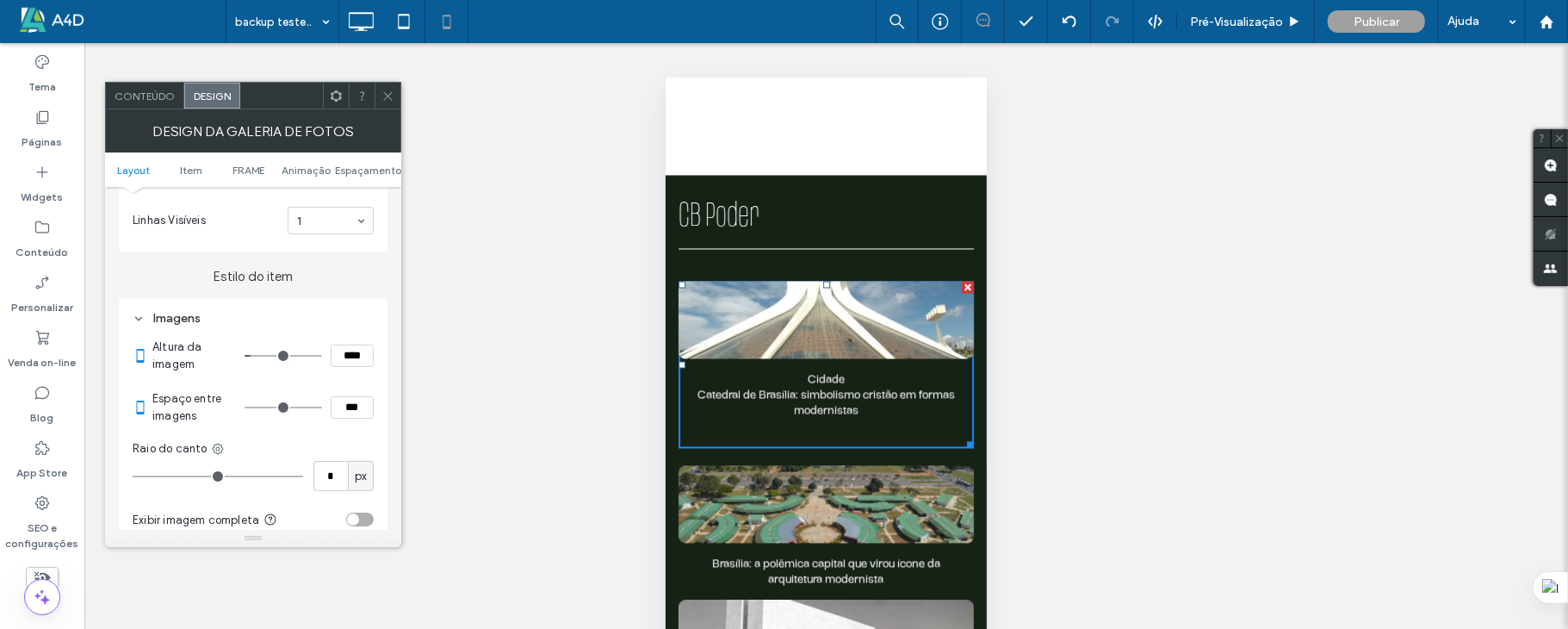 drag, startPoint x: 351, startPoint y: 353, endPoint x: 307, endPoint y: 350, distance: 44.102154 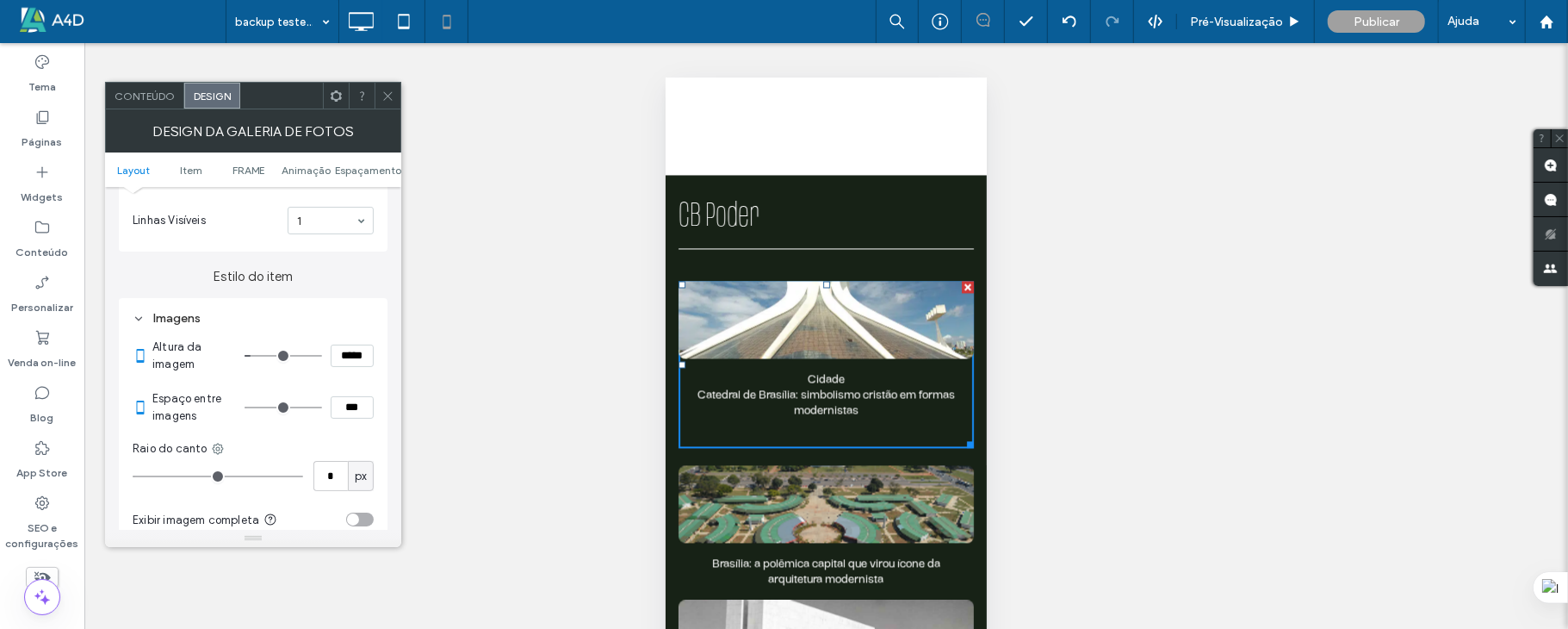 type on "*****" 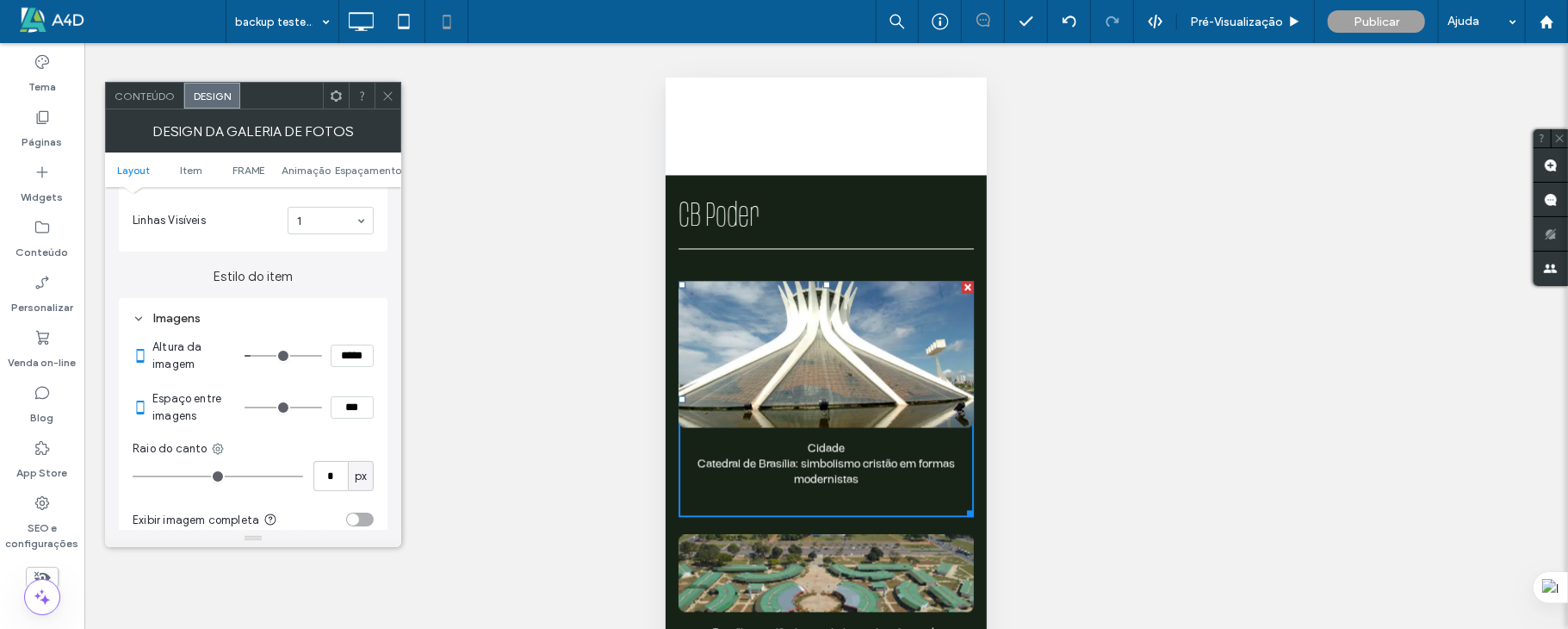 click on "Altura da imagem *****" at bounding box center (263, 356) 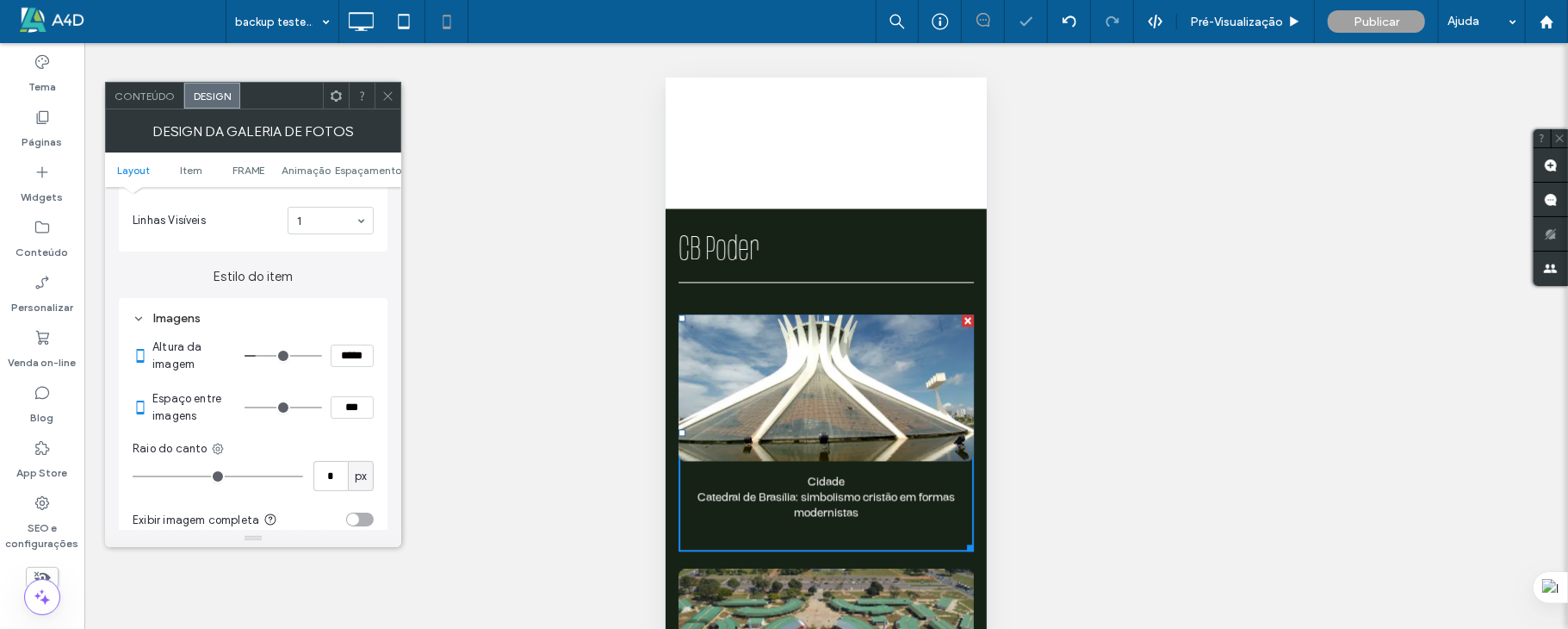 scroll, scrollTop: 2493, scrollLeft: 0, axis: vertical 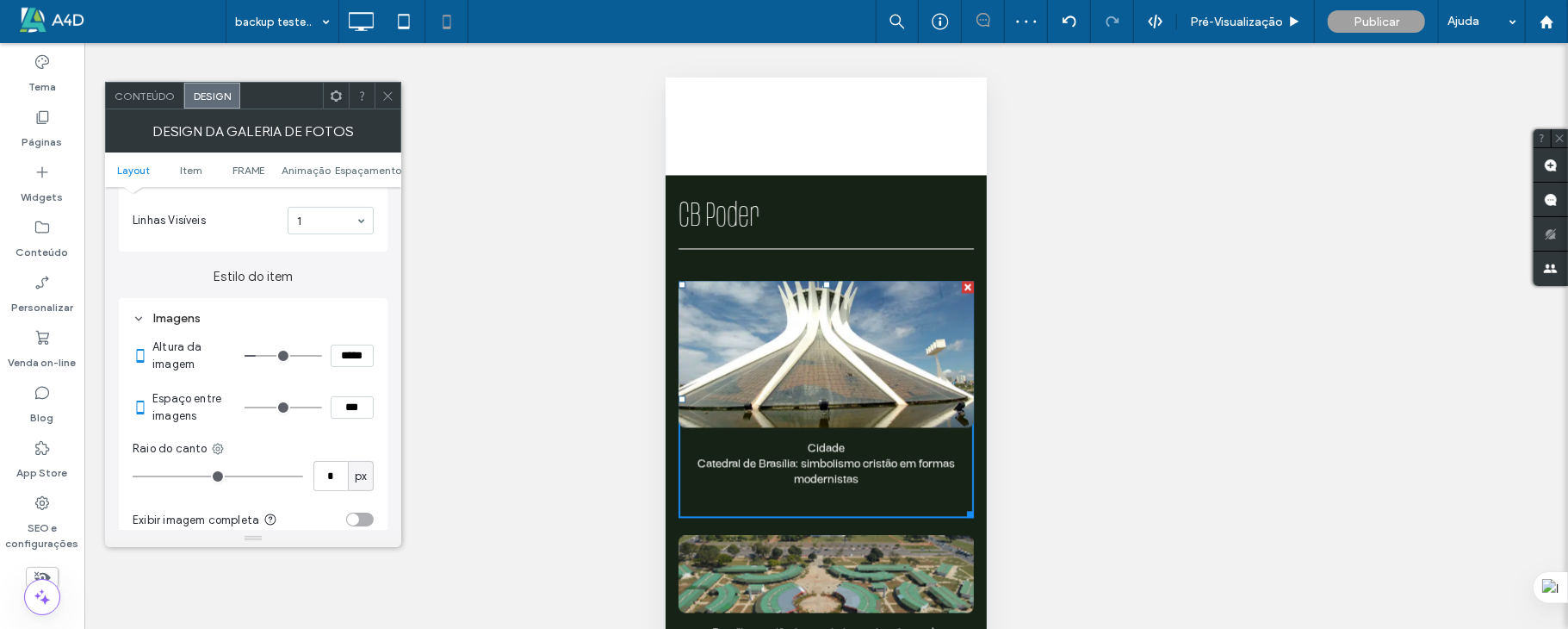 click 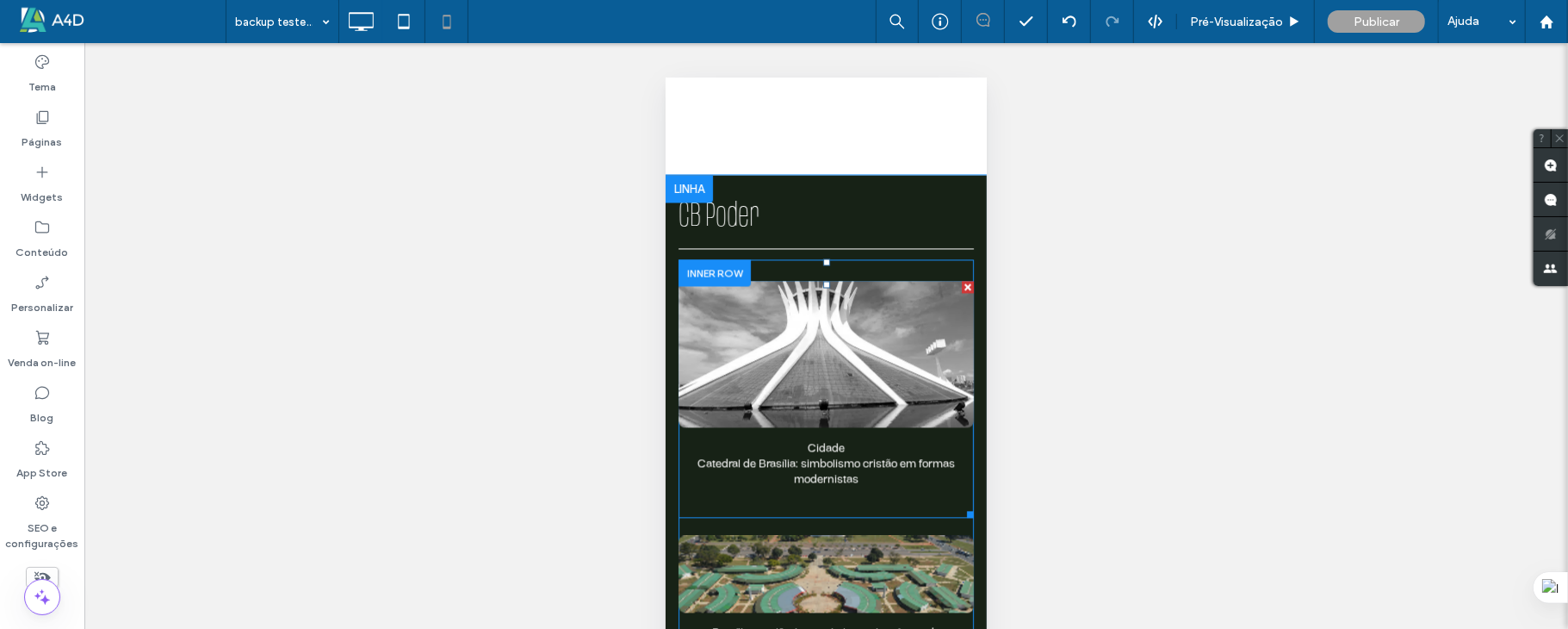 scroll, scrollTop: 2476, scrollLeft: 0, axis: vertical 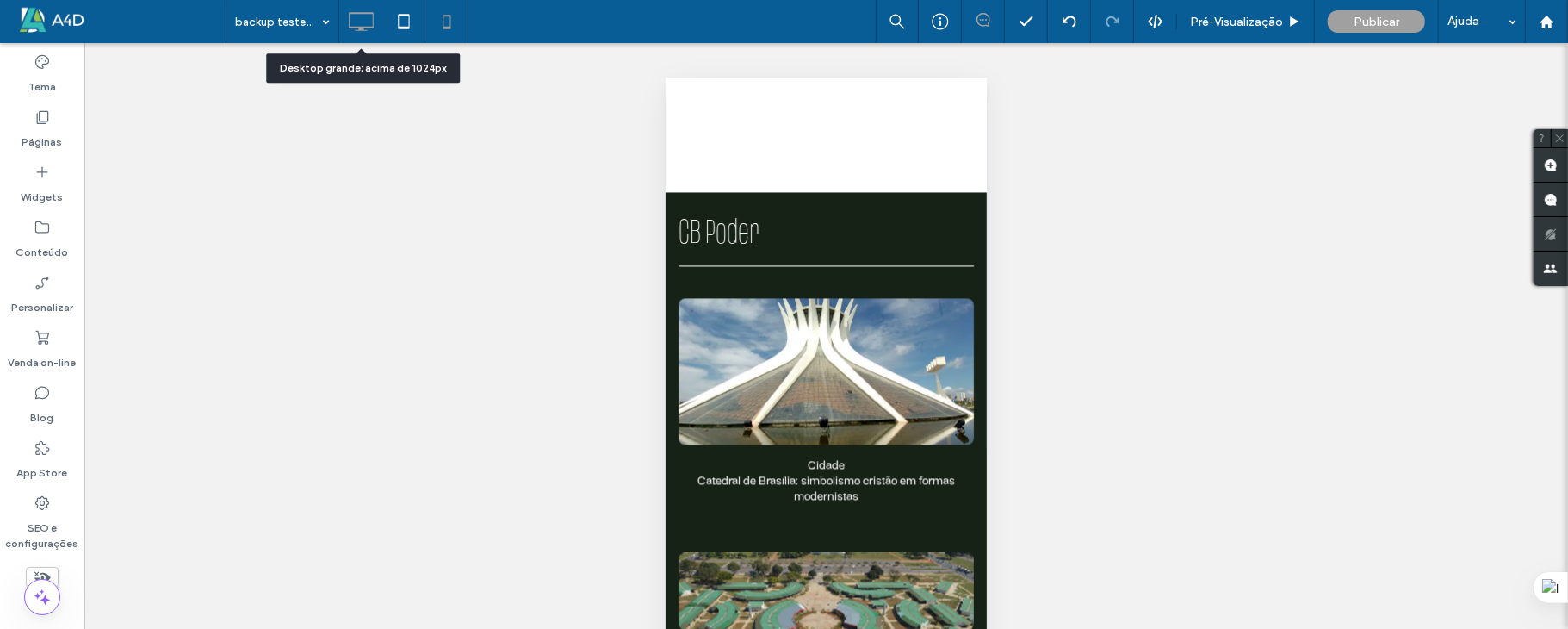 click 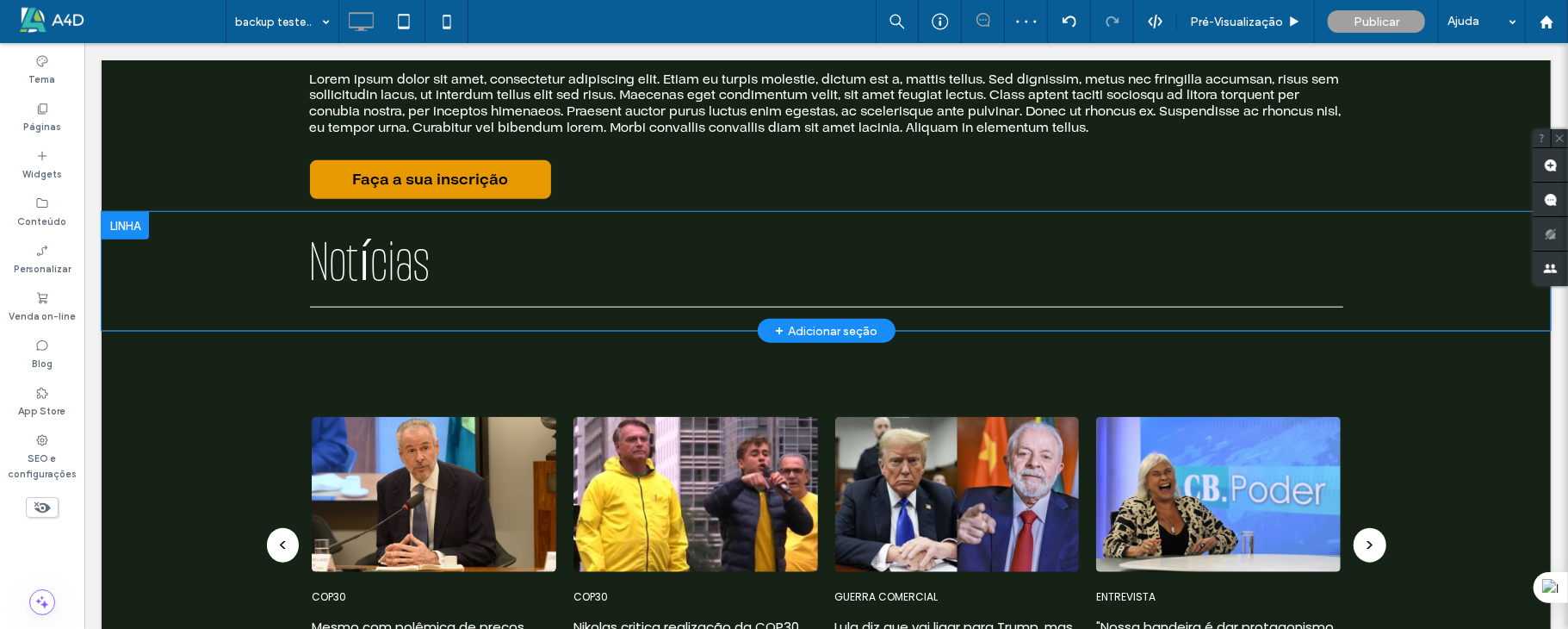scroll, scrollTop: 1263, scrollLeft: 0, axis: vertical 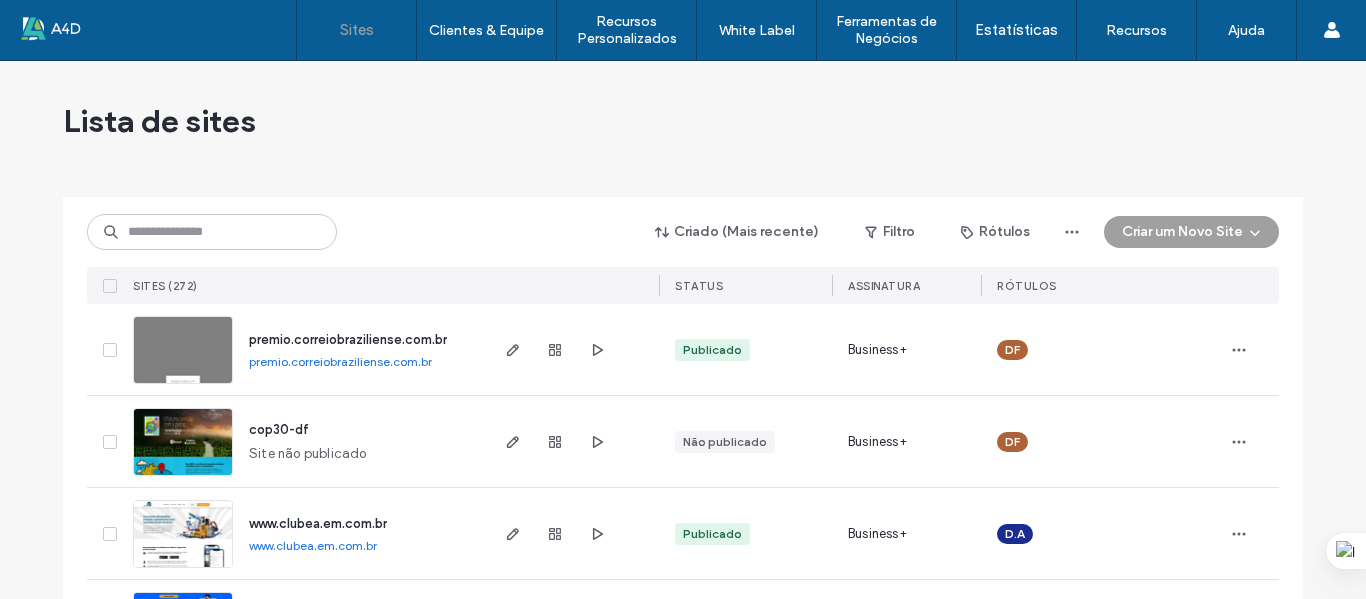 click on "premio.correiobraziliense.com.br" at bounding box center [340, 361] 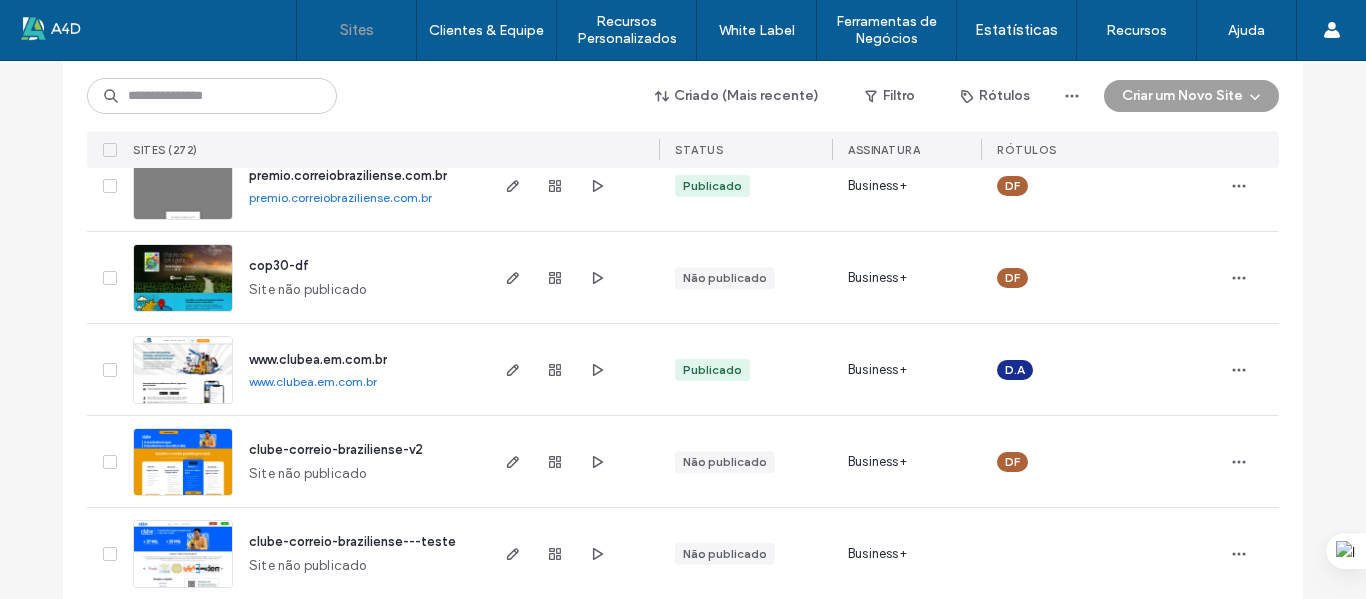 scroll, scrollTop: 300, scrollLeft: 0, axis: vertical 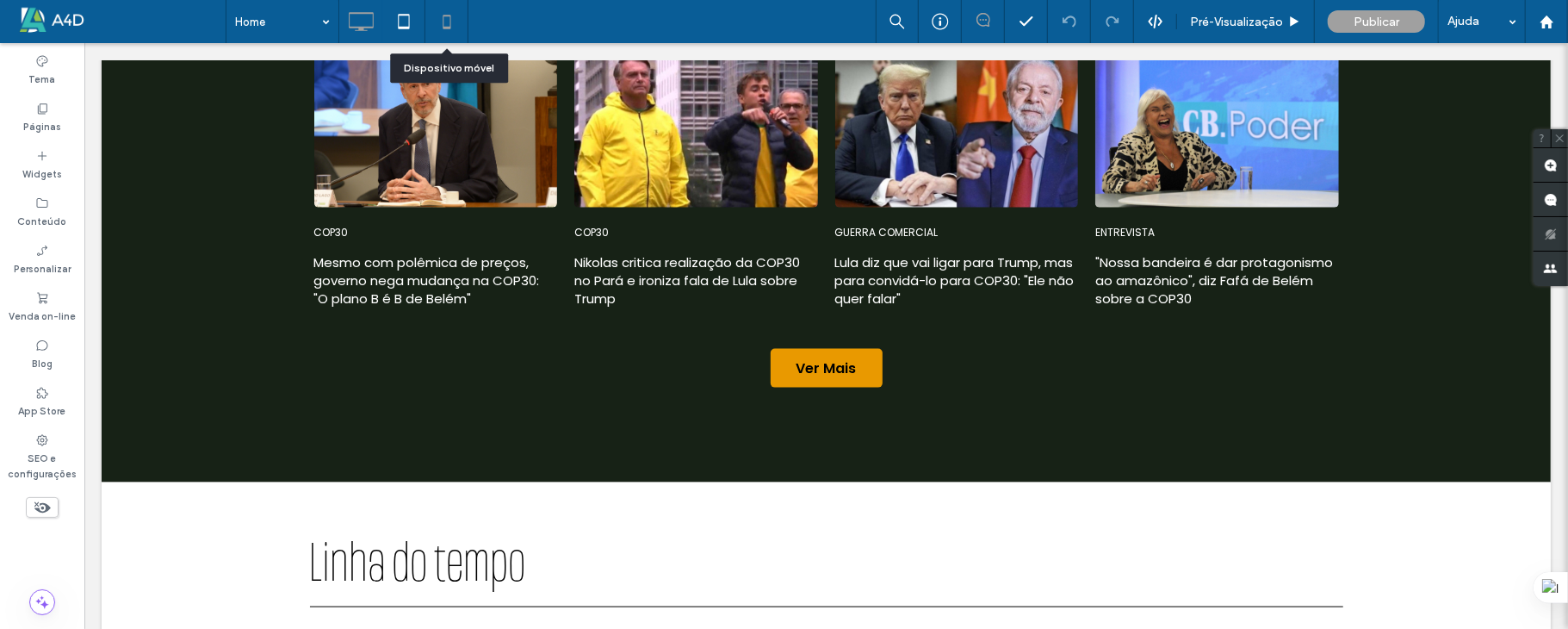 click 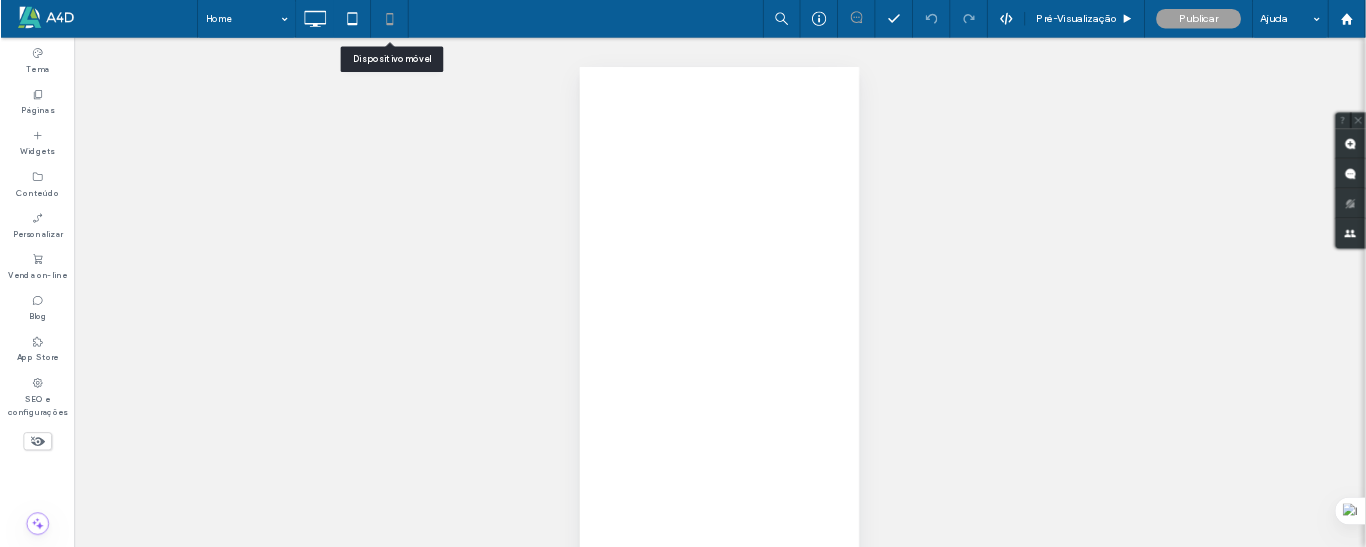 scroll, scrollTop: 0, scrollLeft: 0, axis: both 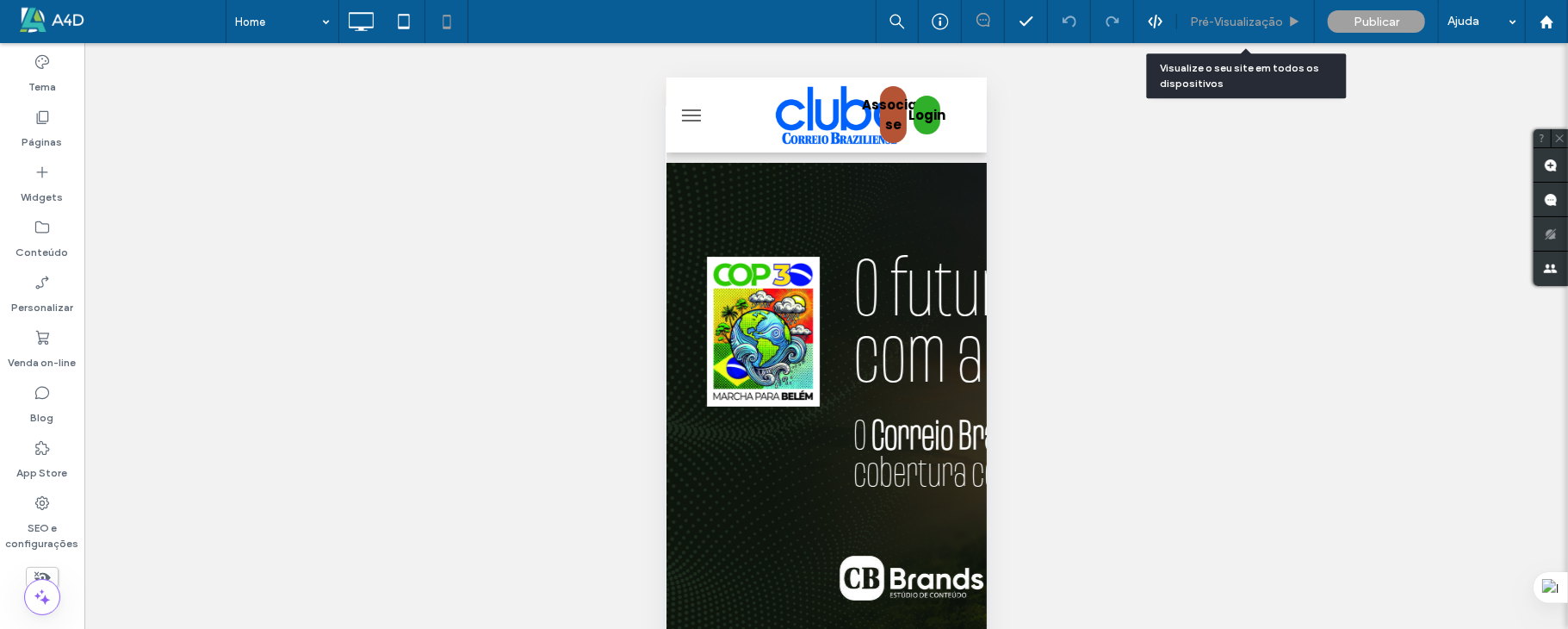 click on "Pré-Visualizaçāo" at bounding box center (1236, 22) 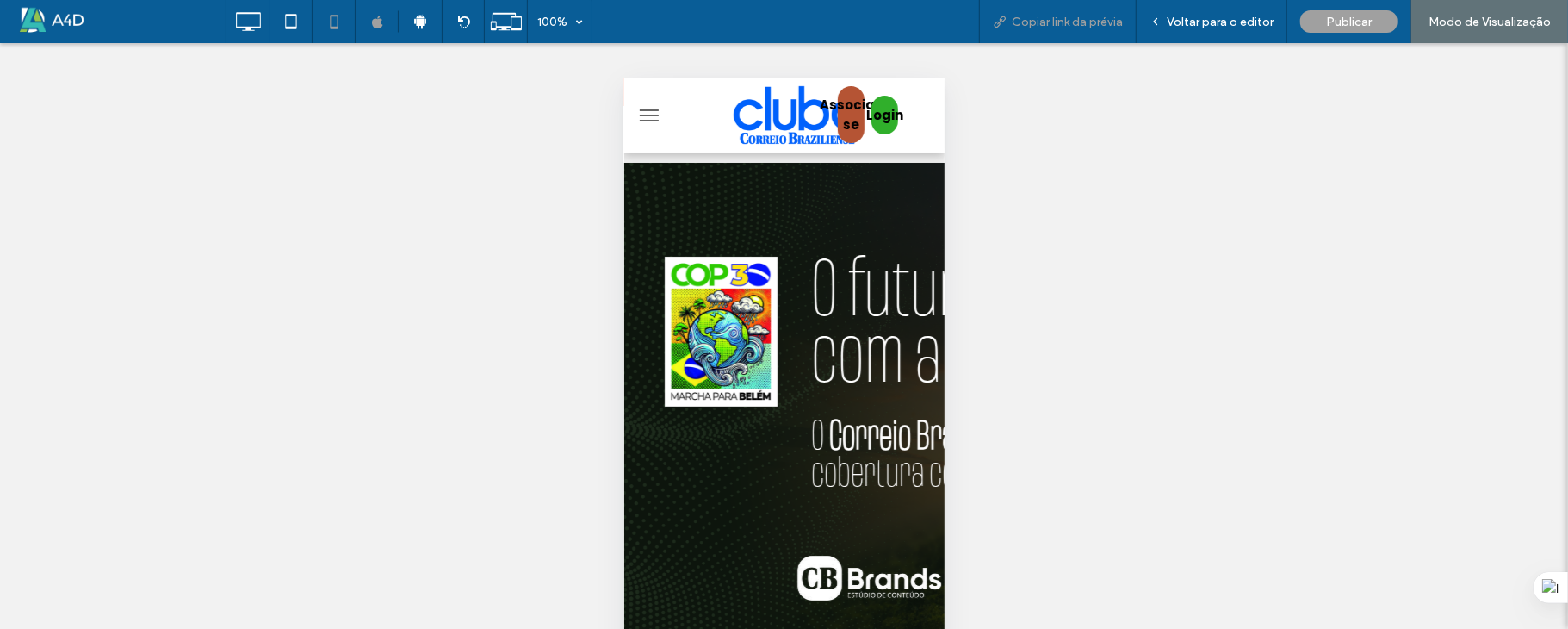 click on "Copiar link da prévia" at bounding box center [1067, 22] 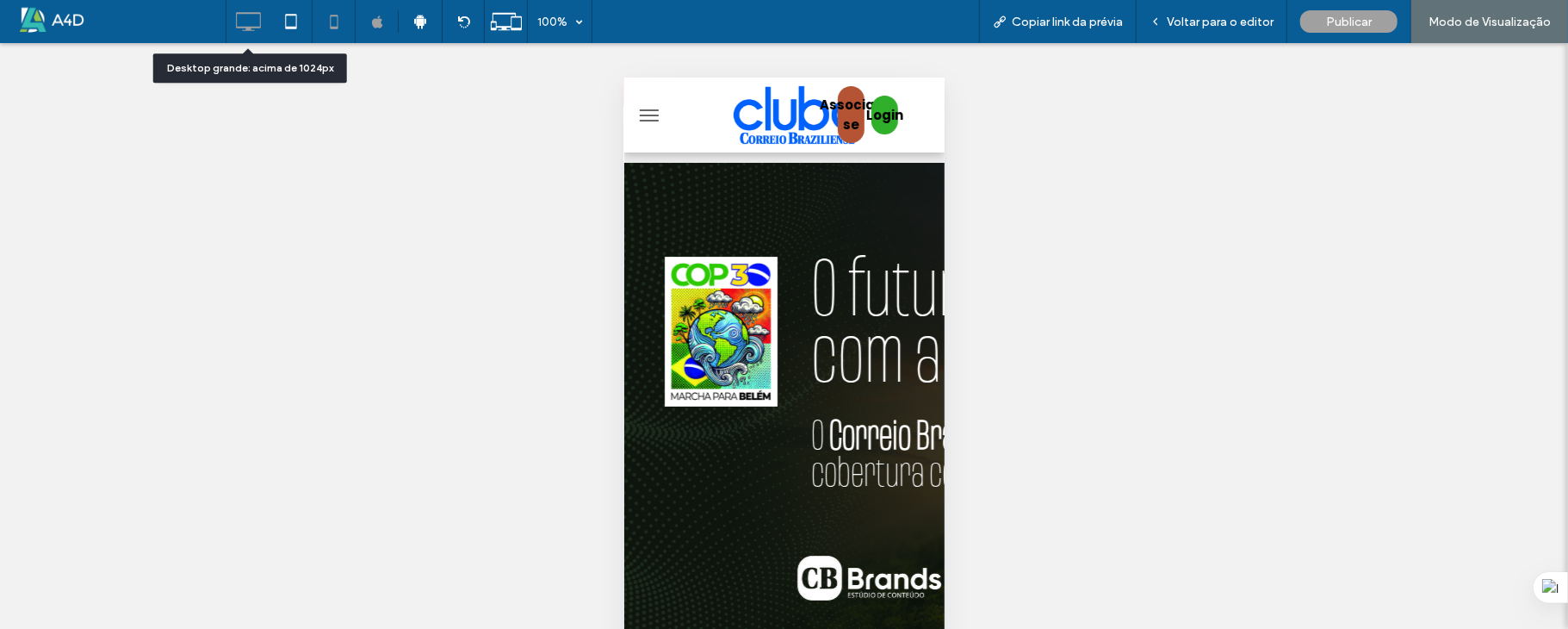 click 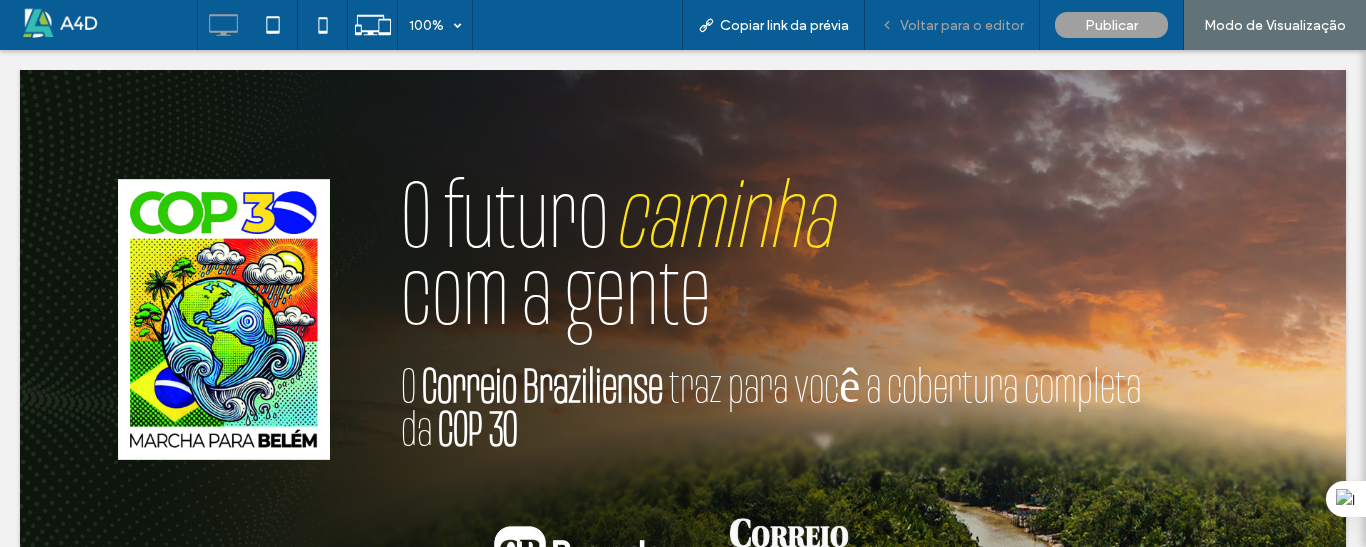 click on "Voltar para o editor" at bounding box center (962, 25) 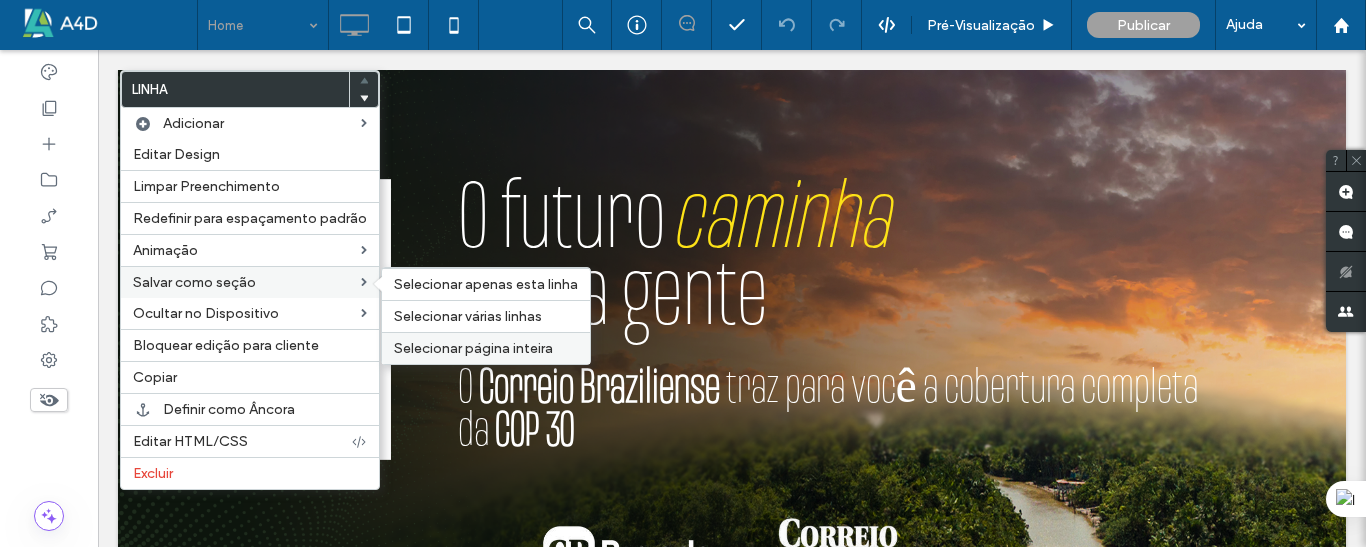 click on "Selecionar página inteira" at bounding box center (473, 348) 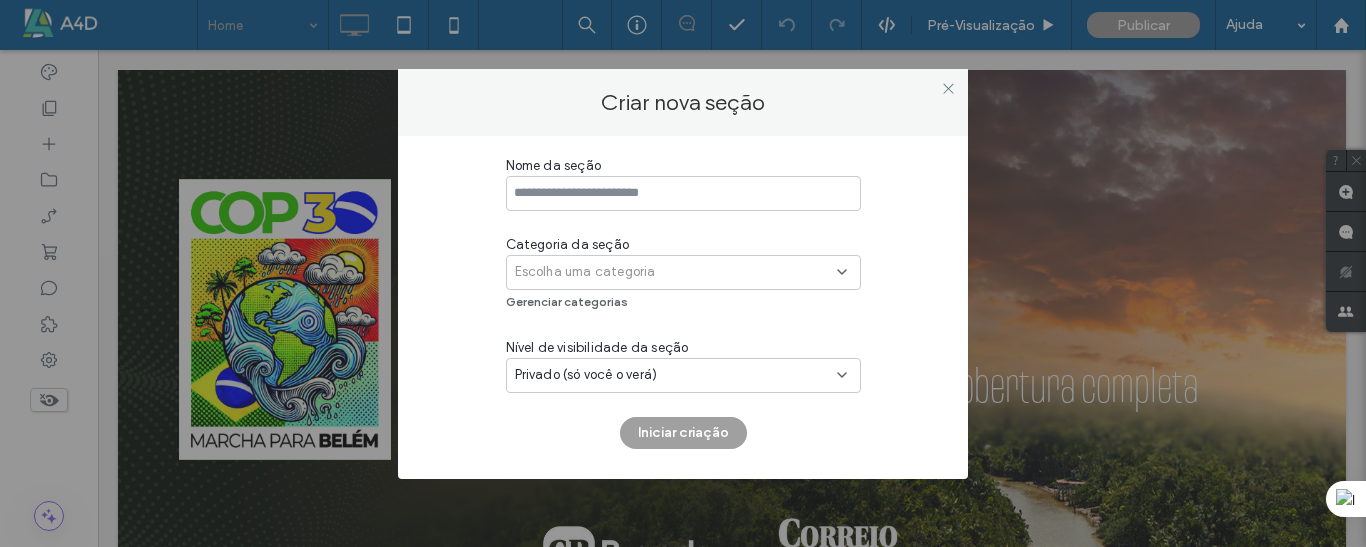 click on "Escolha uma categoria" at bounding box center [585, 272] 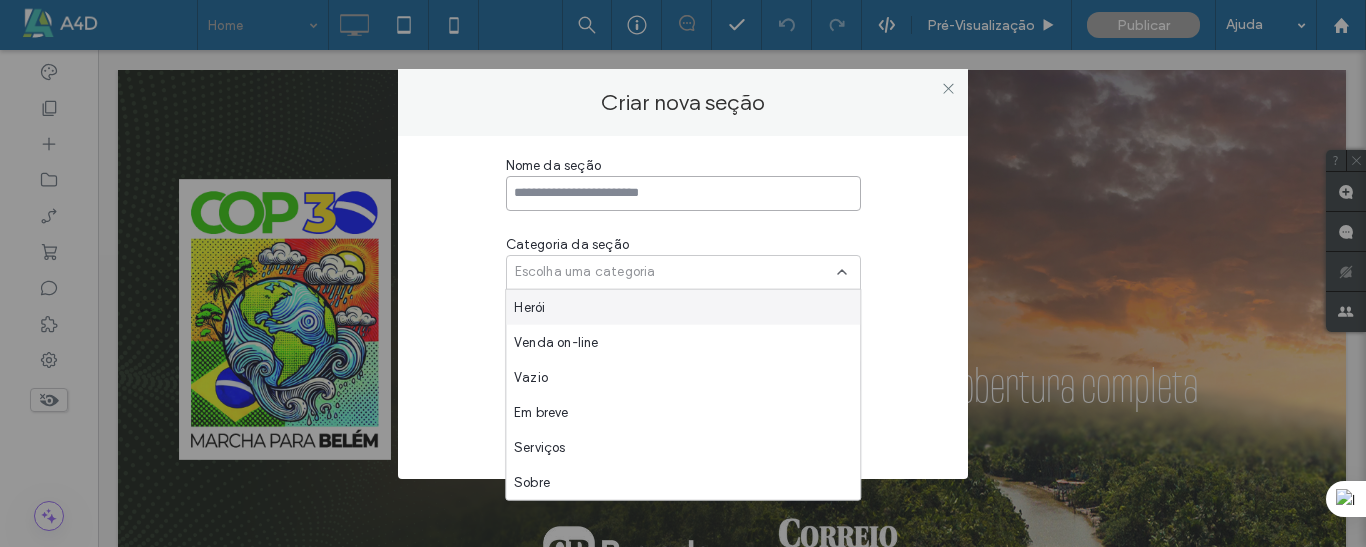 click at bounding box center [683, 193] 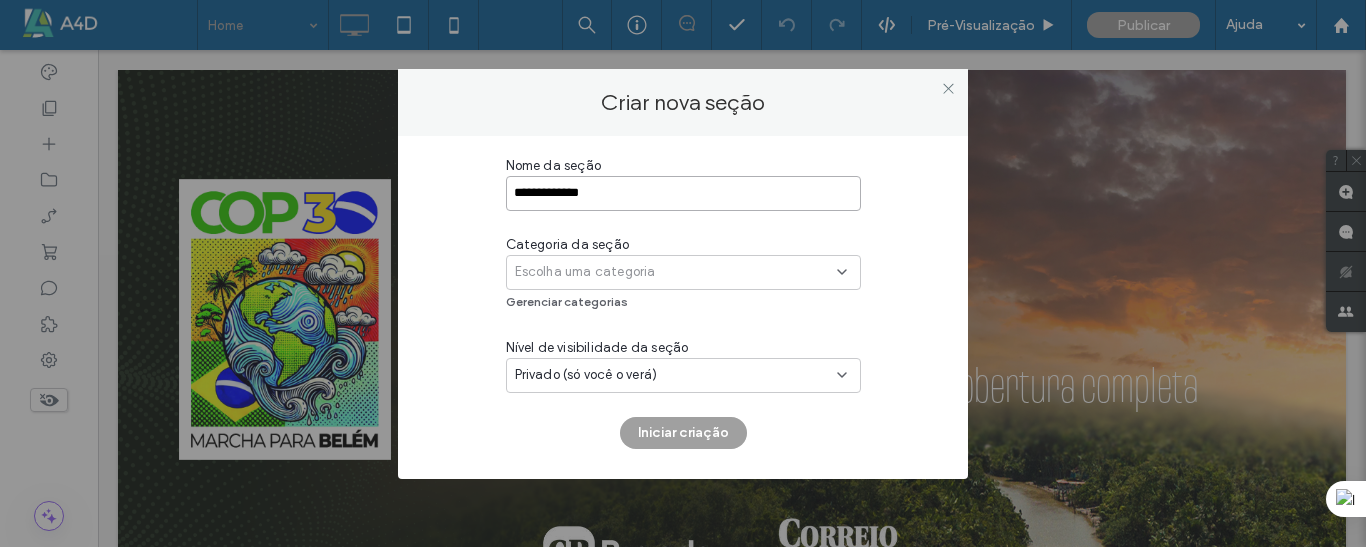 type on "**********" 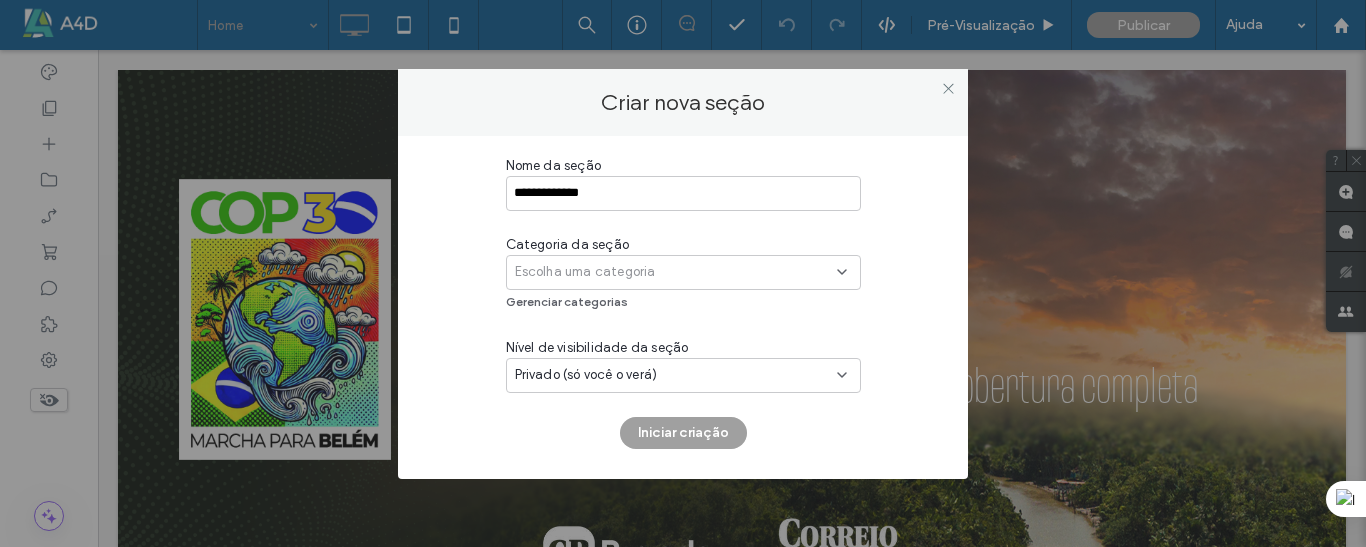 click on "Escolha uma categoria" at bounding box center (585, 272) 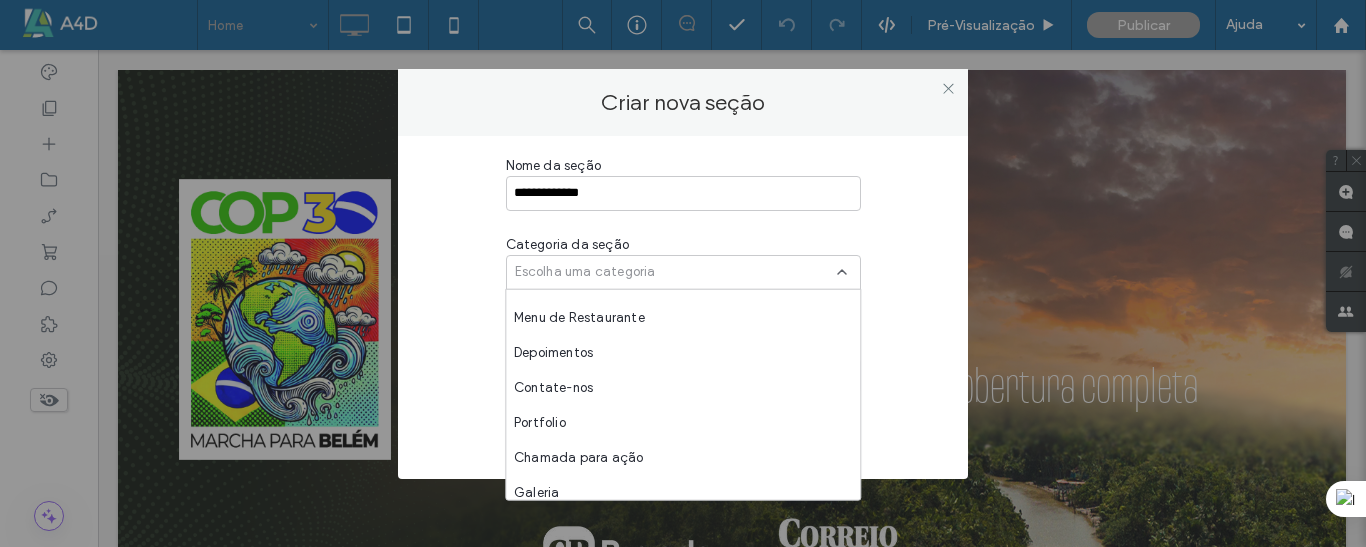 scroll, scrollTop: 700, scrollLeft: 0, axis: vertical 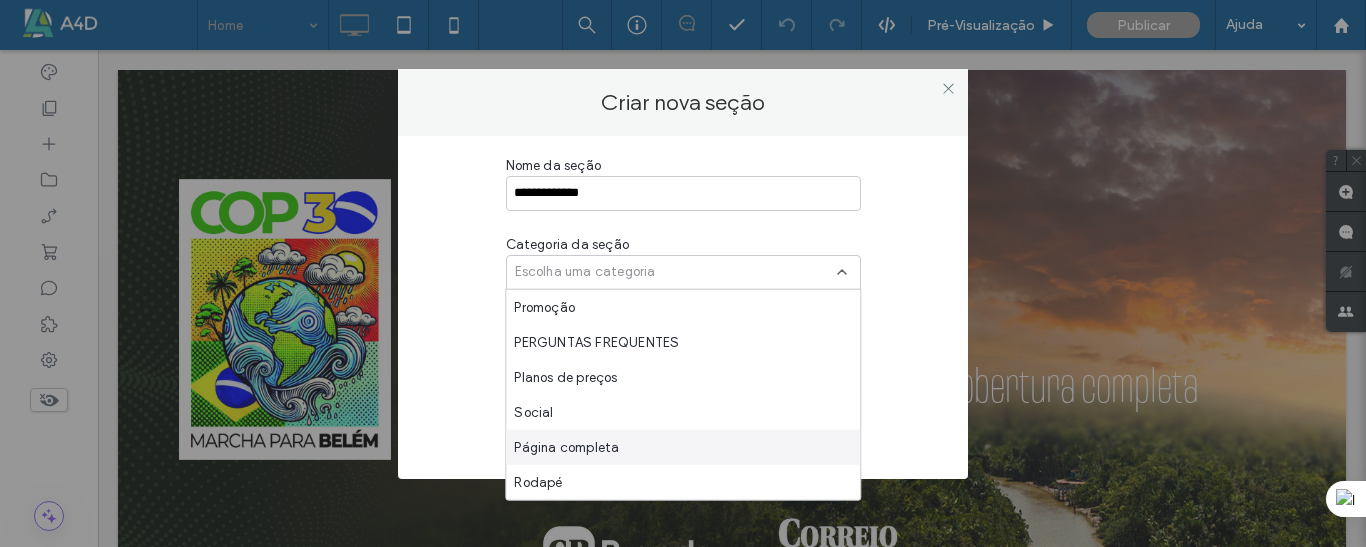 click on "Página completa" at bounding box center [566, 447] 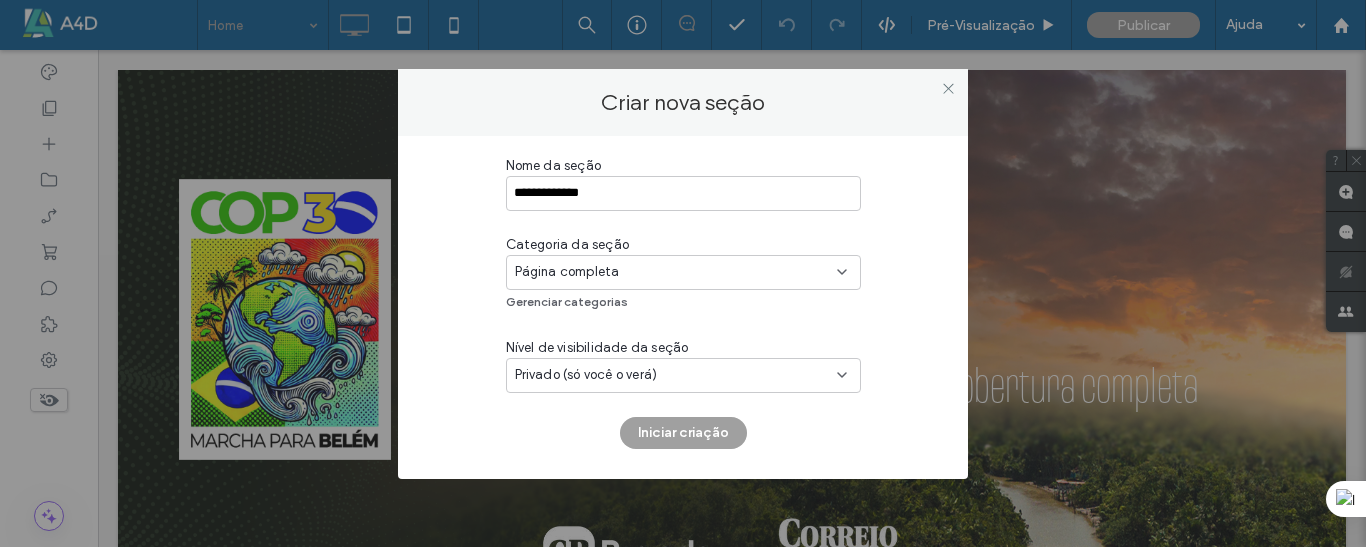 click on "Privado (só você o verá)" at bounding box center [586, 375] 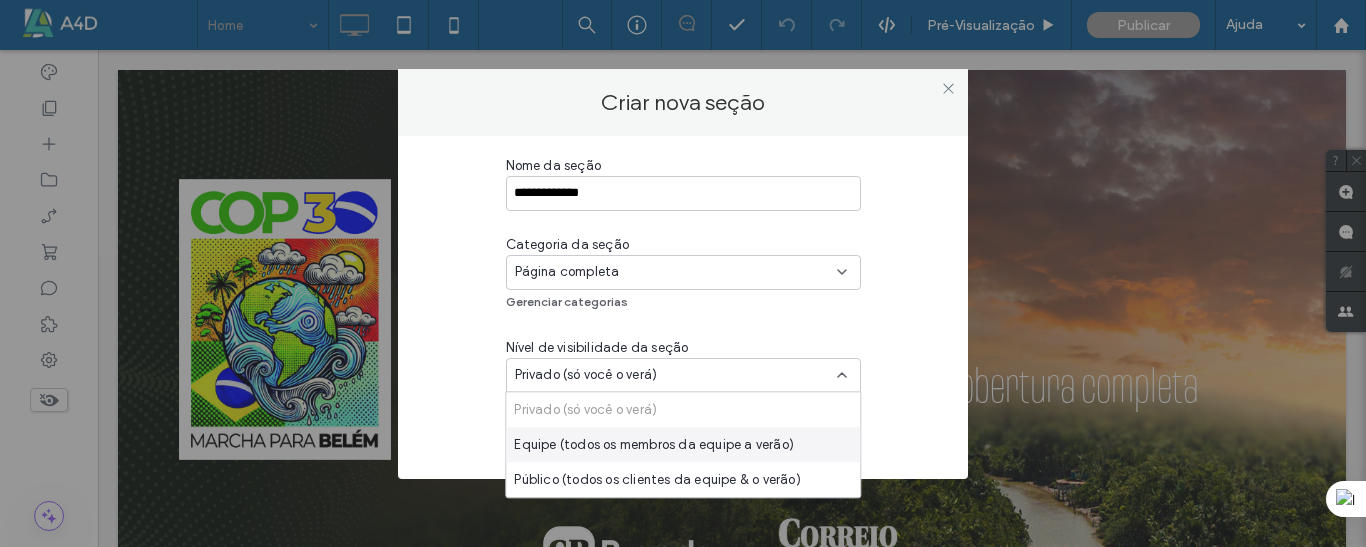 click on "Equipe (todos os membros da equipe a verão)" at bounding box center [654, 445] 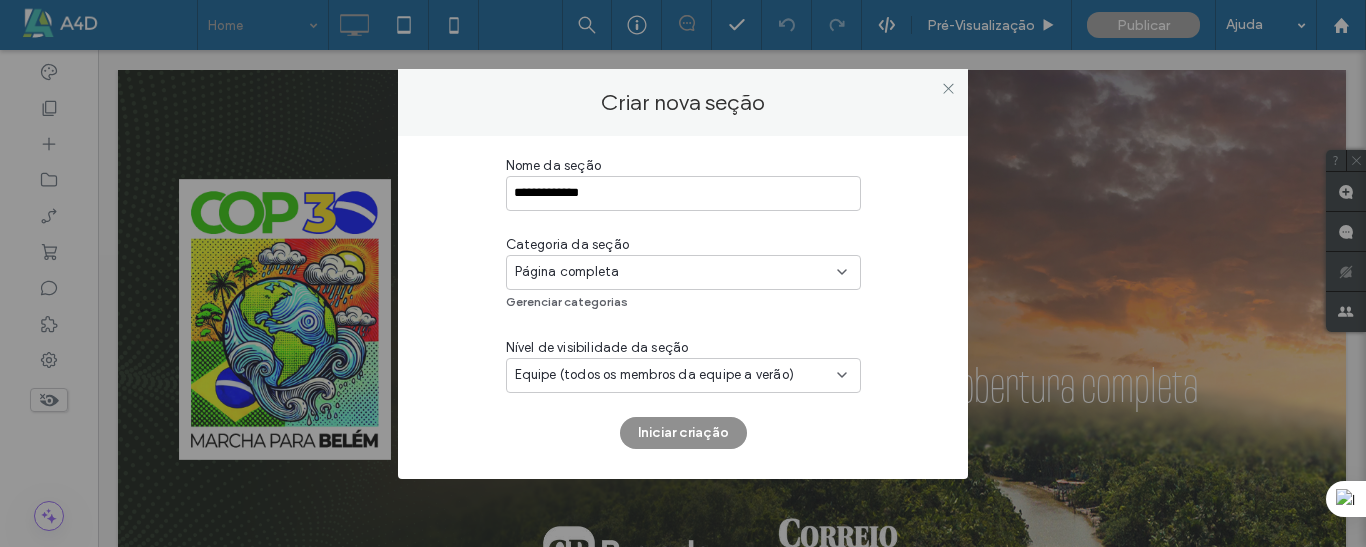 click on "Iniciar criação" at bounding box center (683, 433) 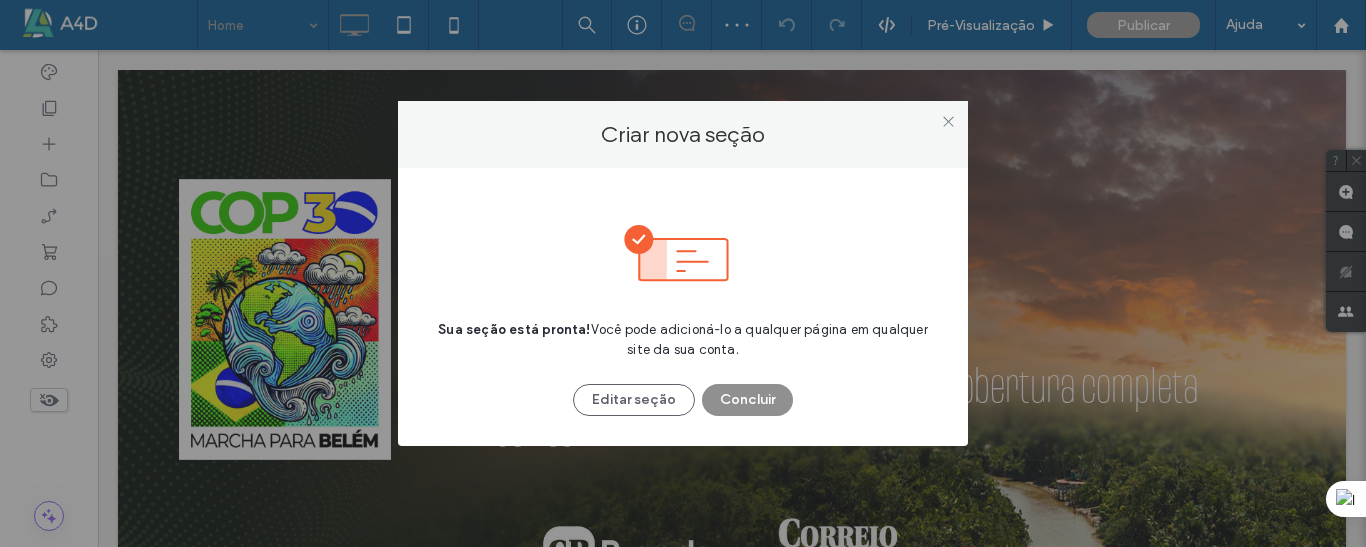 click on "Concluir" at bounding box center [747, 400] 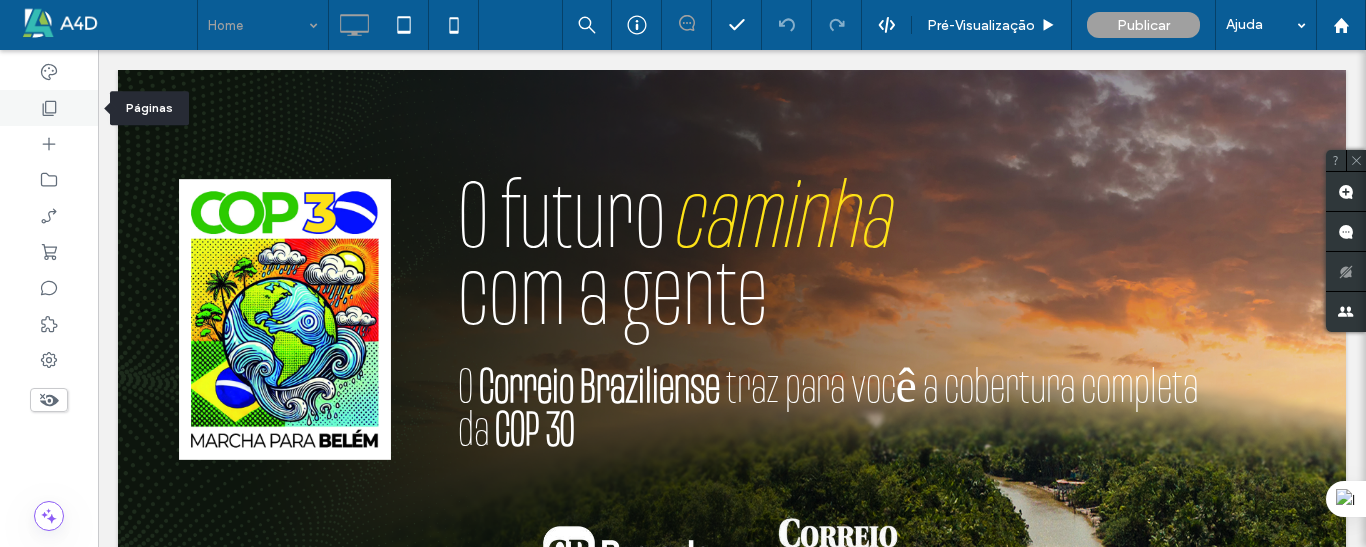 click 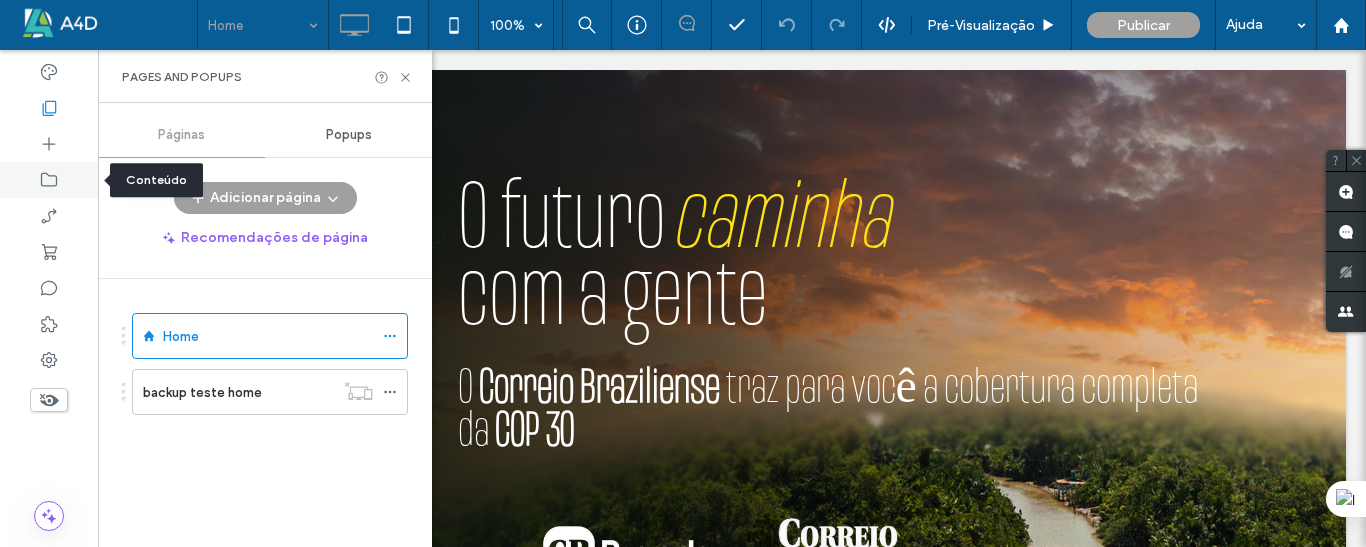 click 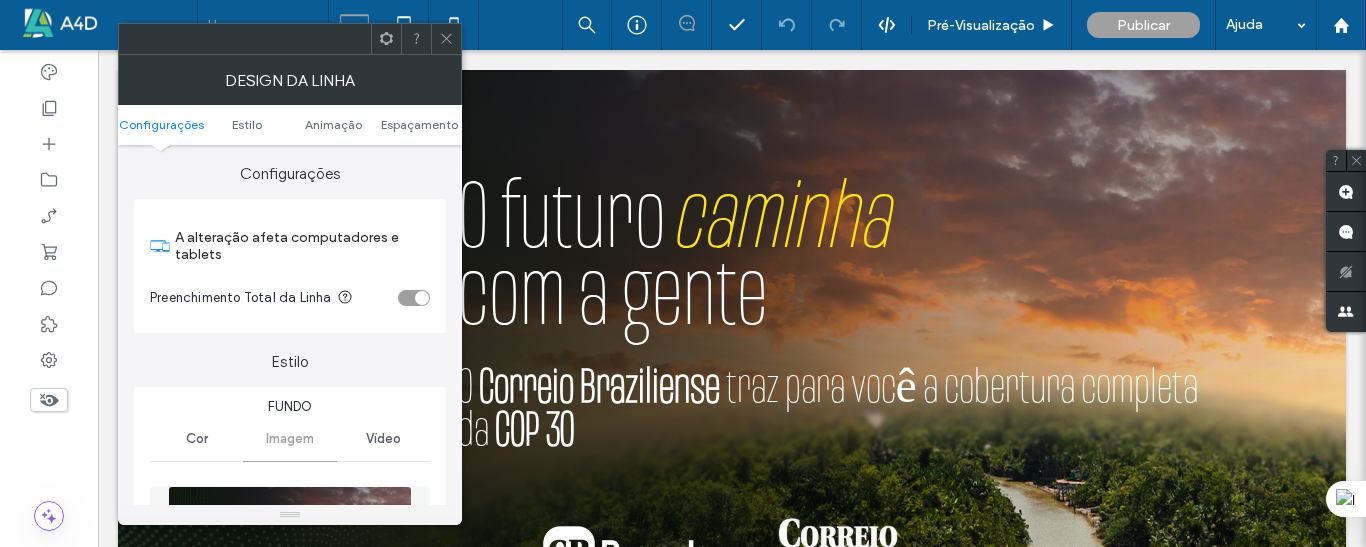 click 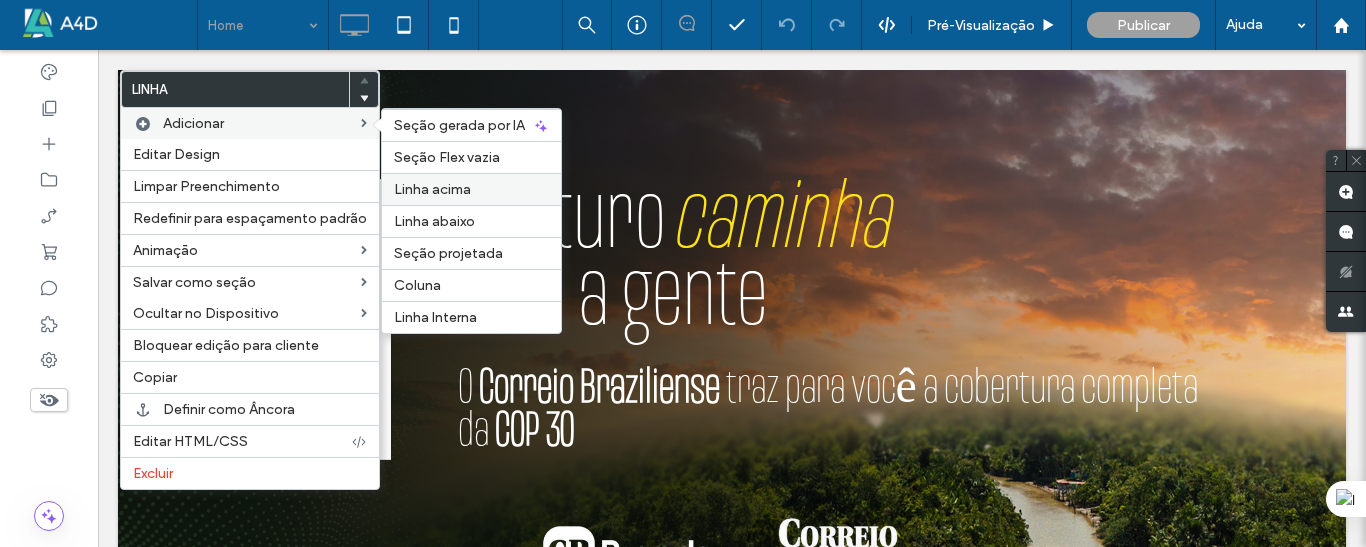 click on "Linha acima" at bounding box center [432, 189] 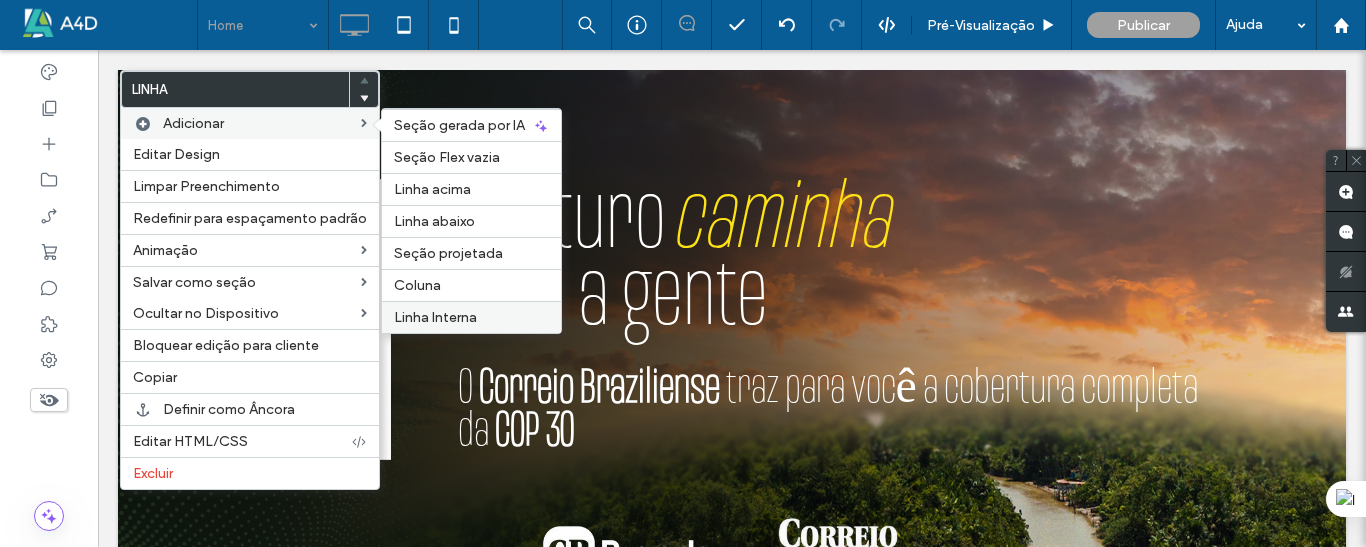 click on "Linha Interna" at bounding box center [435, 317] 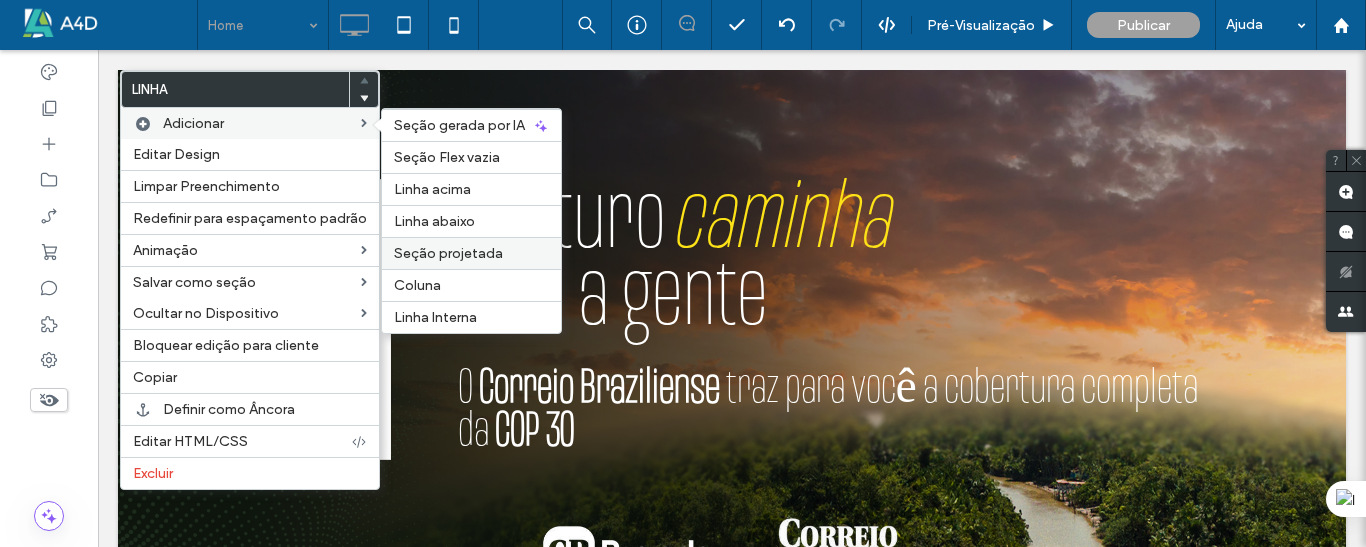 click on "Seção projetada" at bounding box center [471, 253] 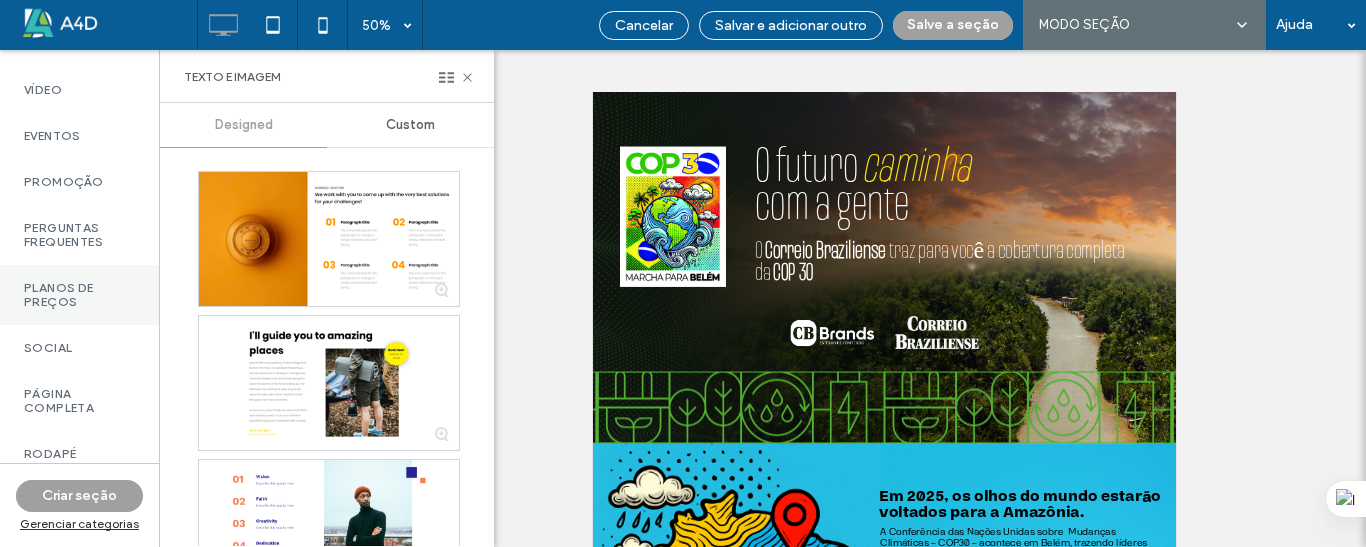 scroll, scrollTop: 1034, scrollLeft: 0, axis: vertical 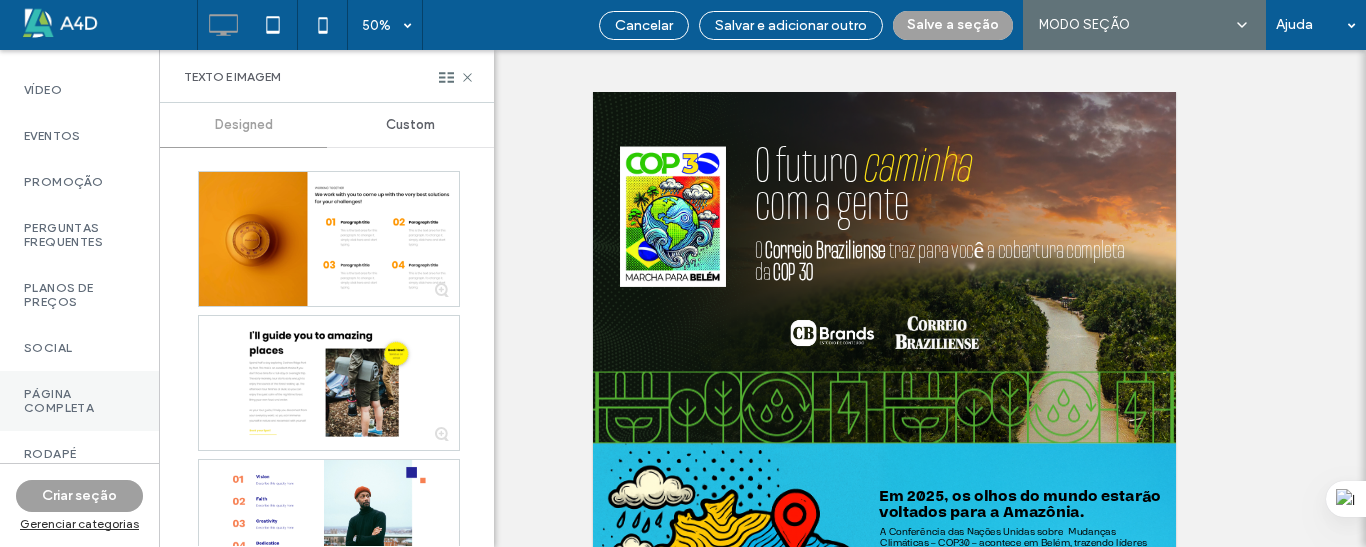 click on "Página completa" at bounding box center (79, 401) 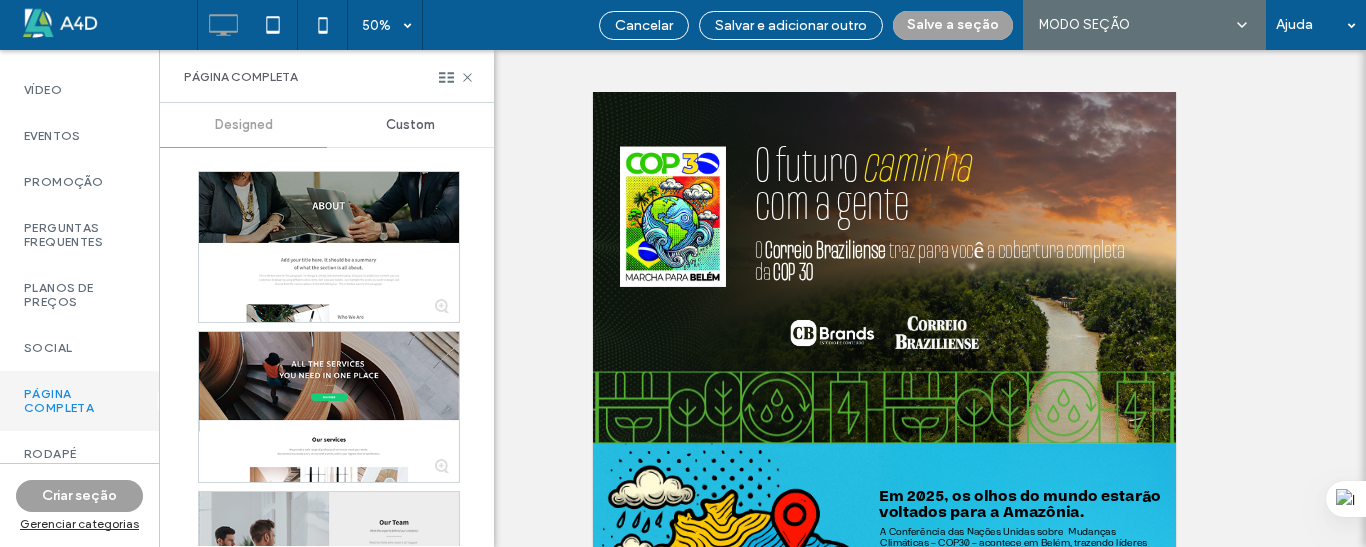 scroll, scrollTop: 268, scrollLeft: 0, axis: vertical 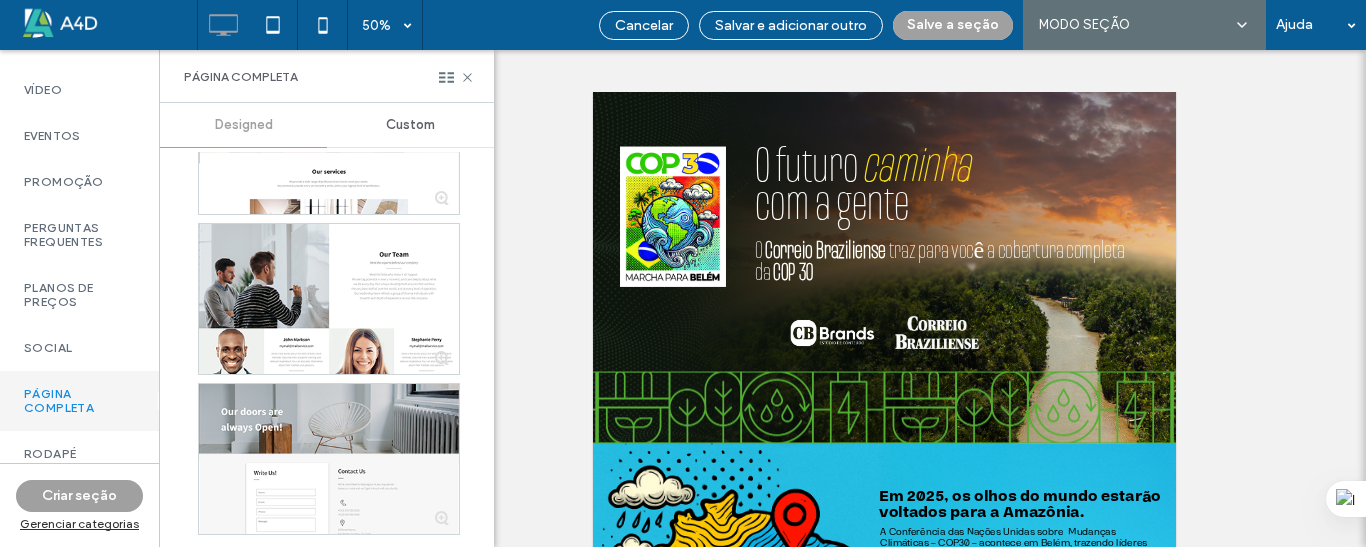 click on "Custom" at bounding box center (410, 125) 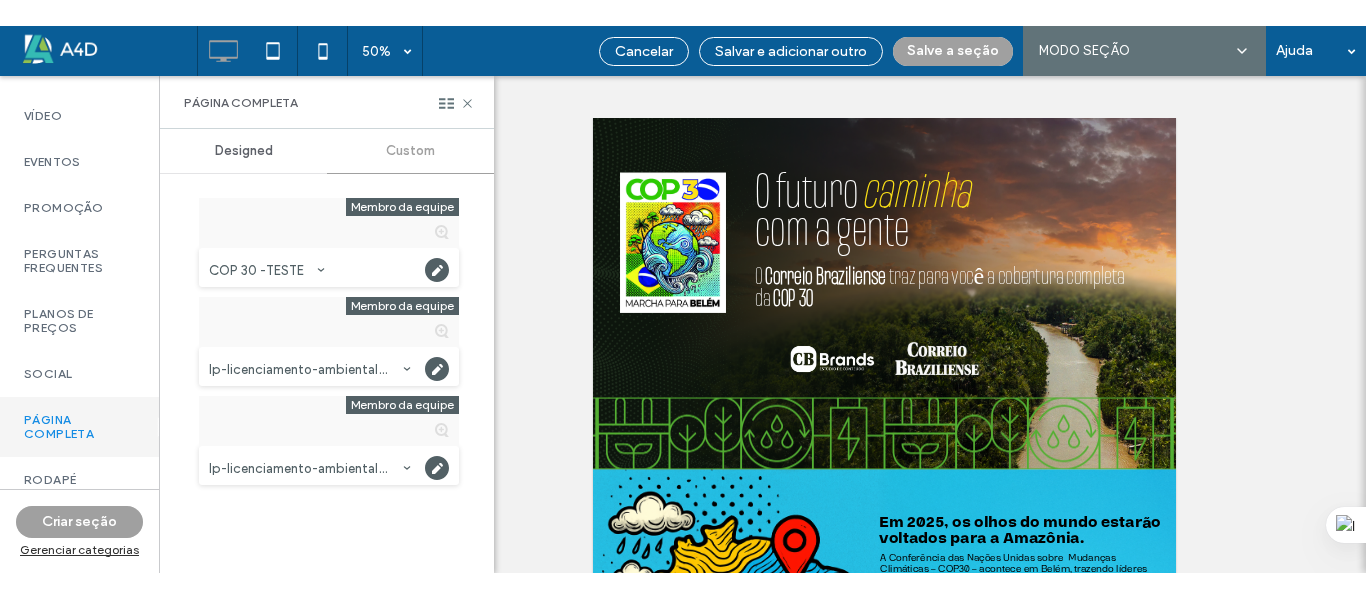 scroll, scrollTop: 0, scrollLeft: 0, axis: both 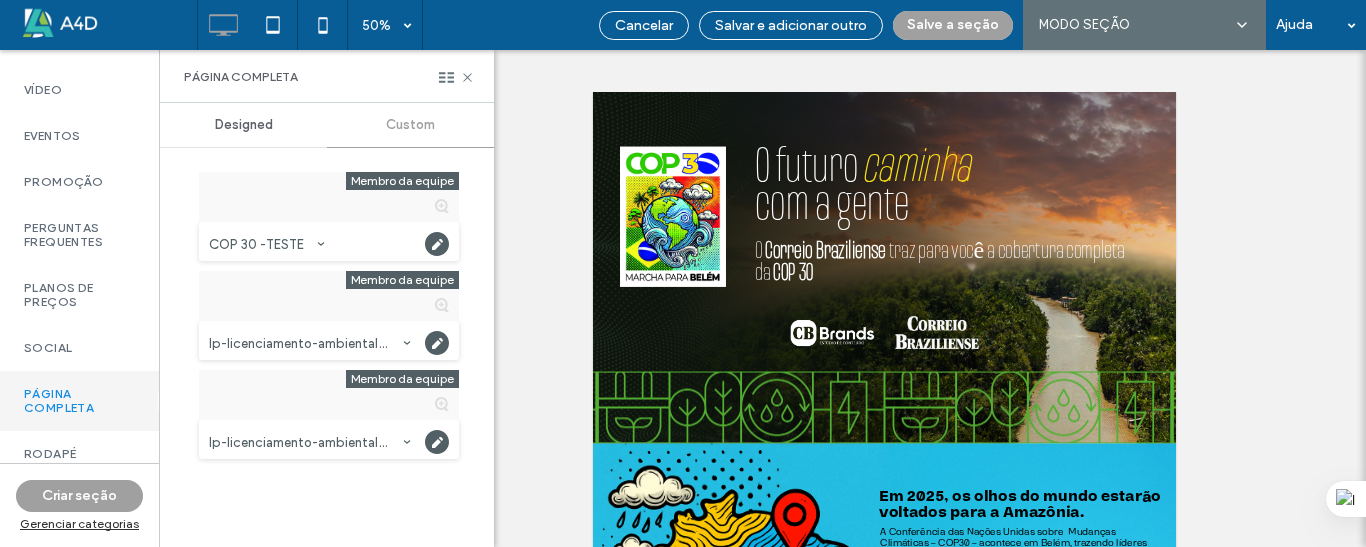 click on "Custom" at bounding box center [410, 125] 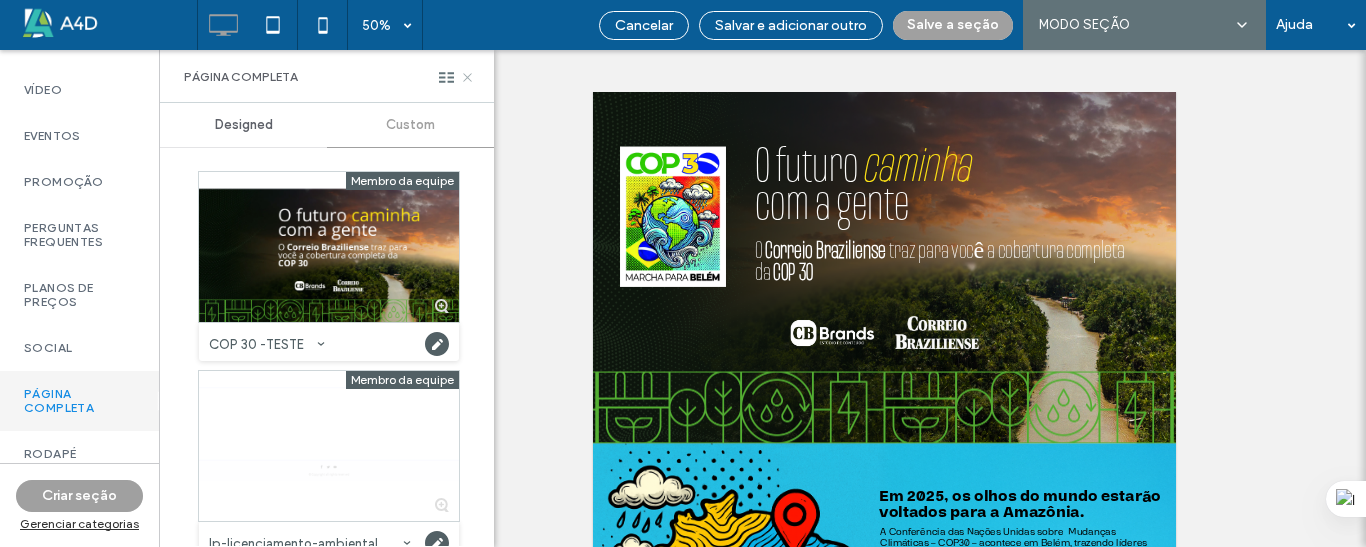 click 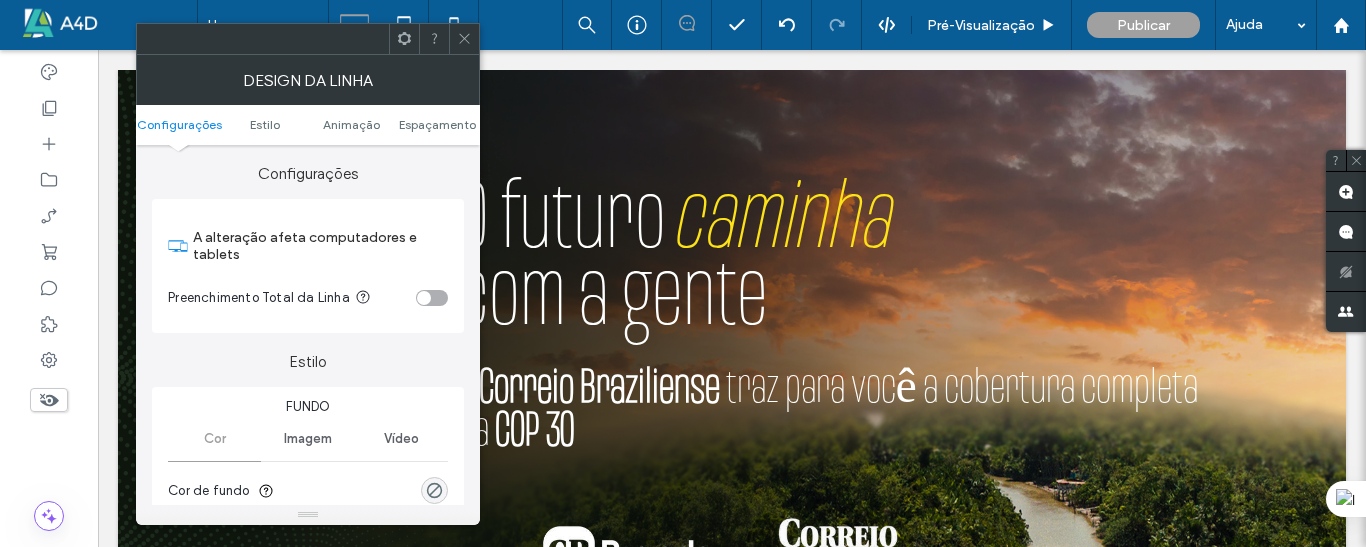 click 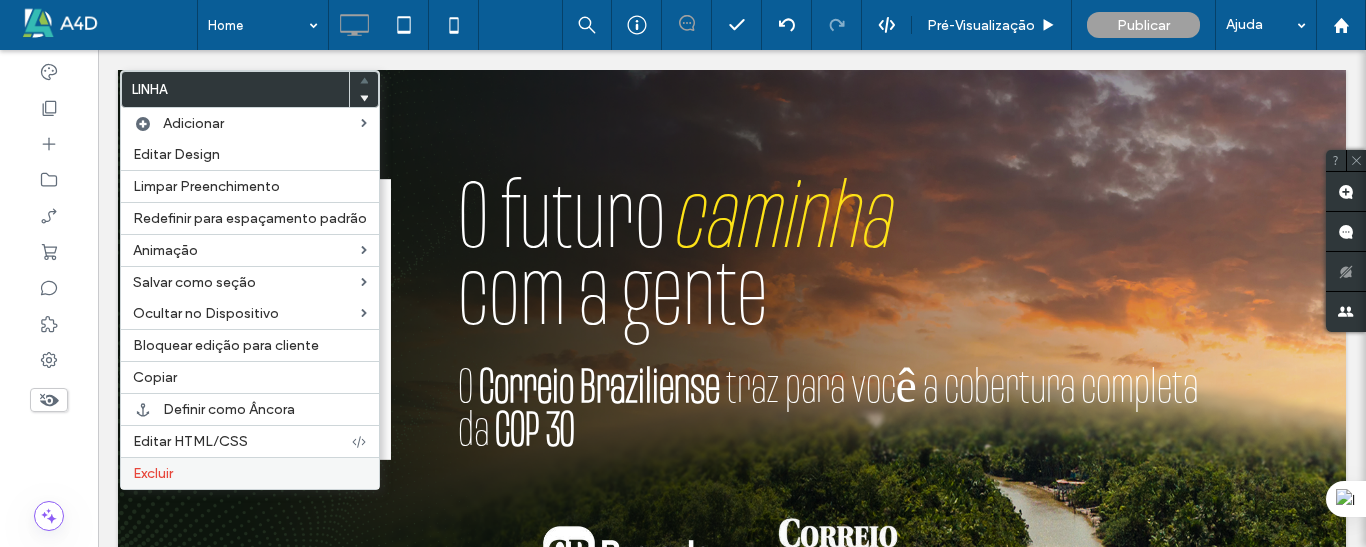 click on "Excluir" at bounding box center (250, 473) 